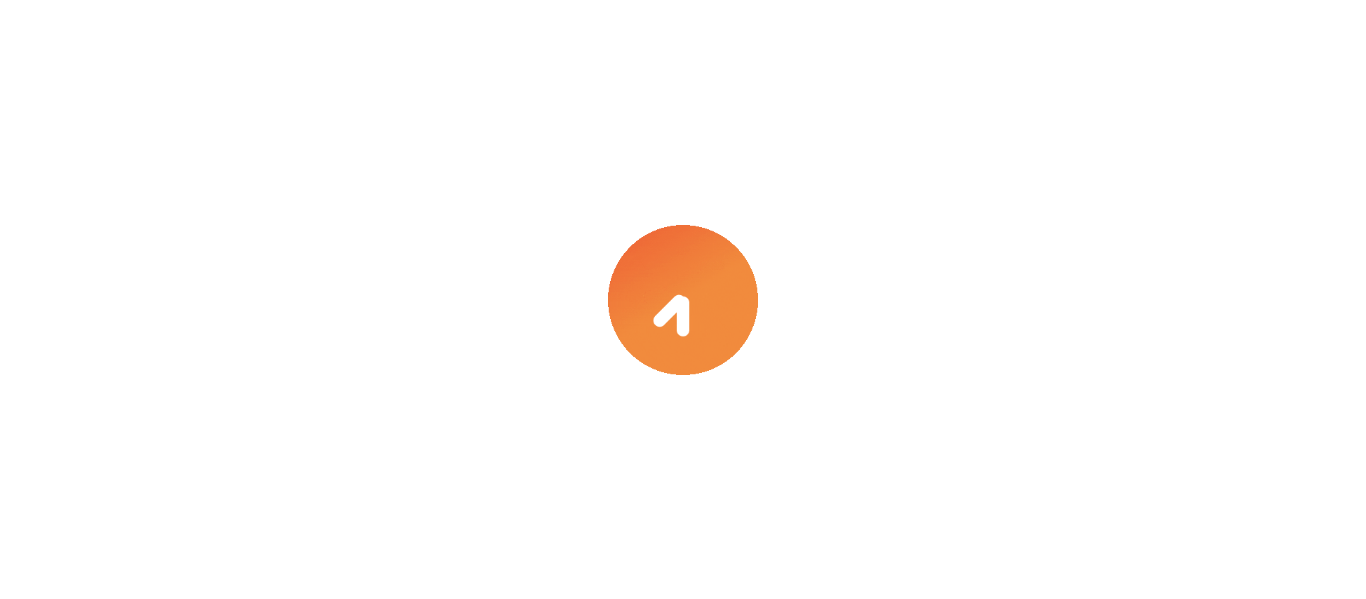 scroll, scrollTop: 0, scrollLeft: 0, axis: both 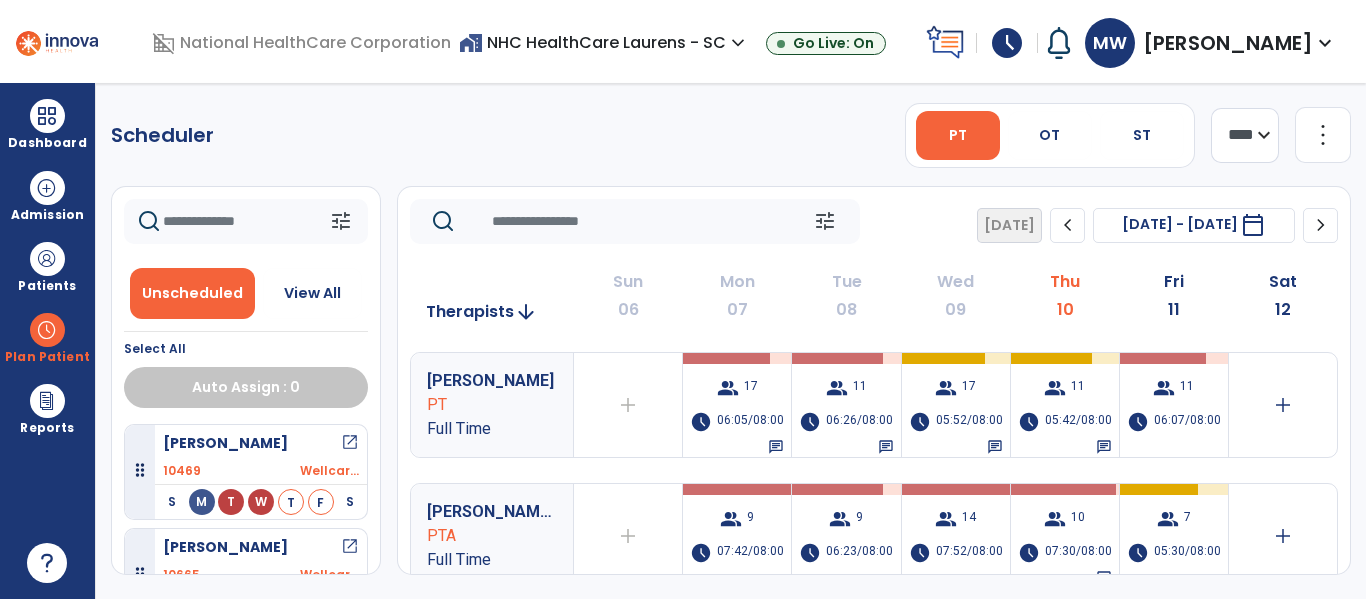 click on "Scheduler   PT   OT   ST  **** *** more_vert  Manage Labor   View All Therapists   Print   tune   Unscheduled   View All  Select All  Auto Assign : 0   [PERSON_NAME]   open_in_new  10469 Wellcar...  S M T W T F S [DATE] Visit Status:  Unscheduled  Docs Due: Daily Note Planned min 00:30    Visit Status:  Scheduled  Docs Due: Progress Note Therapist  [PERSON_NAME]   PT      [PERSON_NAME]   open_in_new  10665 Wellcar...  S M T W T F S  [PERSON_NAME]   open_in_new  10694 UHC Lev...  S M T W T F S  [PERSON_NAME]   open_in_new  10102 Aetna C...  S M T W T F S  tune   [DATE]  chevron_left [DATE] - [DATE]  *********  calendar_today  chevron_right   Therapists  arrow_downward Sun  06  Mon  07  Tue  08  Wed  09  Thu  10  Fri  11  Sat  12  [PERSON_NAME] PT Full Time  add  Therapist not available for the day  group  17  schedule  06:05/08:00   chat   group  11  schedule  06:26/08:00   chat   group  17  schedule  05:52/08:00   chat   group  11  schedule  05:42/08:00   chat   group  11  schedule  06:07/08:00" at bounding box center (731, 341) 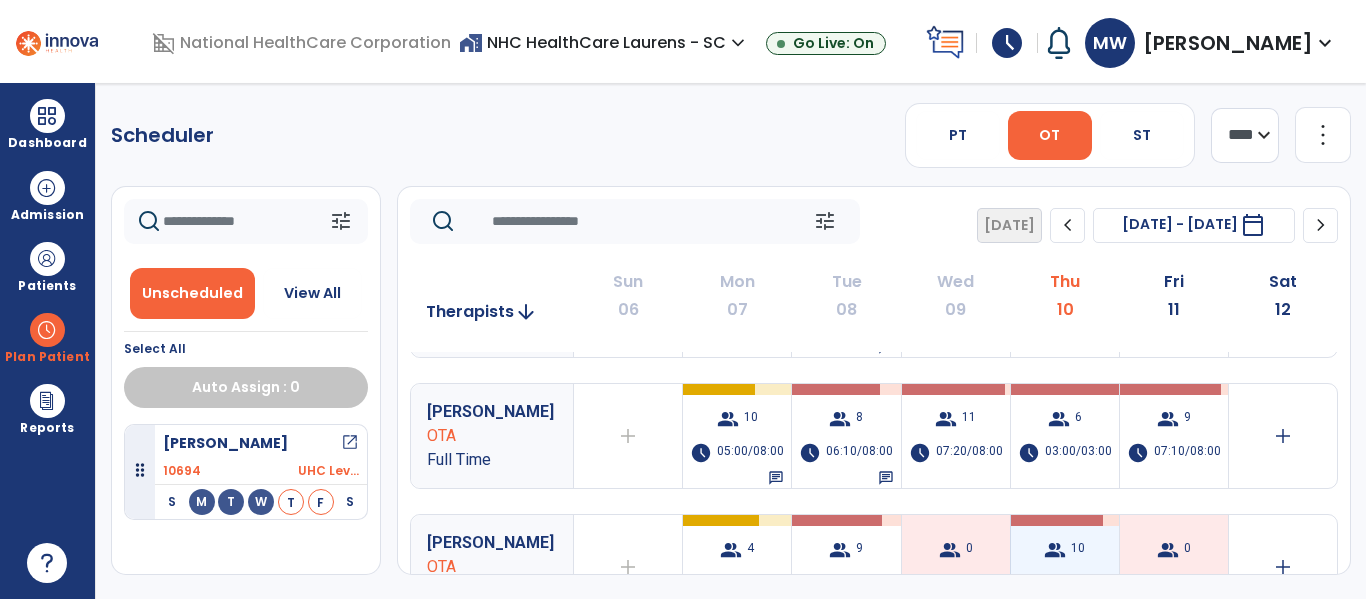 scroll, scrollTop: 200, scrollLeft: 0, axis: vertical 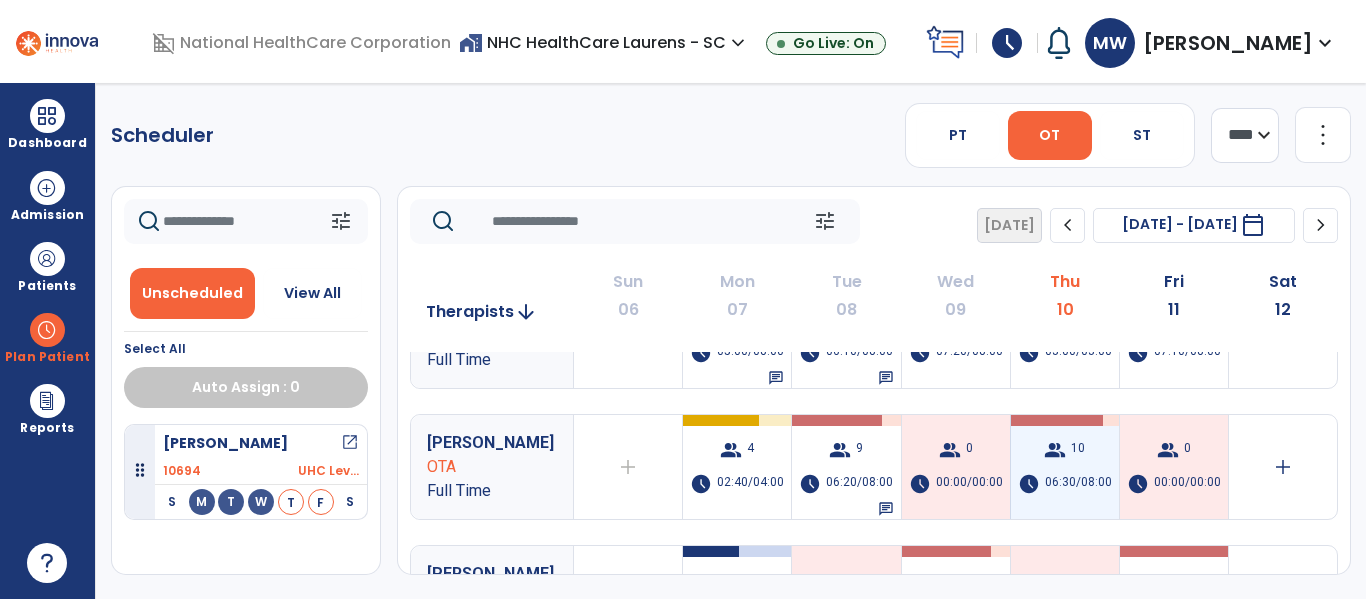 click on "06:30/08:00" at bounding box center (1078, 484) 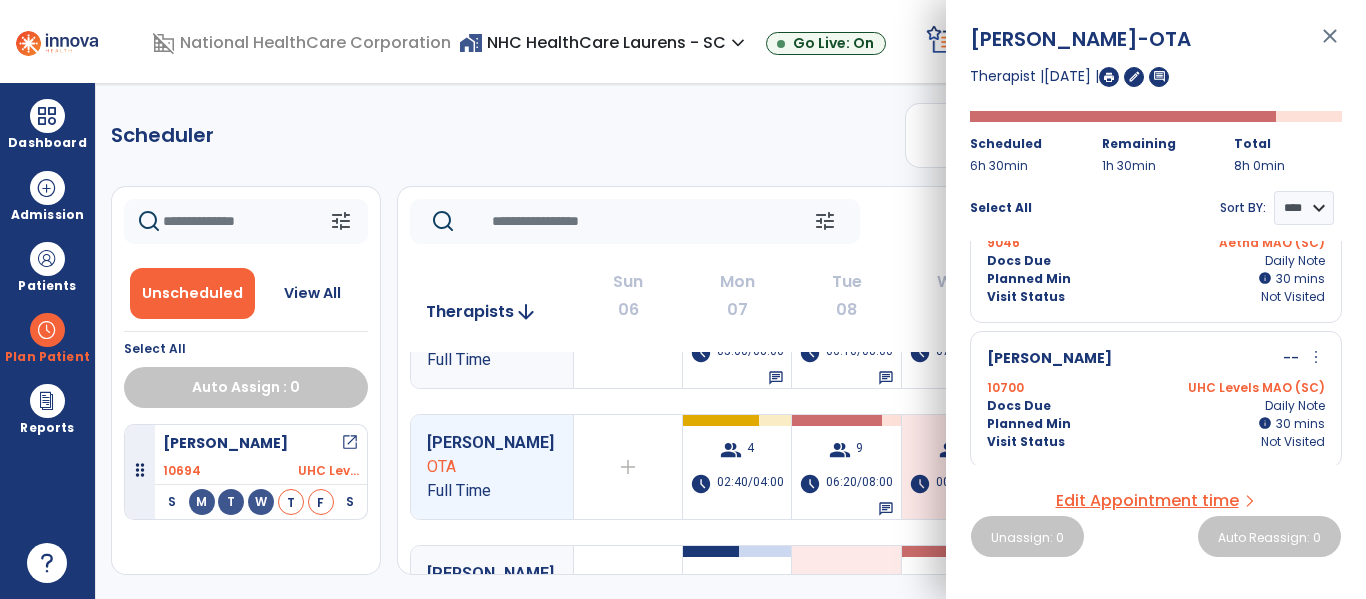 scroll, scrollTop: 1226, scrollLeft: 0, axis: vertical 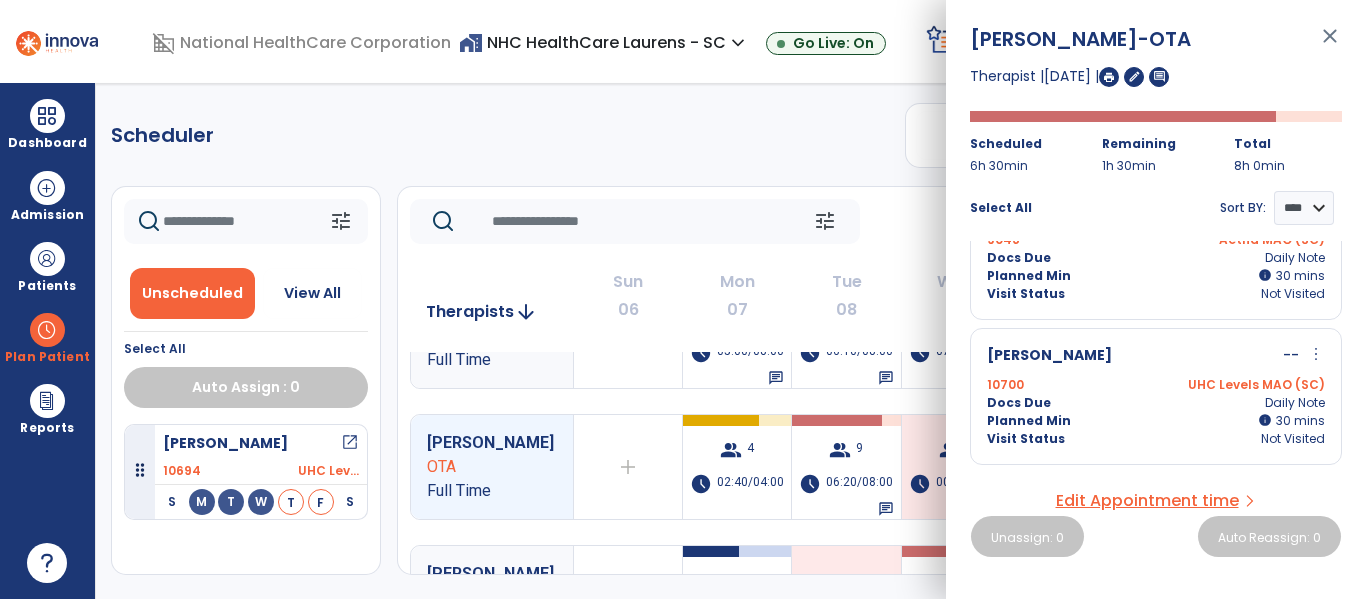 click on "close" at bounding box center [1330, 45] 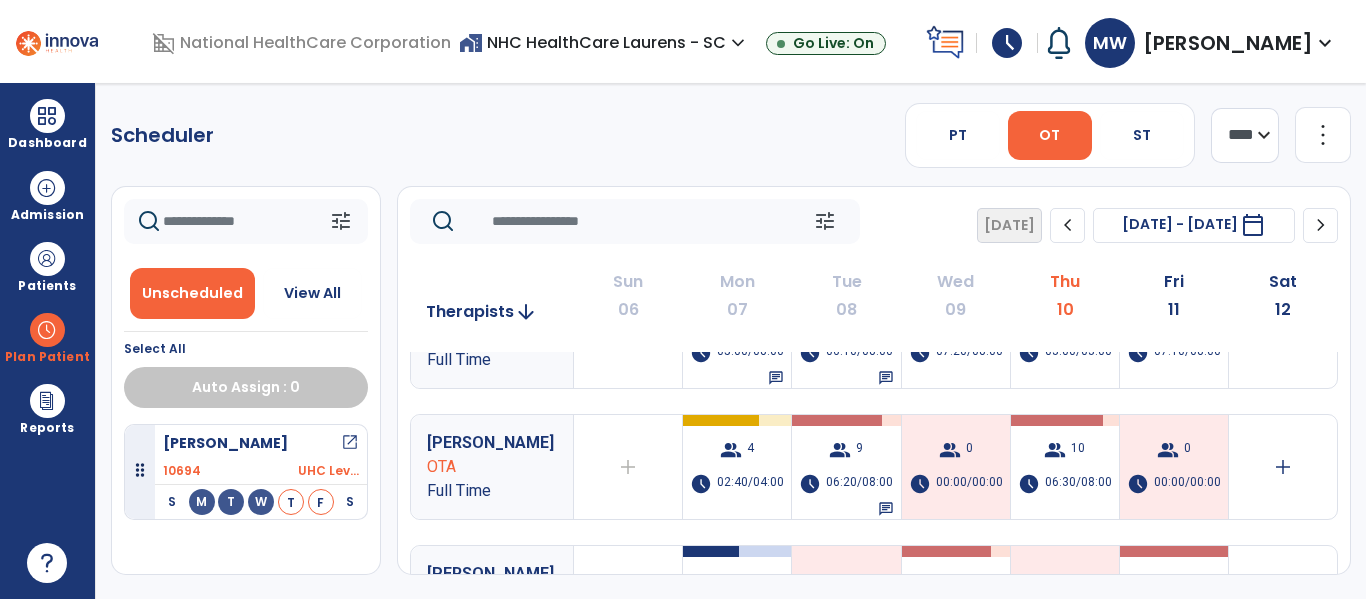 click on "Scheduler   PT   OT   ST  **** *** more_vert  Manage Labor   View All Therapists   Print" 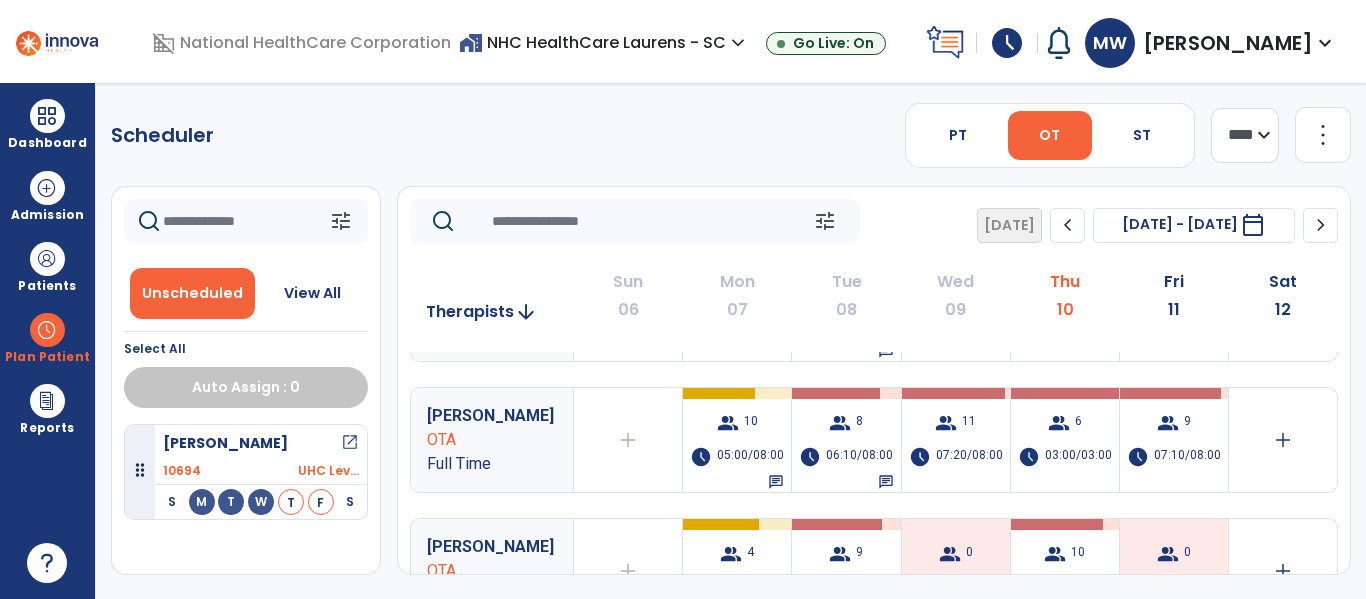 scroll, scrollTop: 0, scrollLeft: 0, axis: both 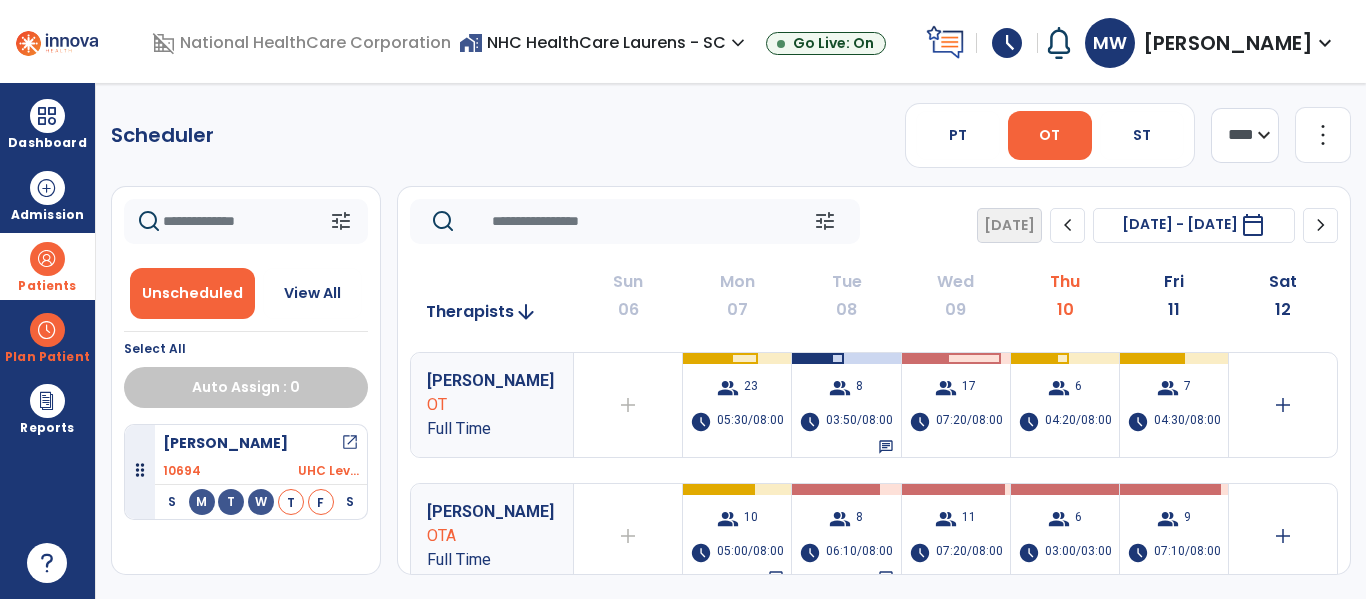click on "Patients" at bounding box center [47, 266] 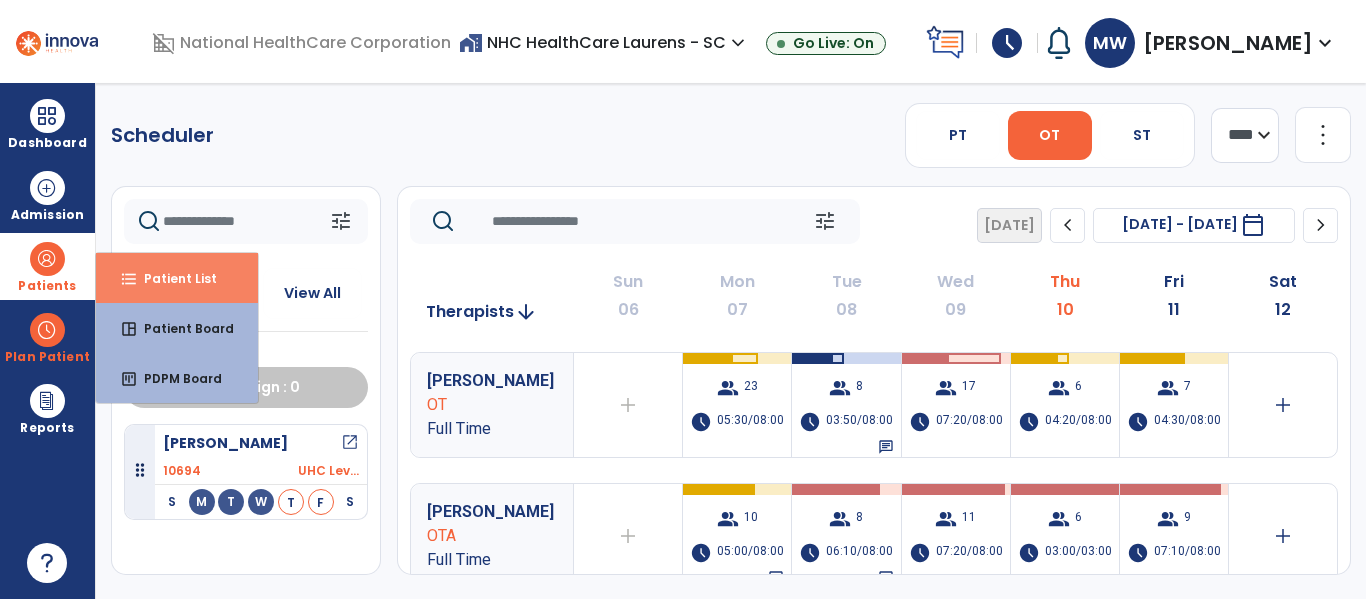 click on "Patient List" at bounding box center [172, 278] 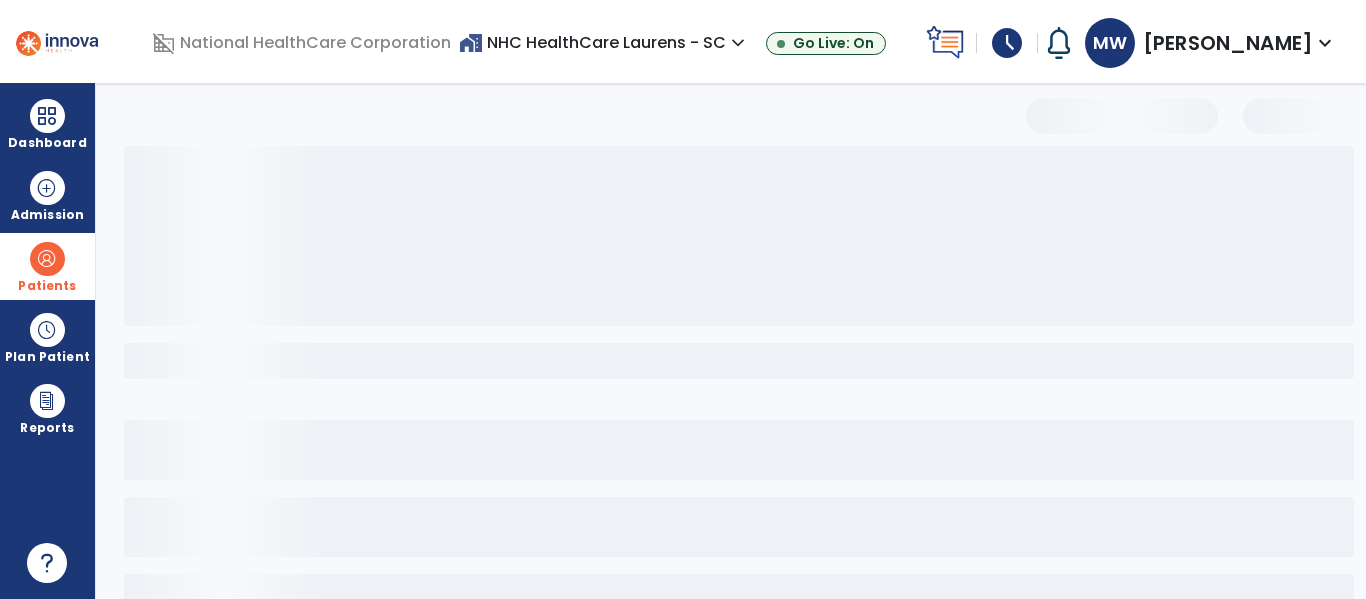 select on "***" 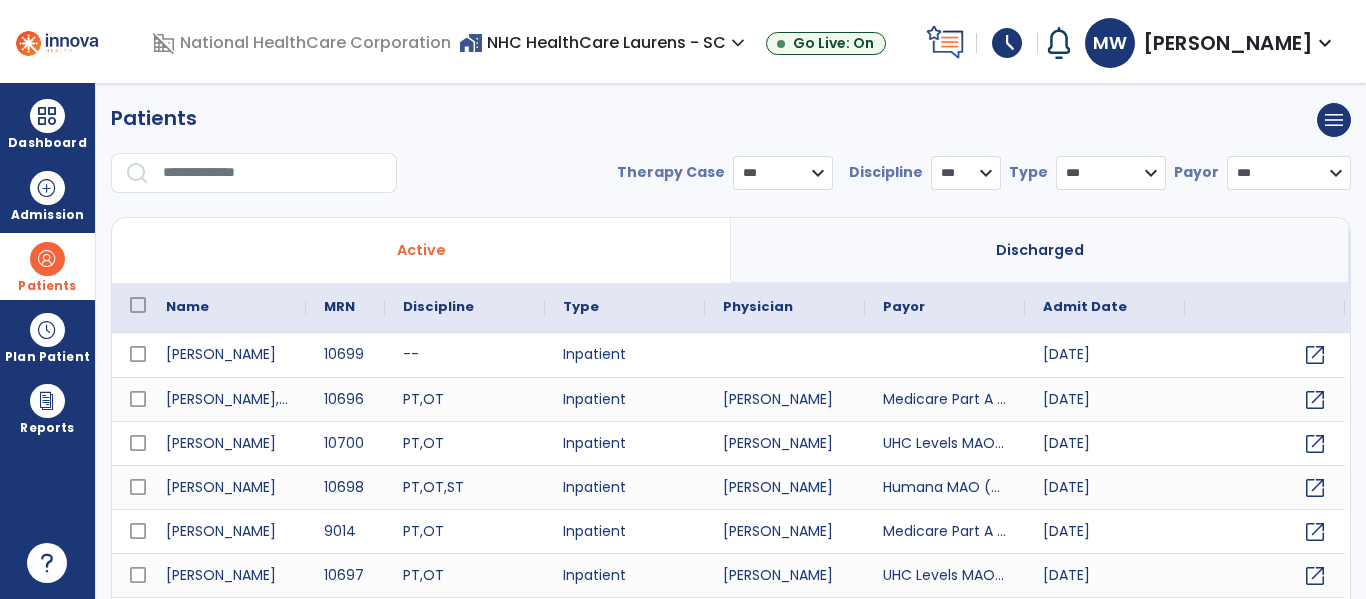 click on "**********" at bounding box center [731, 341] 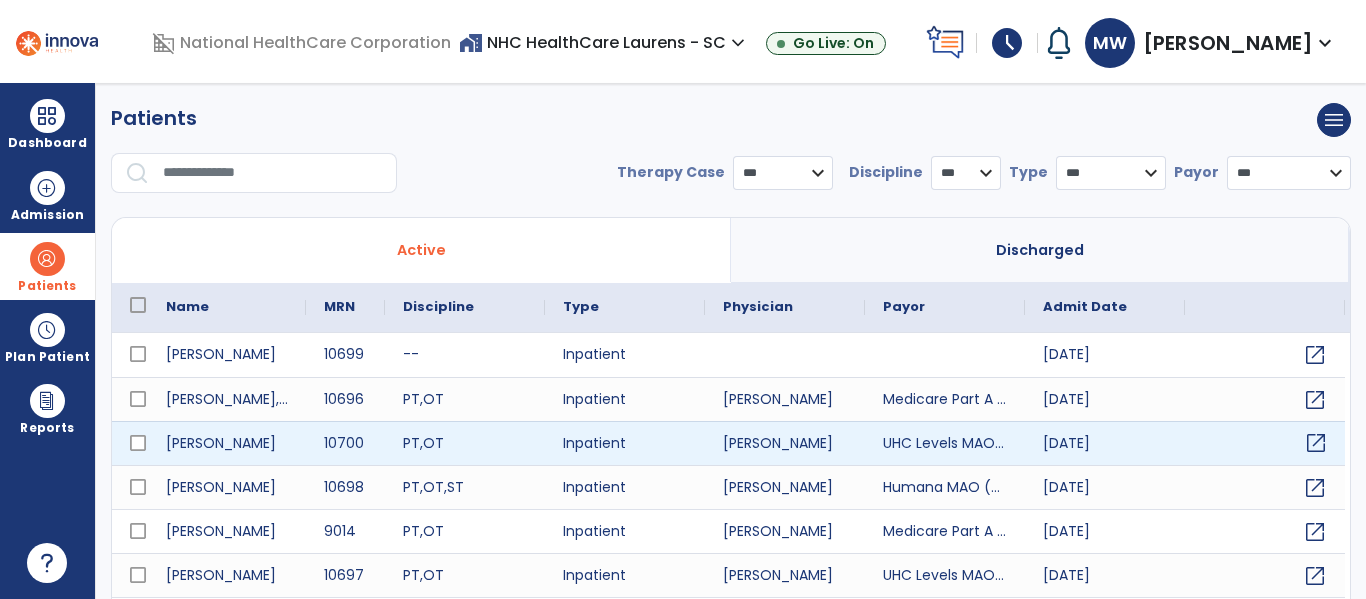 click on "open_in_new" at bounding box center (1316, 443) 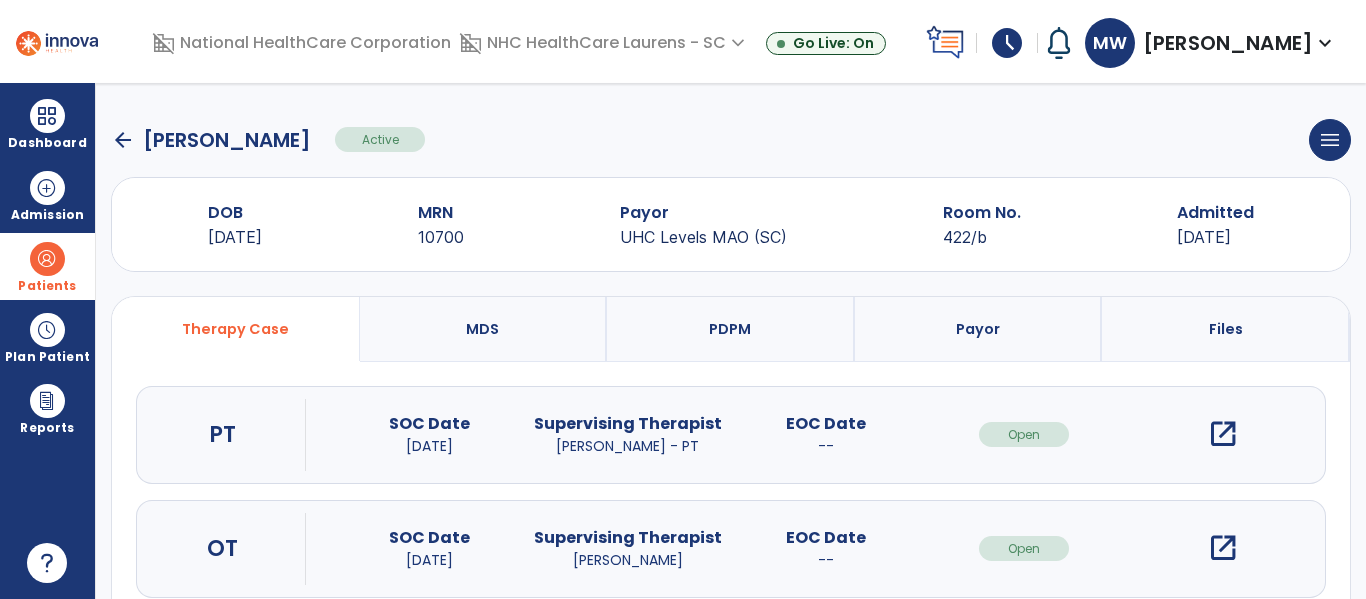 click on "open_in_new" at bounding box center [1223, 548] 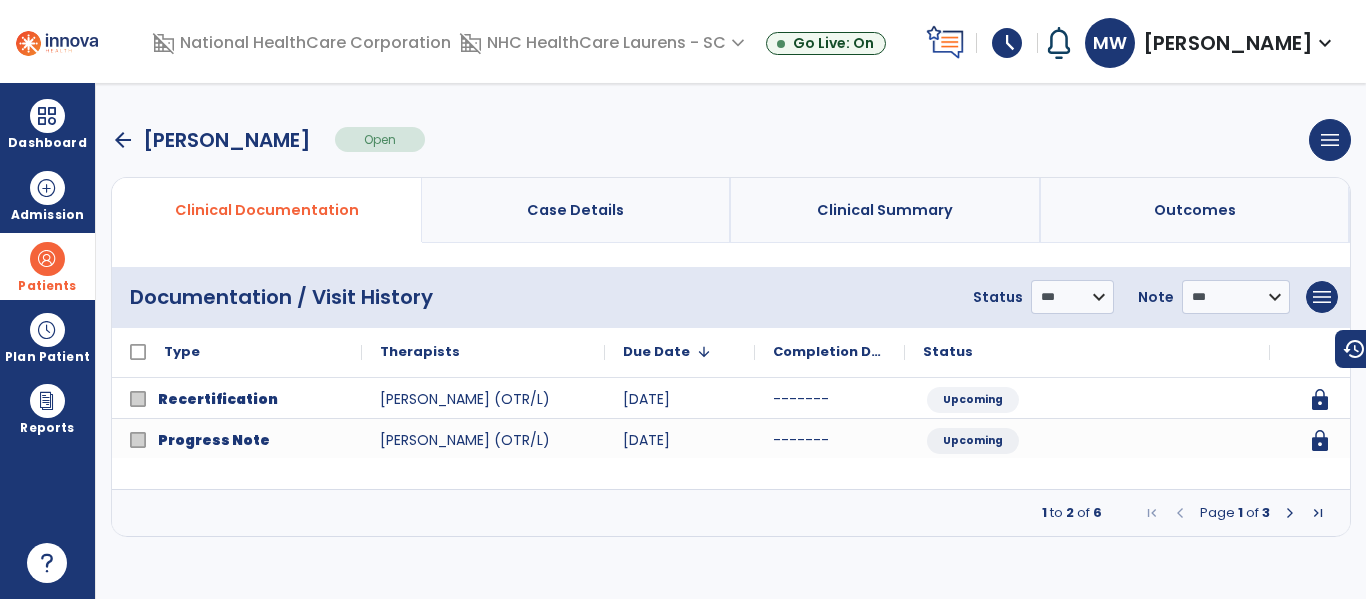 click on "Page
1
of
3" at bounding box center [1235, 513] 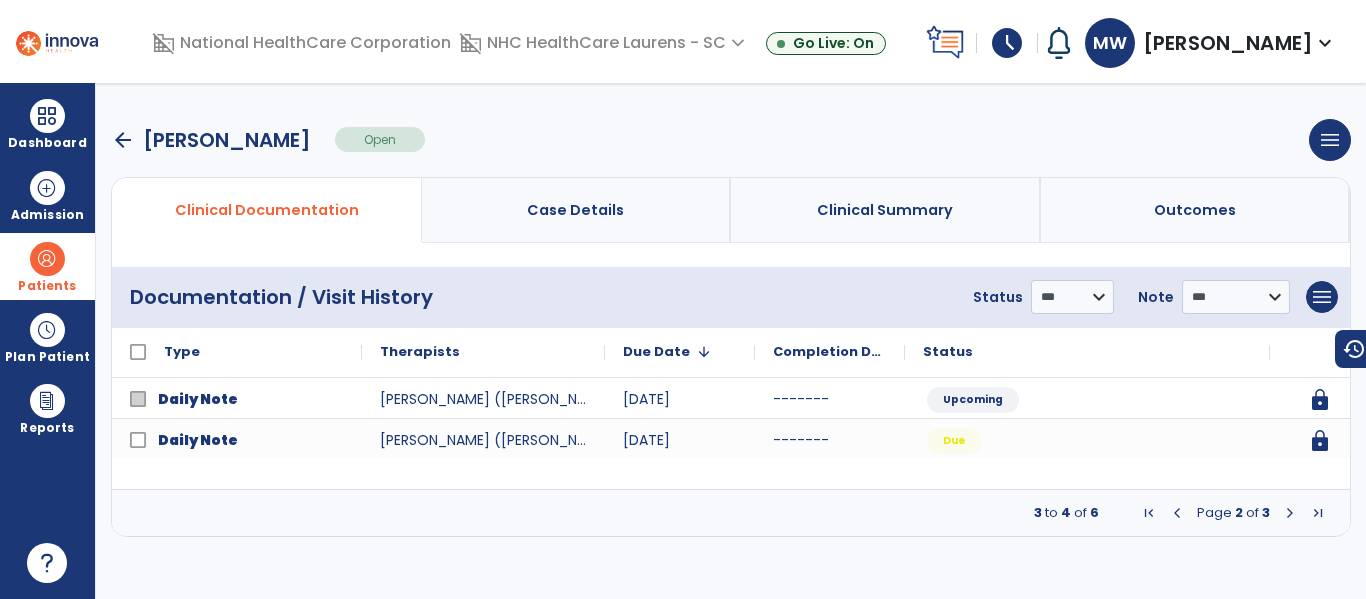 click at bounding box center [1290, 513] 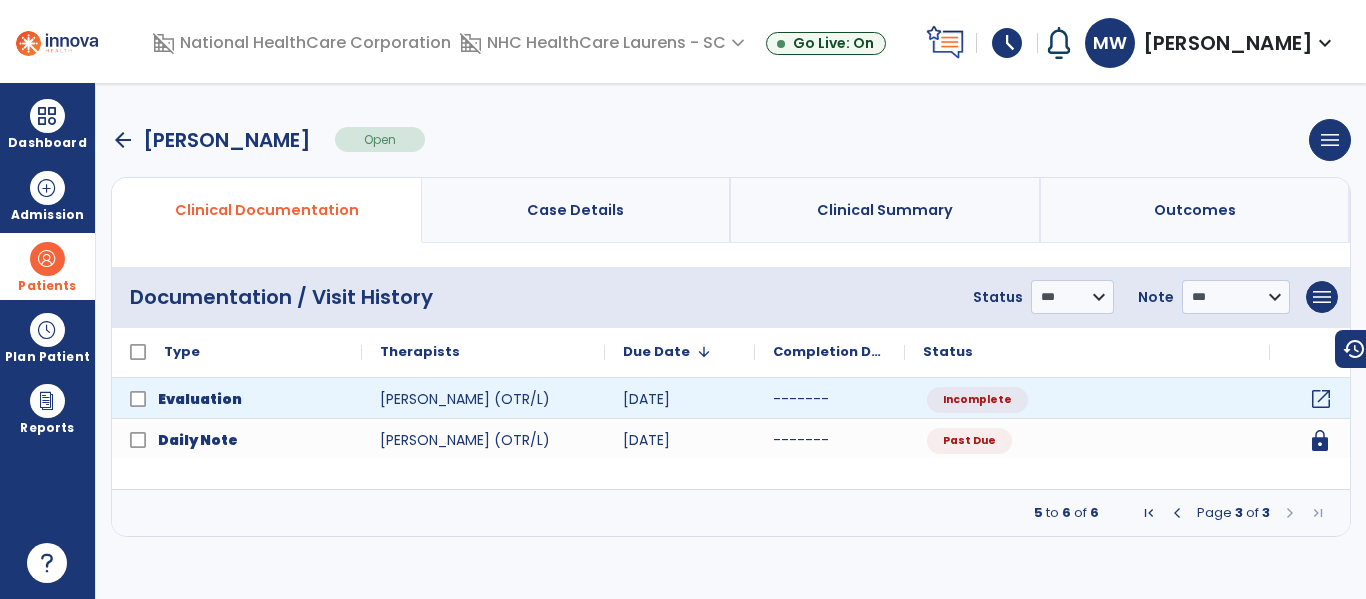 click on "open_in_new" 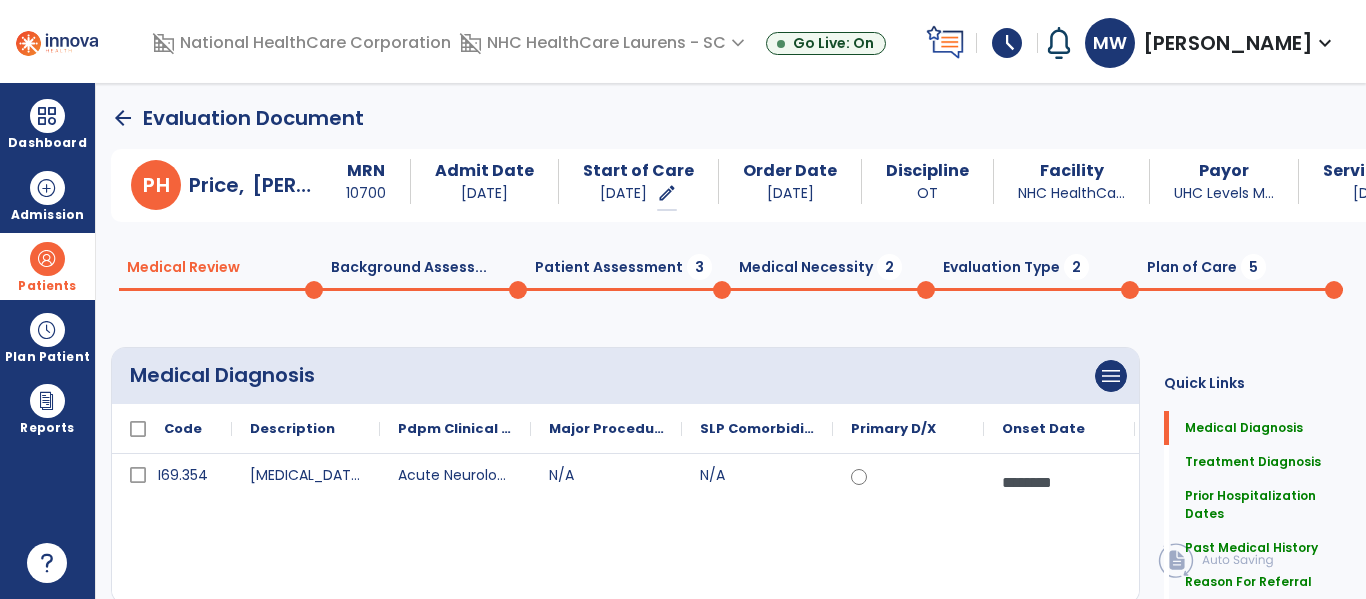 click on "Patient Assessment  3" 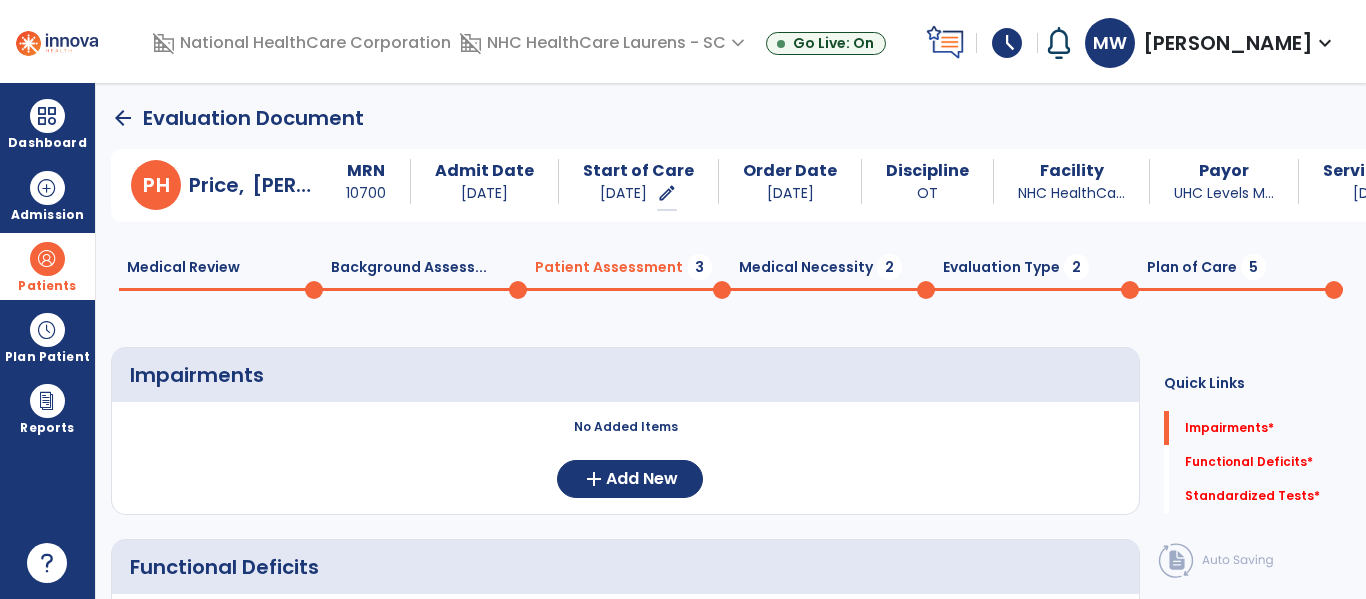 click on "Background Assess...  0" 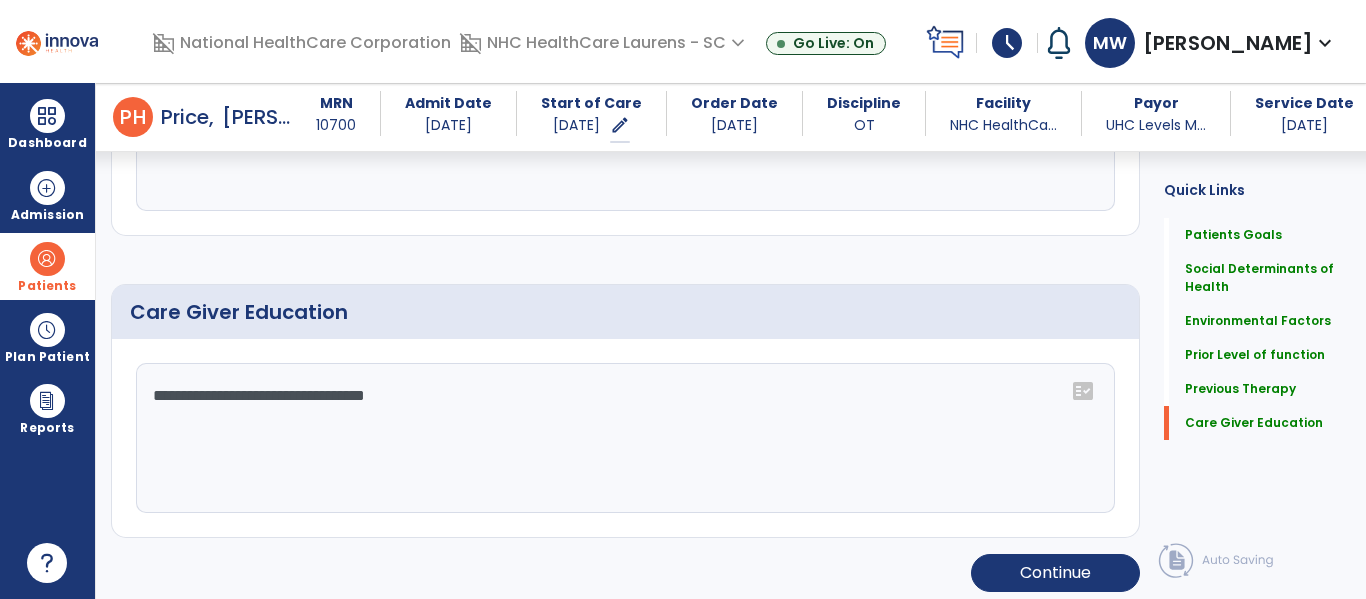 scroll, scrollTop: 1633, scrollLeft: 0, axis: vertical 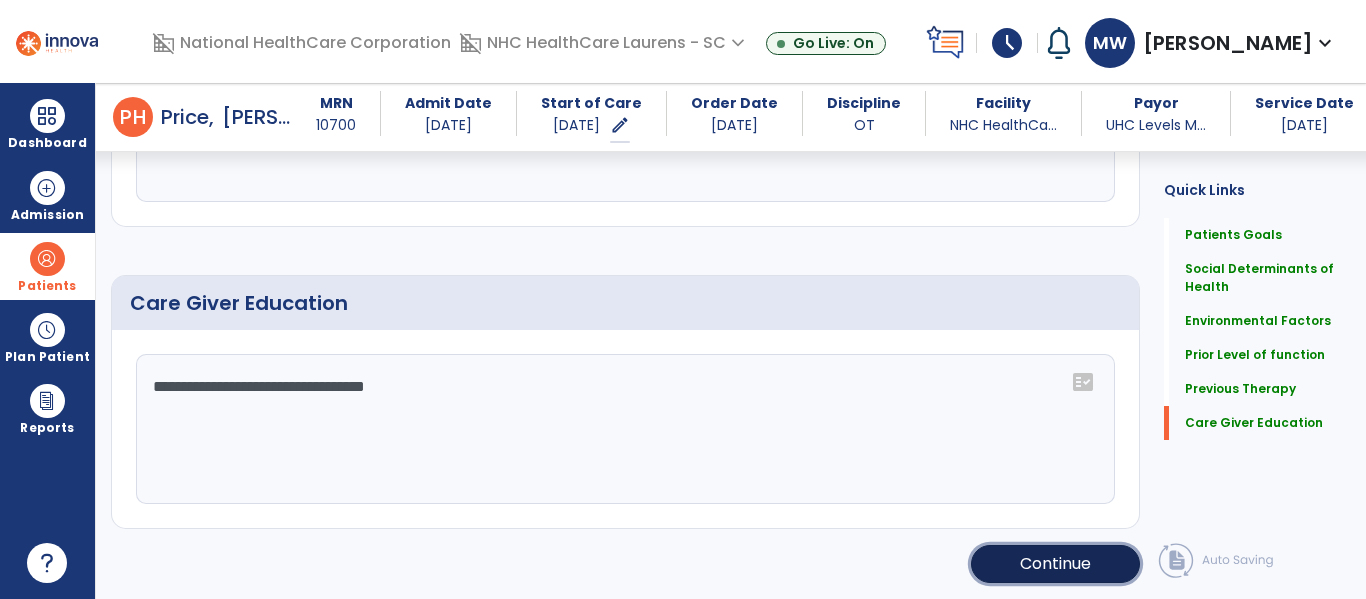 click on "Continue" 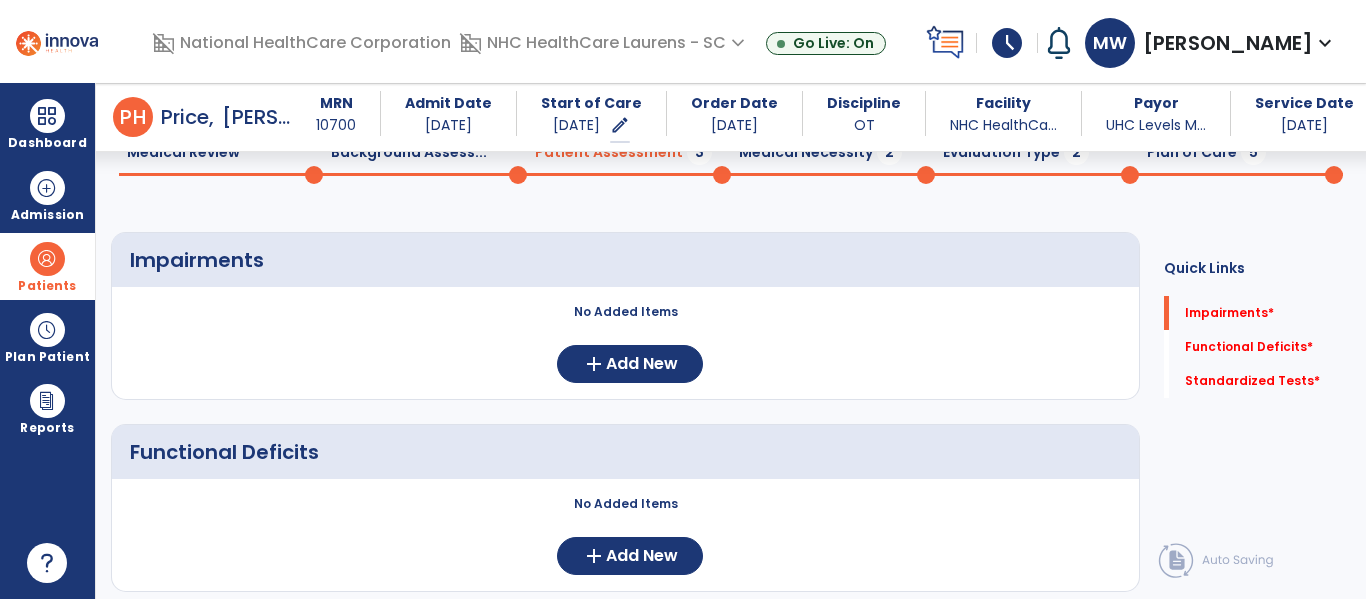 scroll, scrollTop: 52, scrollLeft: 0, axis: vertical 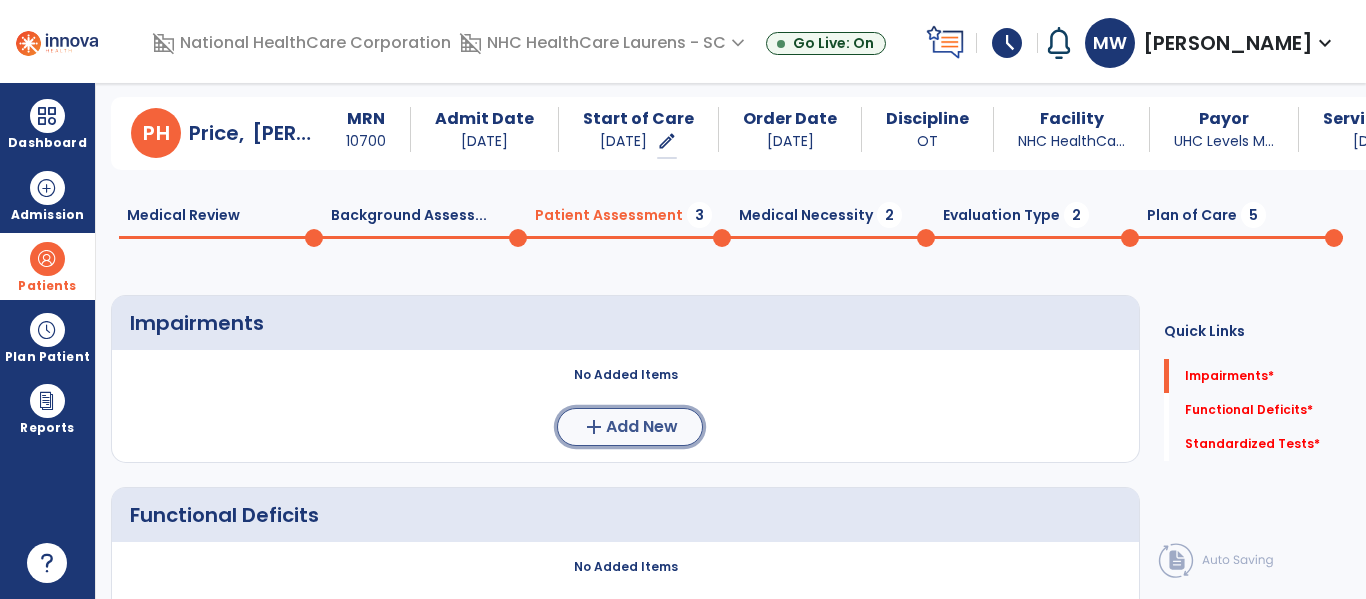 click on "Add New" 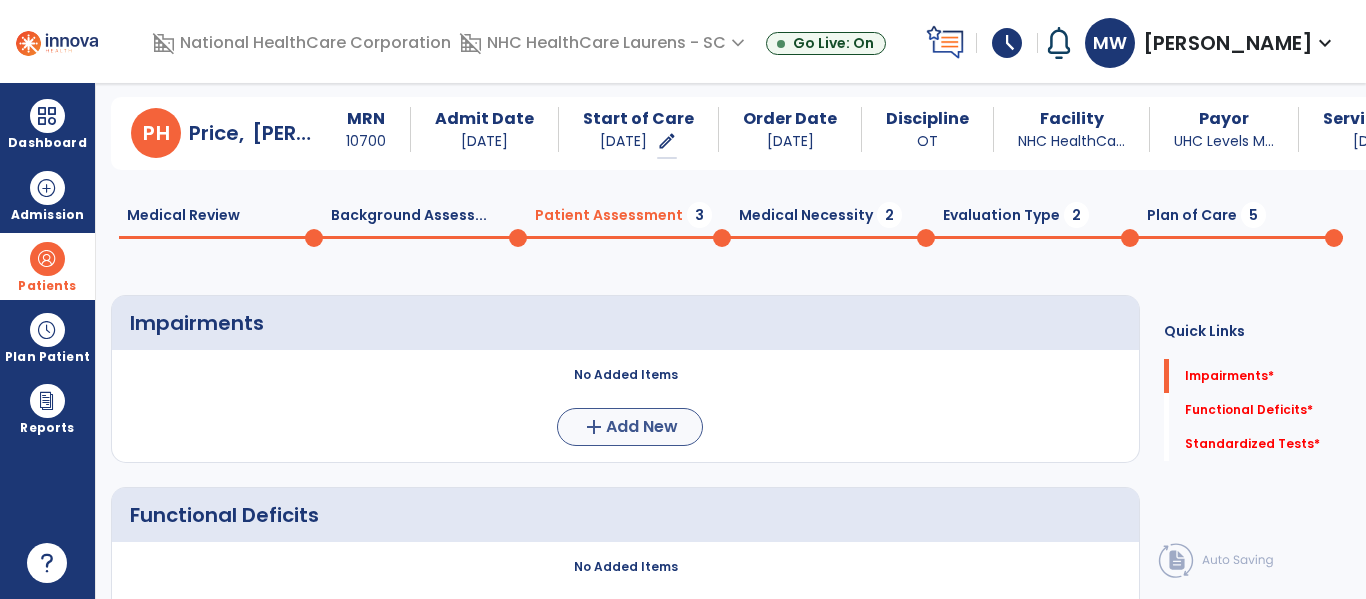 scroll, scrollTop: 0, scrollLeft: 0, axis: both 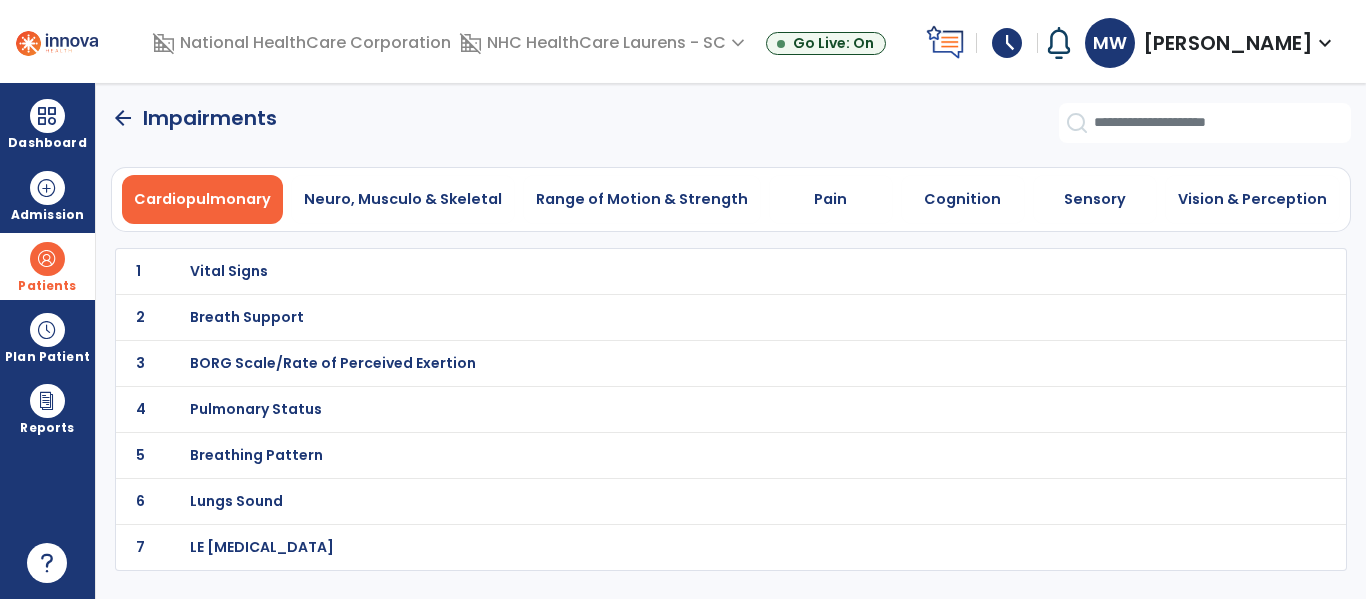 click on "Vital Signs" at bounding box center (229, 271) 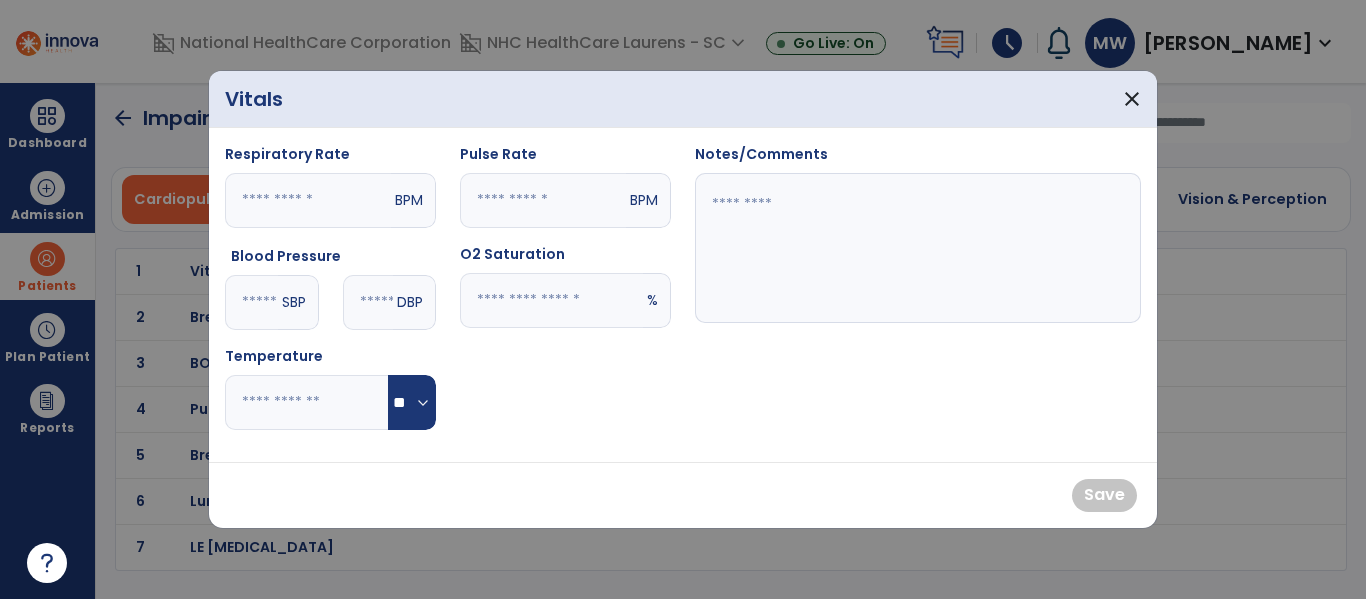 click at bounding box center [551, 300] 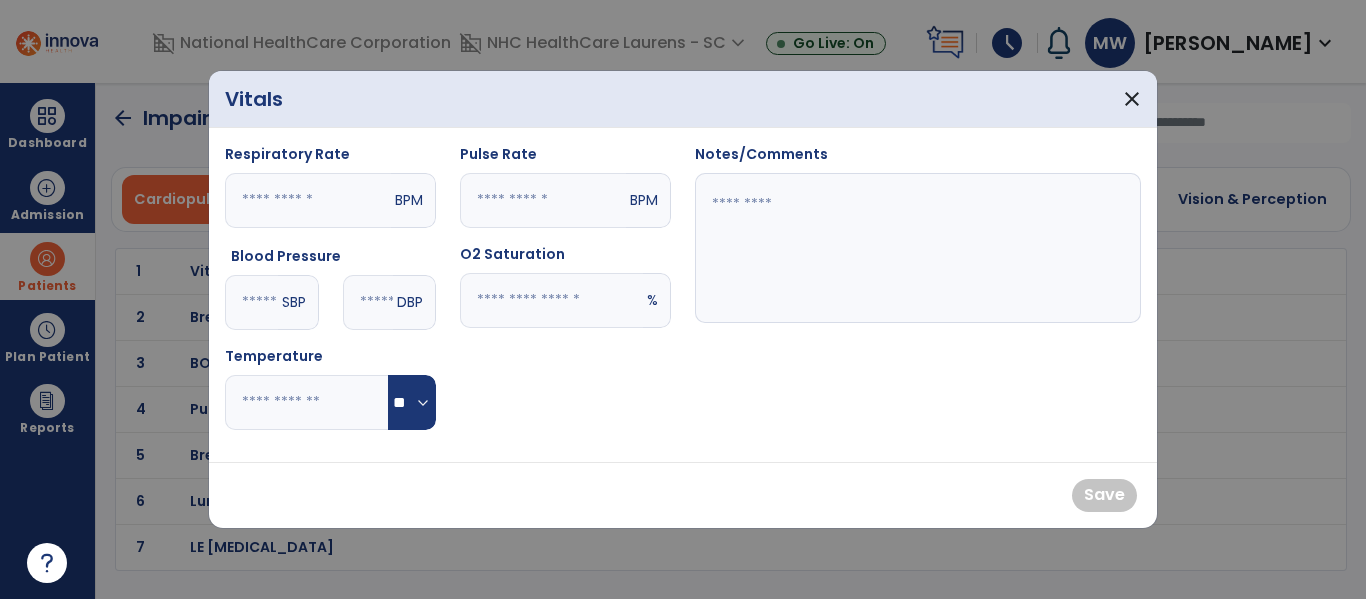 type on "**" 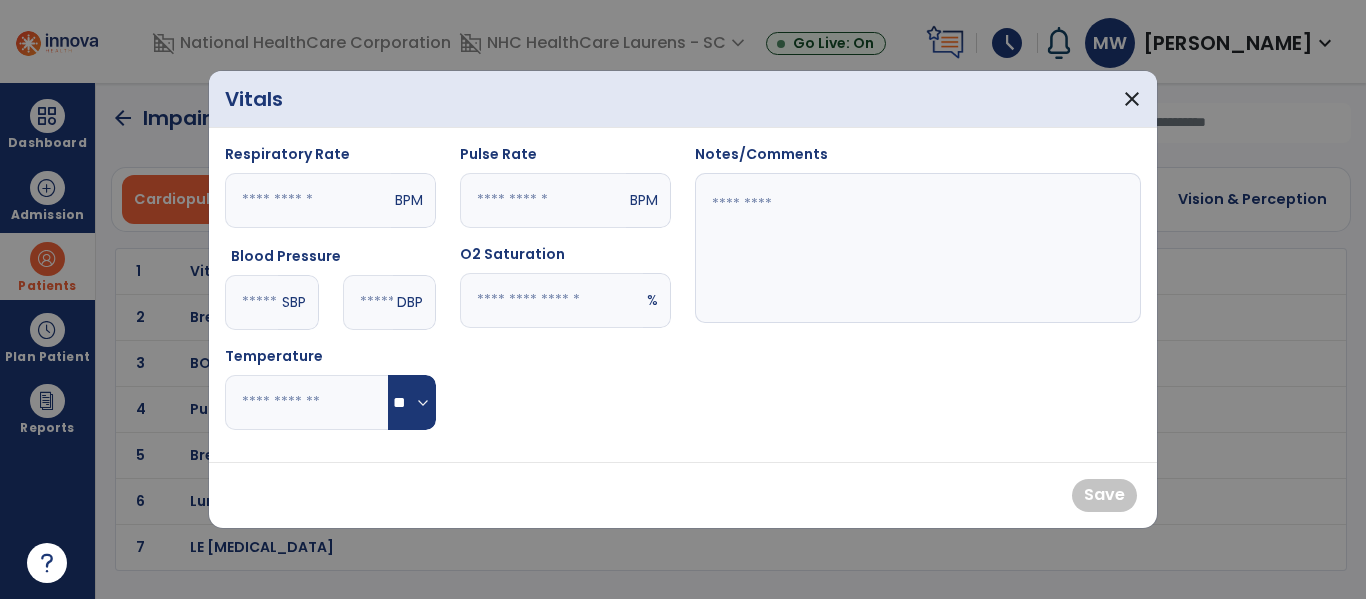 click at bounding box center [543, 200] 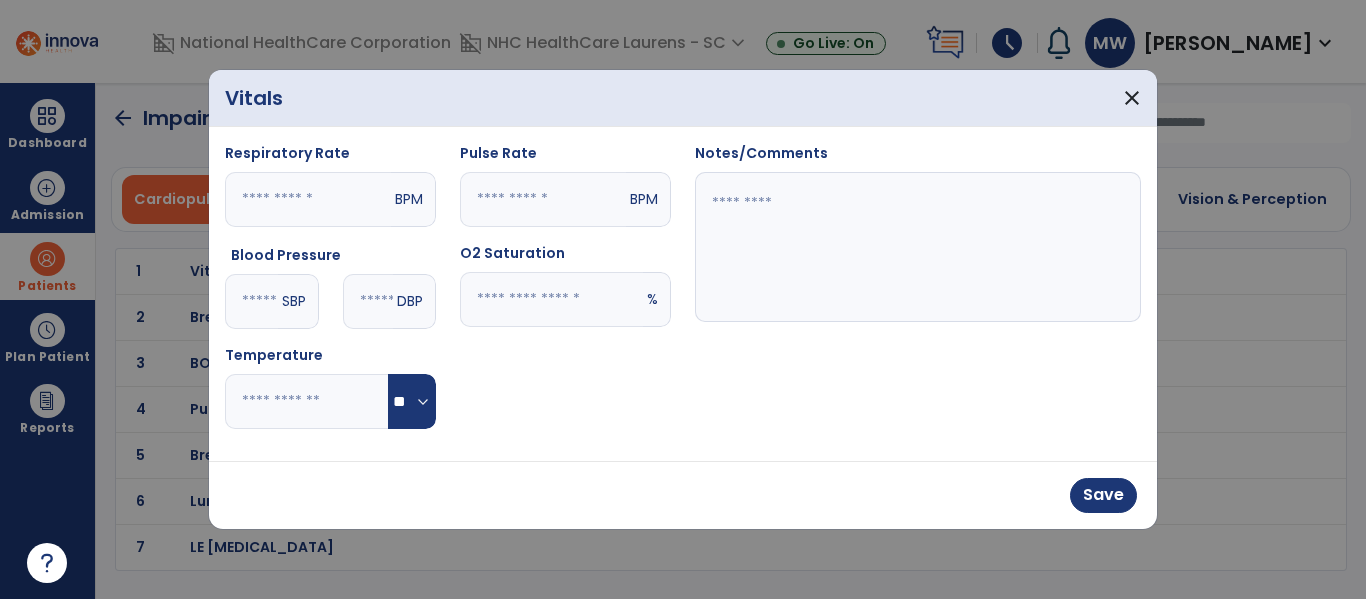 type on "**" 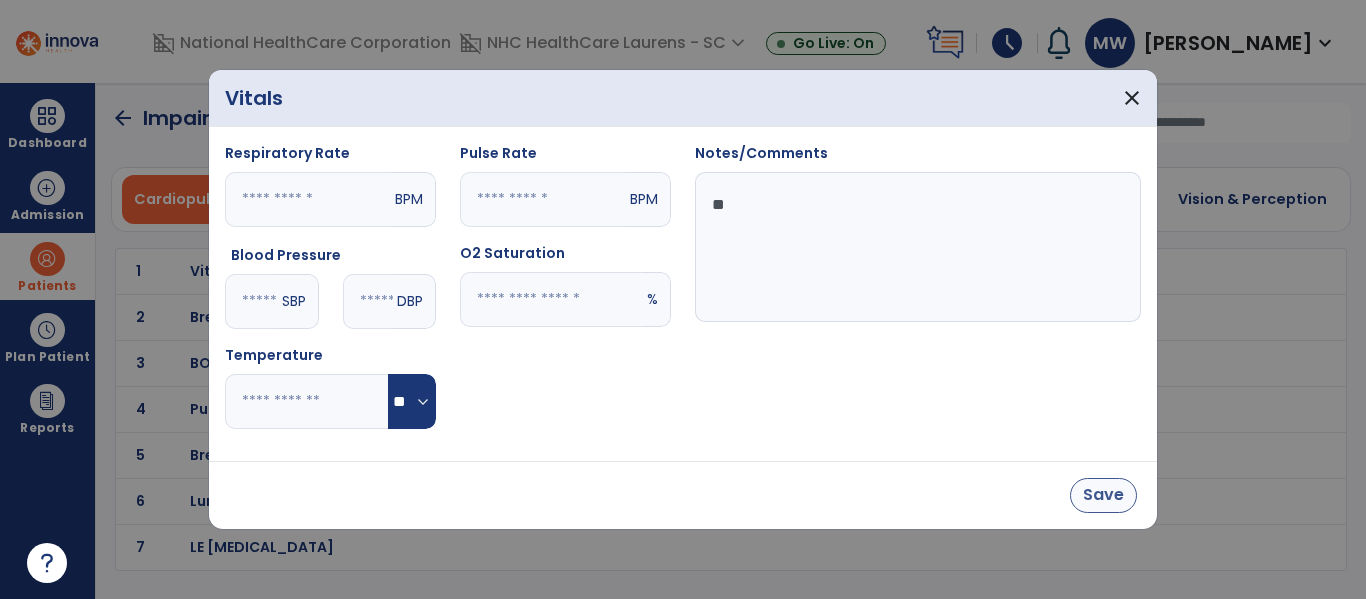 type on "**" 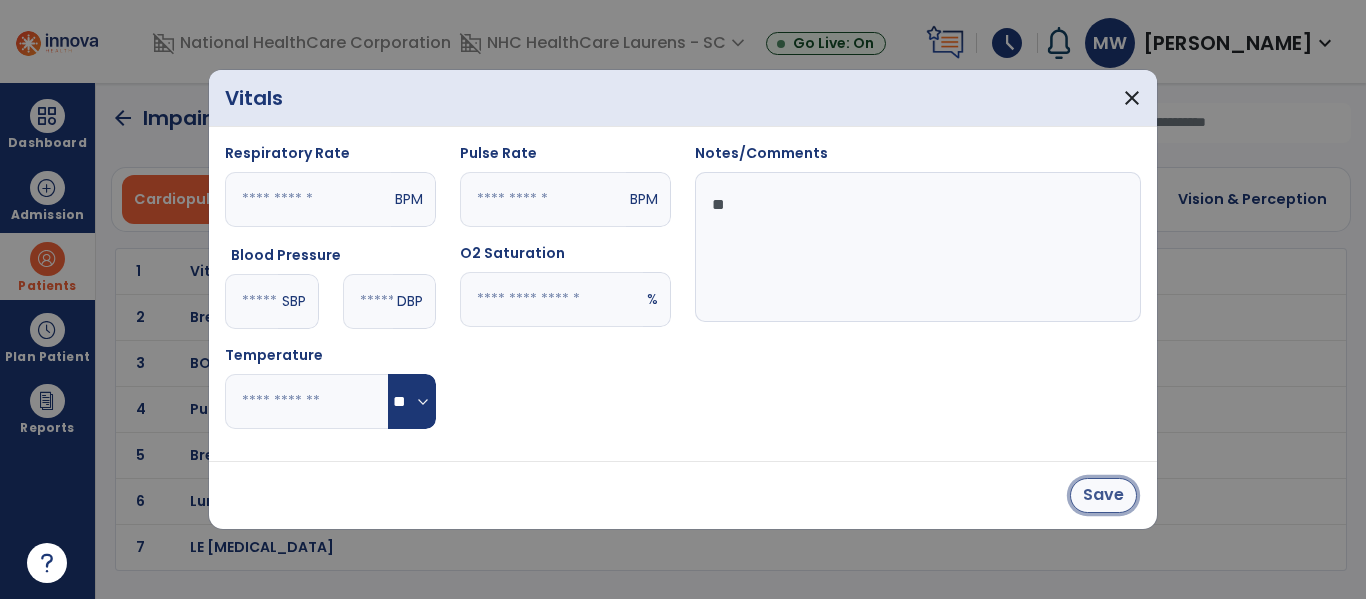 click on "Save" at bounding box center (1103, 495) 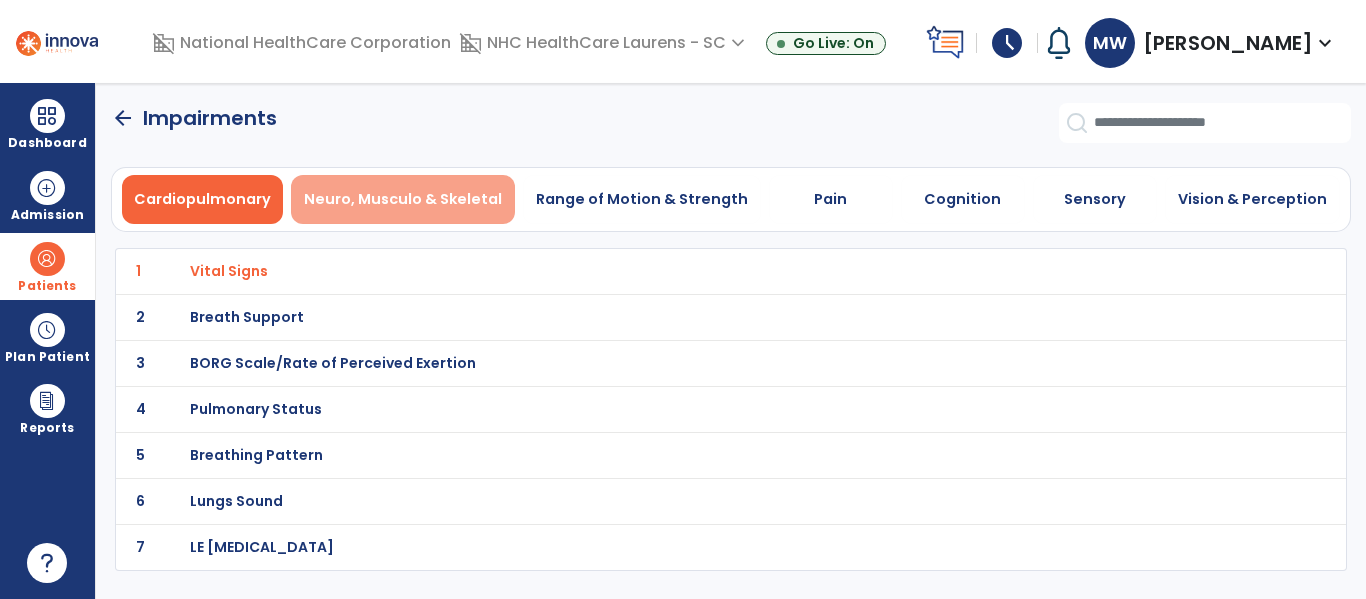 click on "Neuro, Musculo & Skeletal" at bounding box center (403, 199) 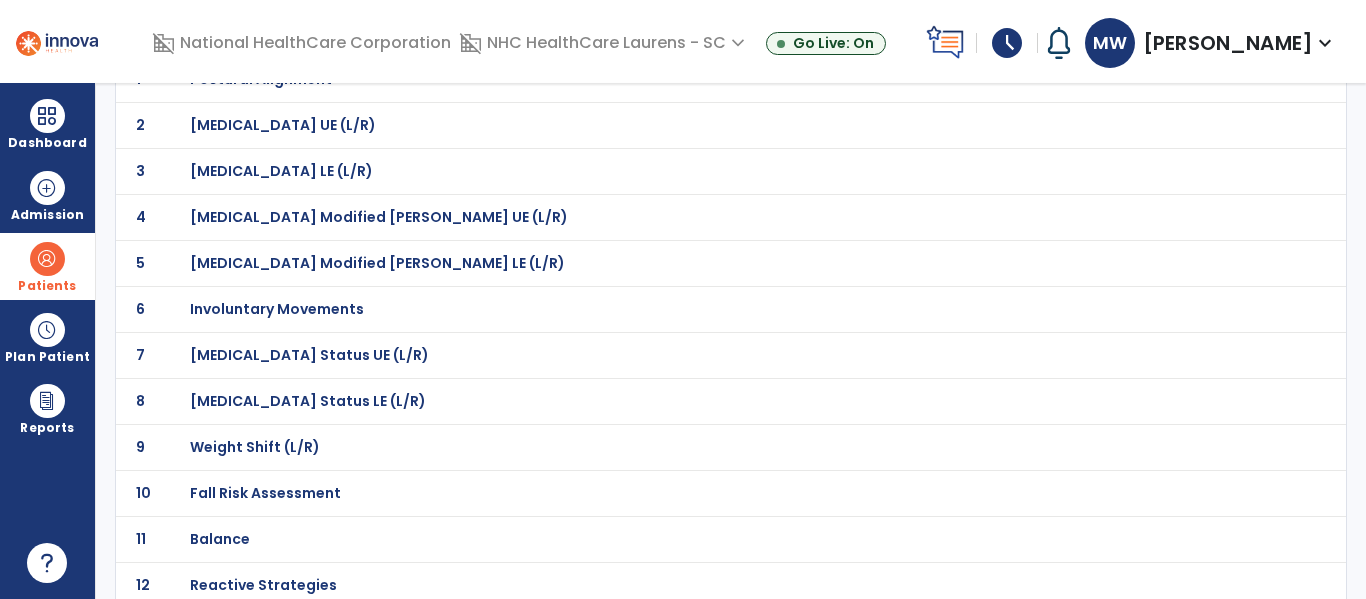 scroll, scrollTop: 200, scrollLeft: 0, axis: vertical 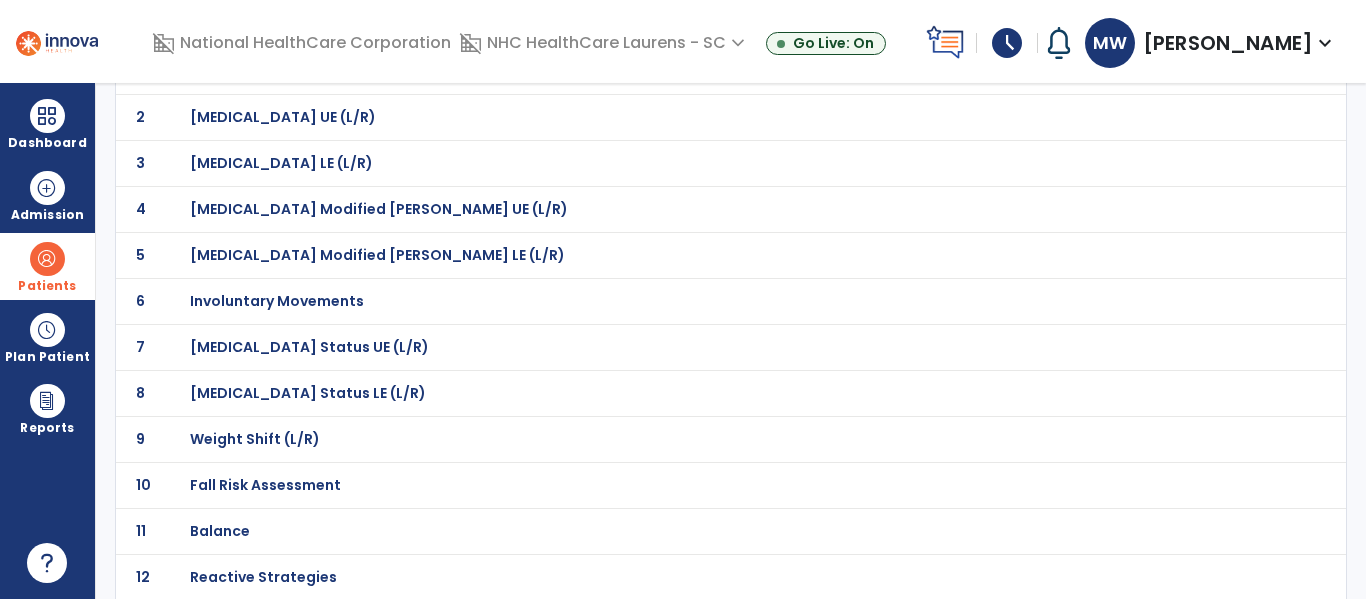 click on "Fall Risk Assessment" at bounding box center (261, 71) 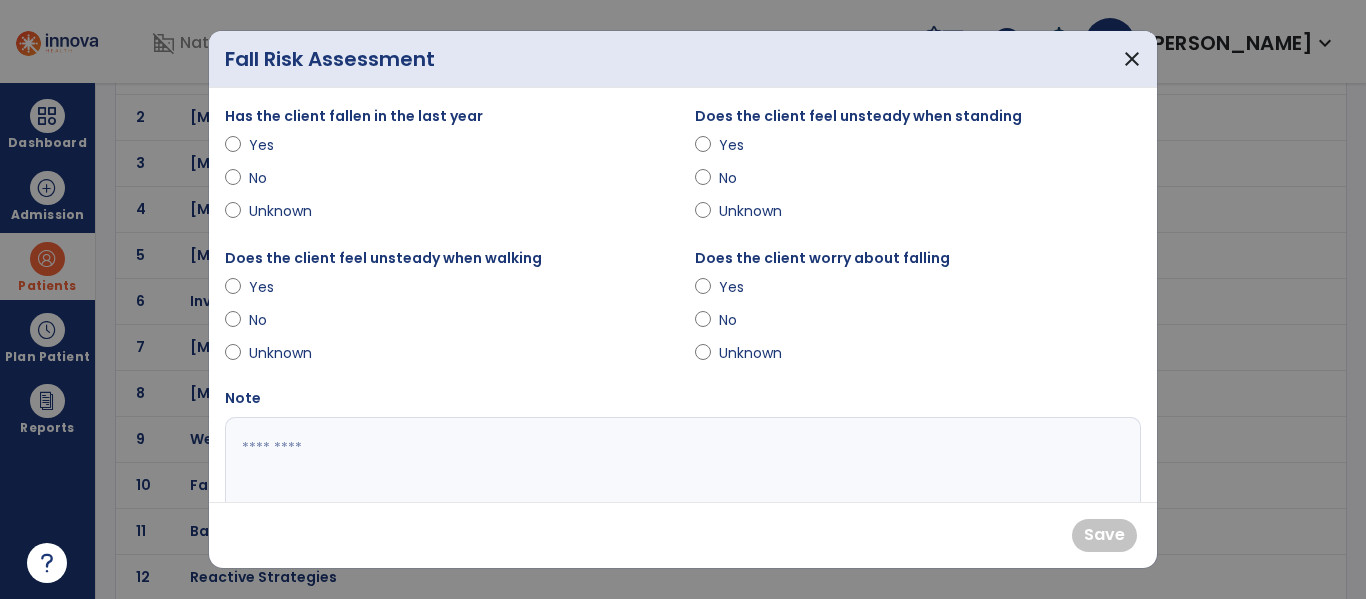 click on "Yes" at bounding box center (284, 145) 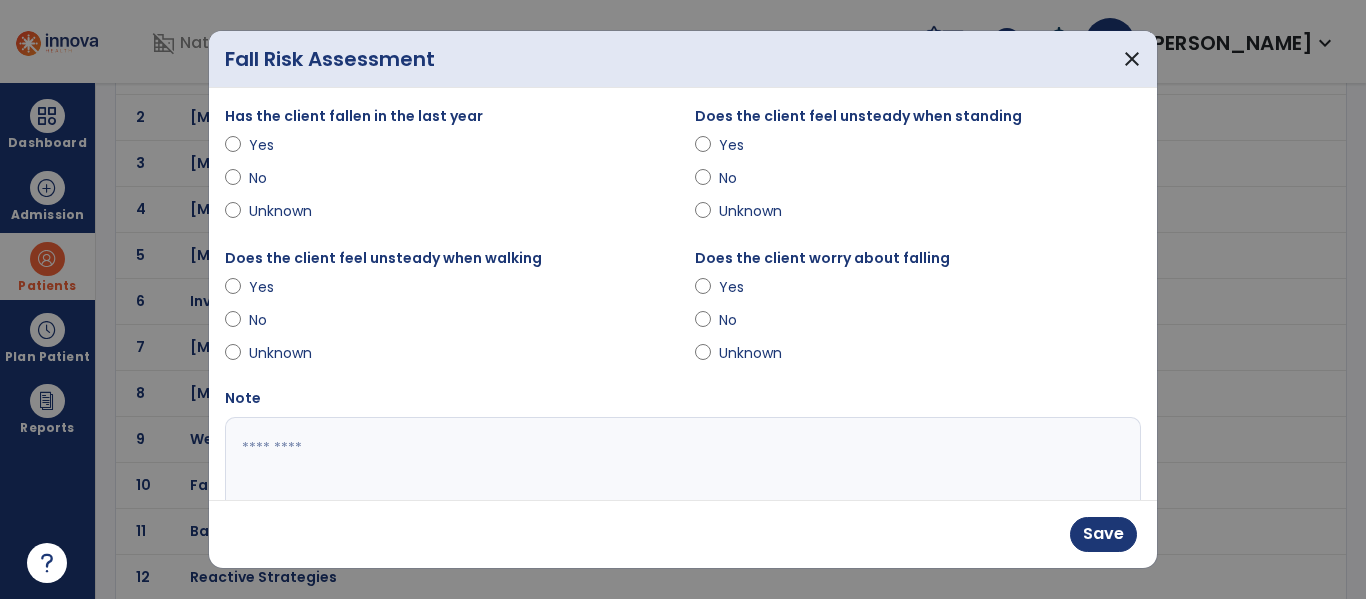 click on "Yes" at bounding box center (284, 287) 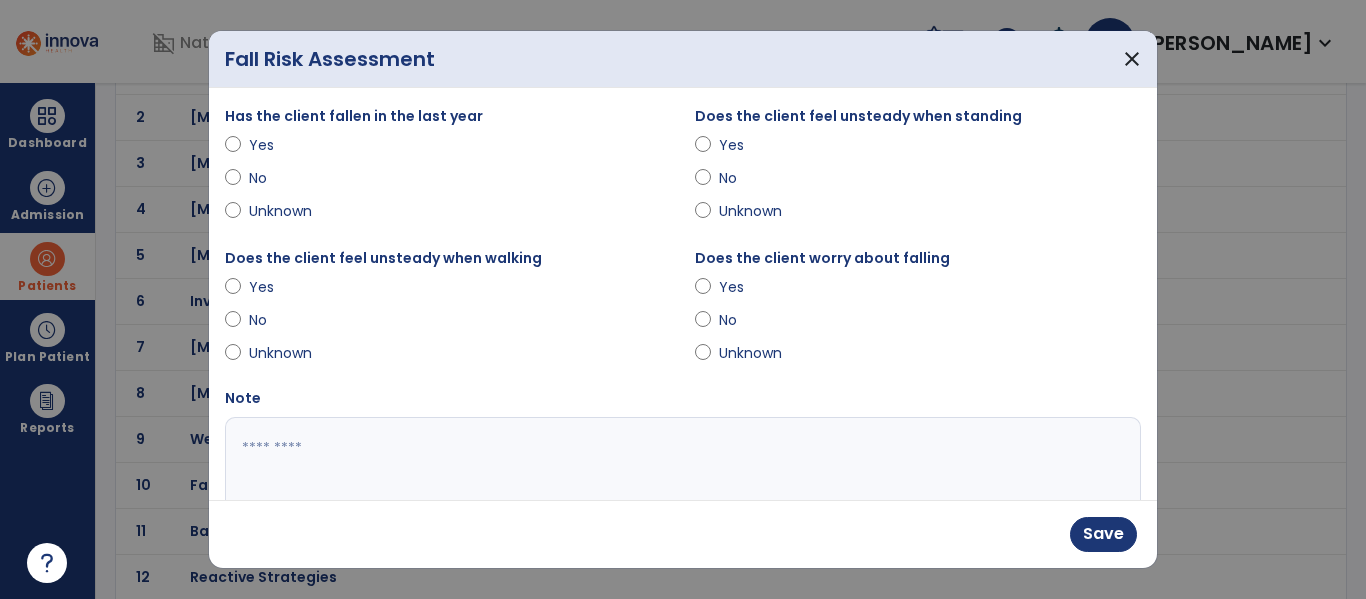 click on "Yes" at bounding box center (754, 287) 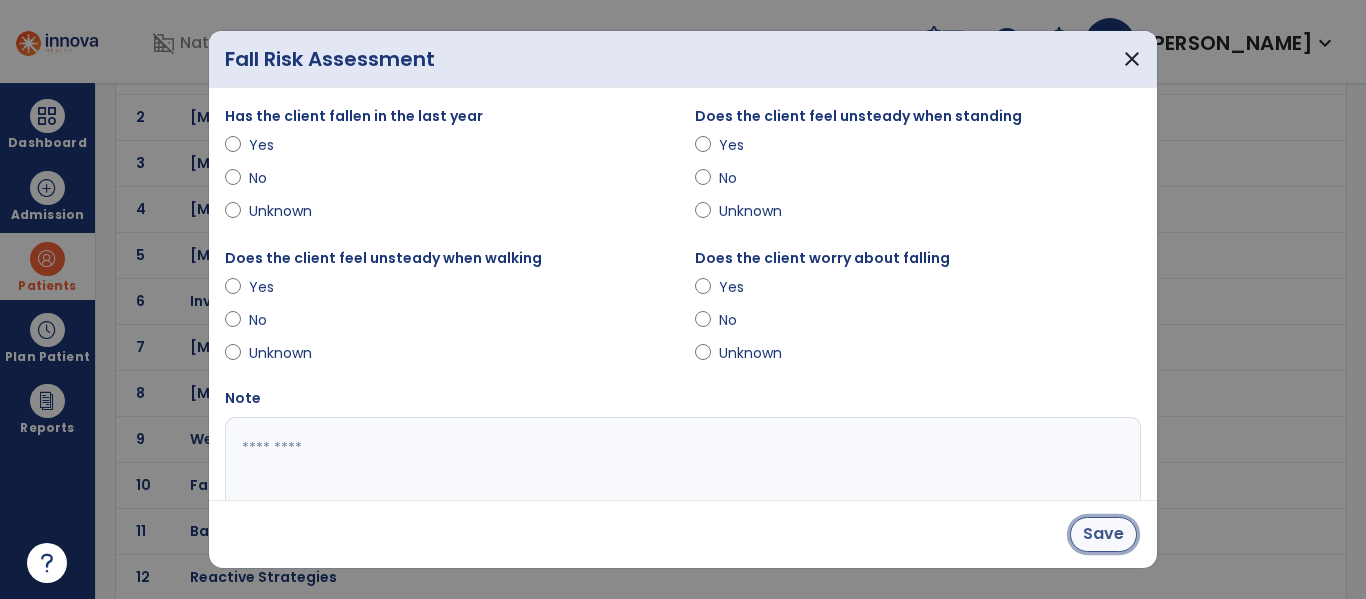 click on "Save" at bounding box center (1103, 534) 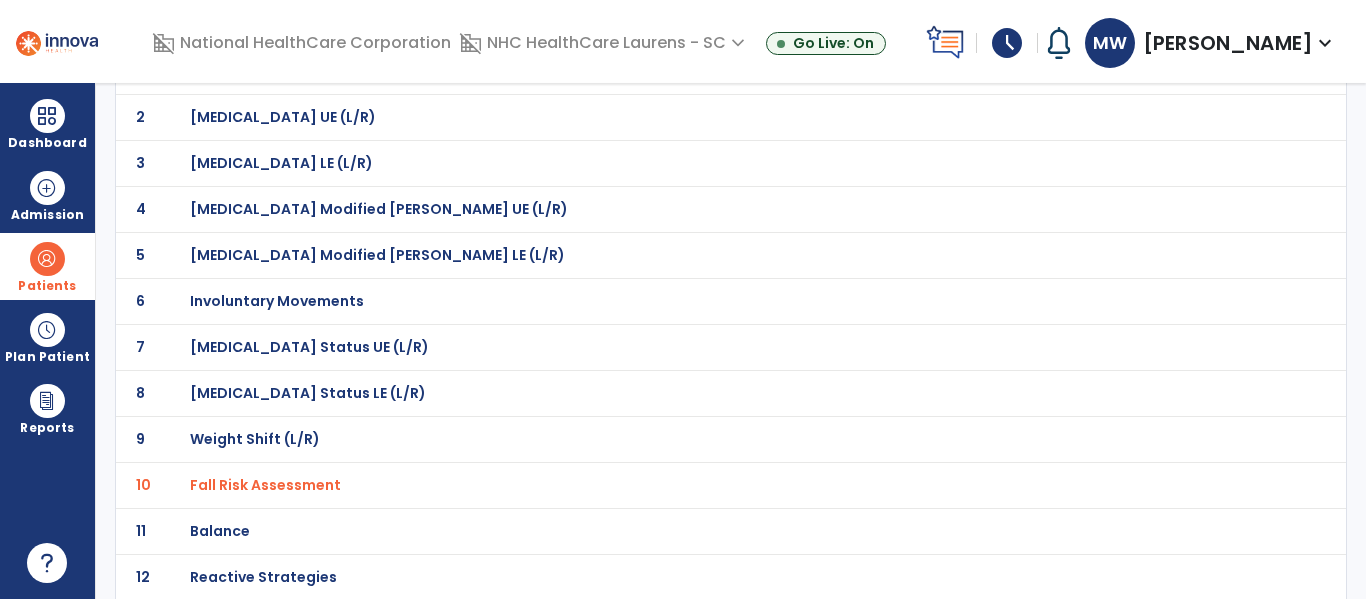 click on "Balance" at bounding box center [261, 71] 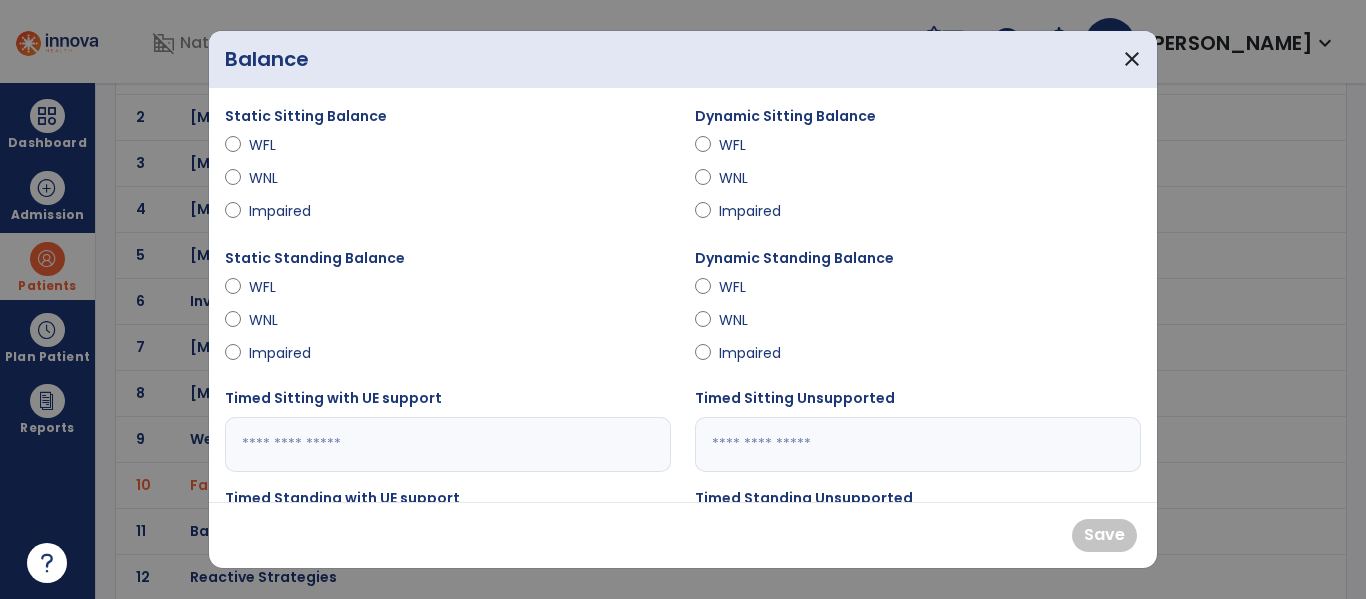 click on "WFL" at bounding box center (284, 145) 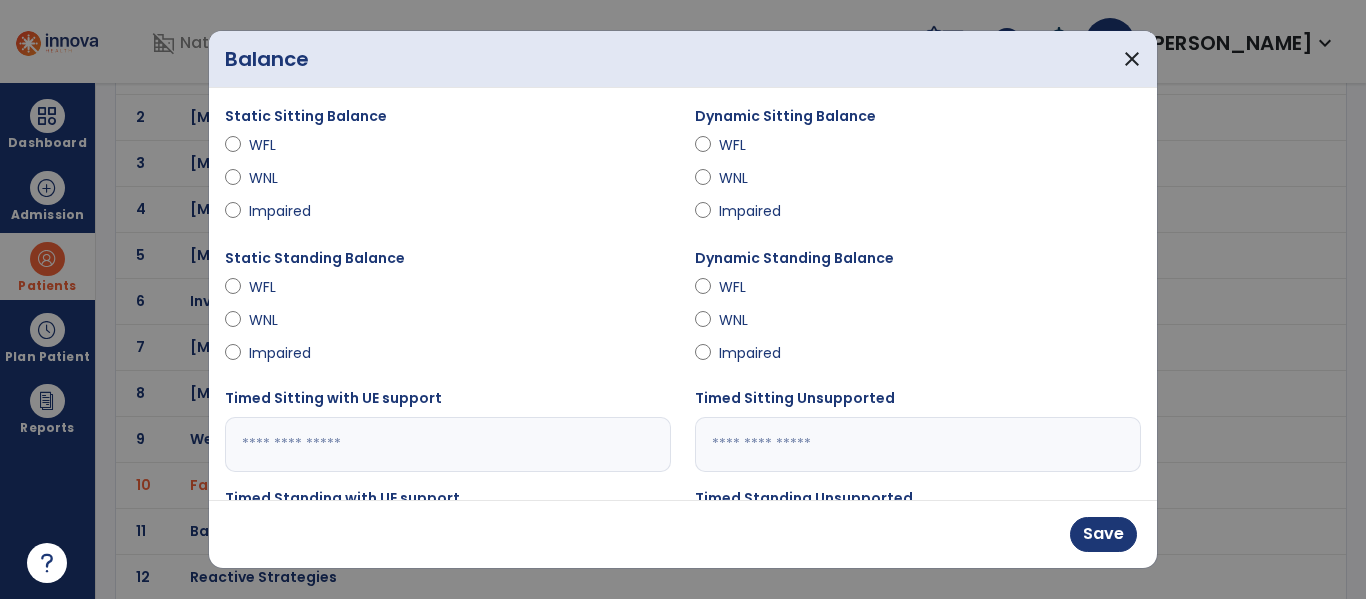 click on "Impaired" at bounding box center [754, 211] 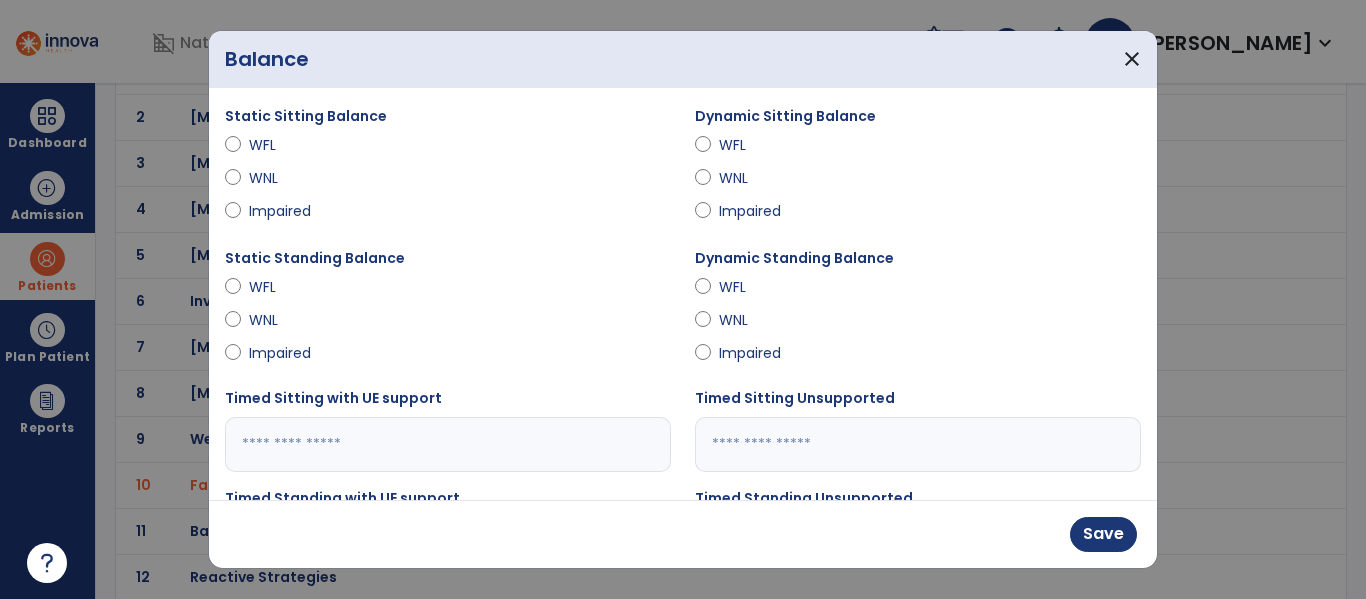 click on "Impaired" at bounding box center [754, 353] 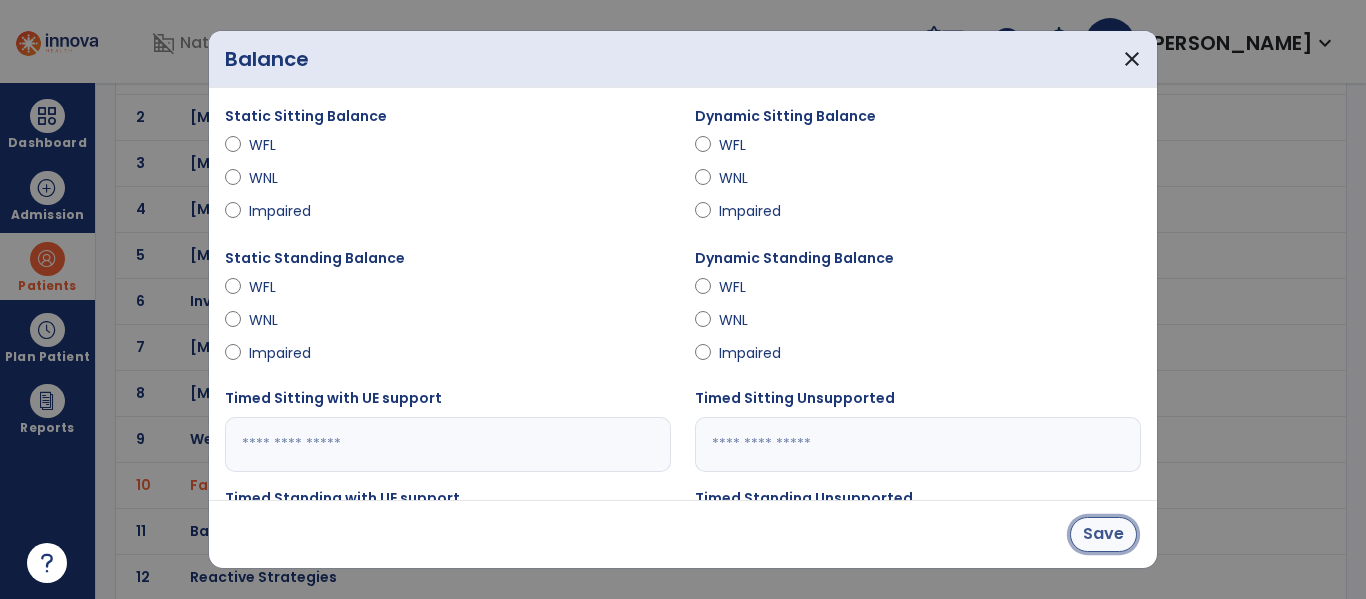 click on "Save" at bounding box center [1103, 534] 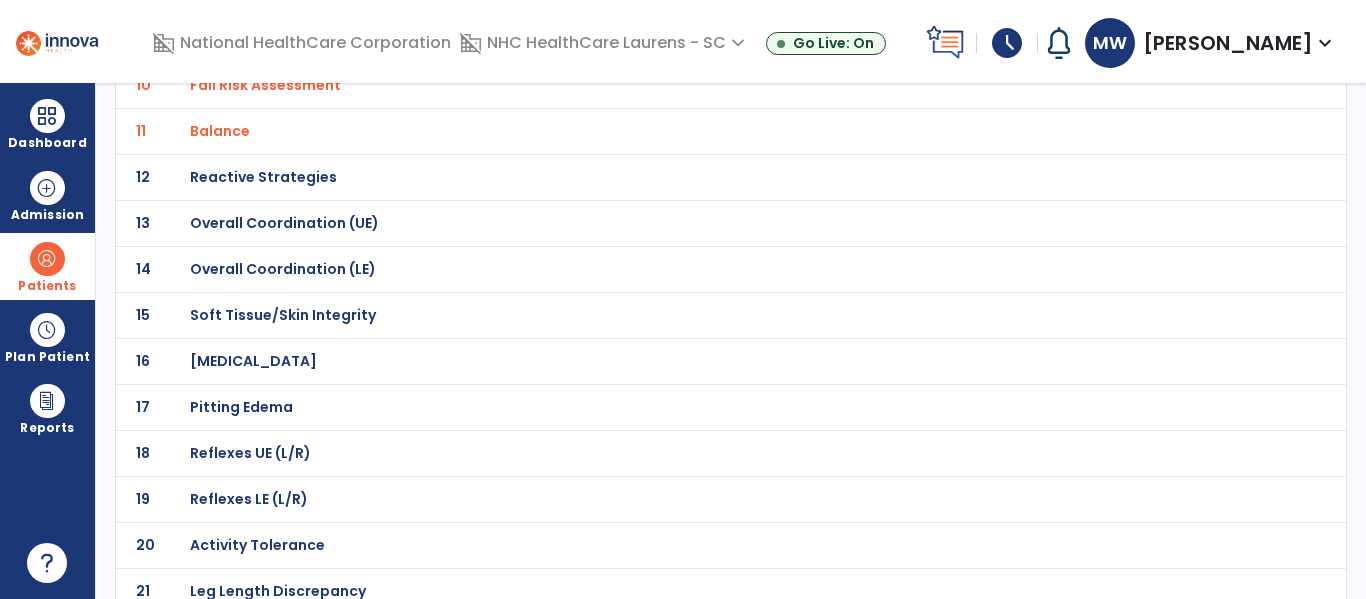 scroll, scrollTop: 708, scrollLeft: 0, axis: vertical 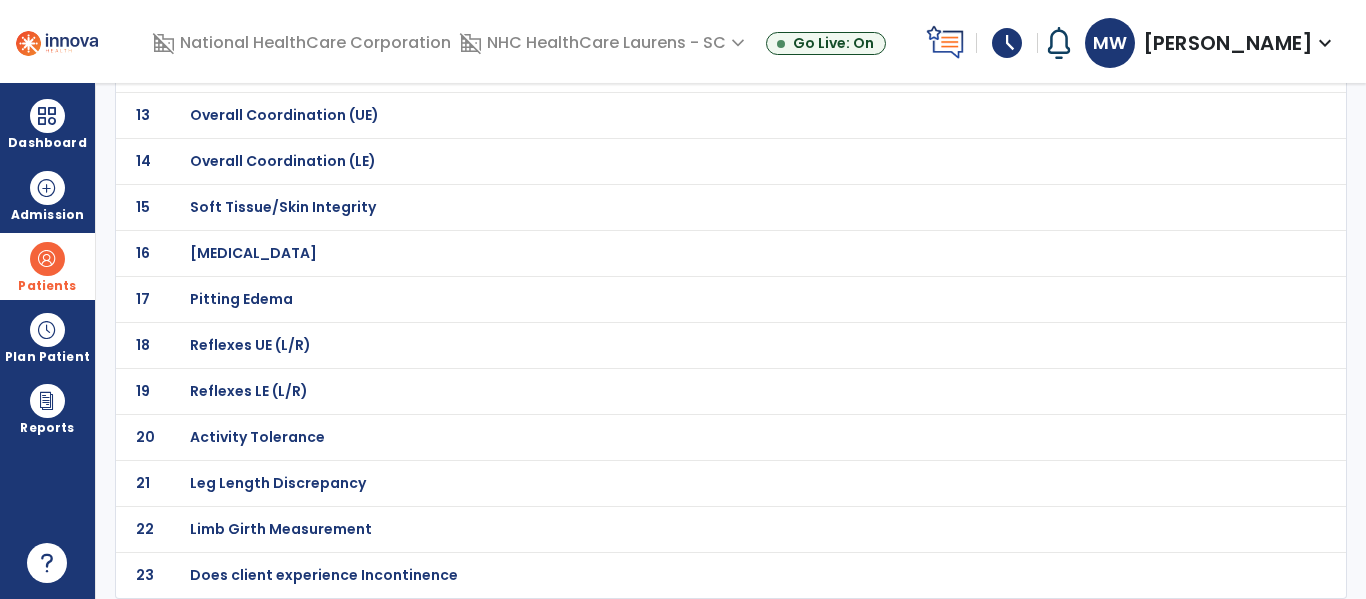 click on "Does client experience Incontinence" at bounding box center [261, -437] 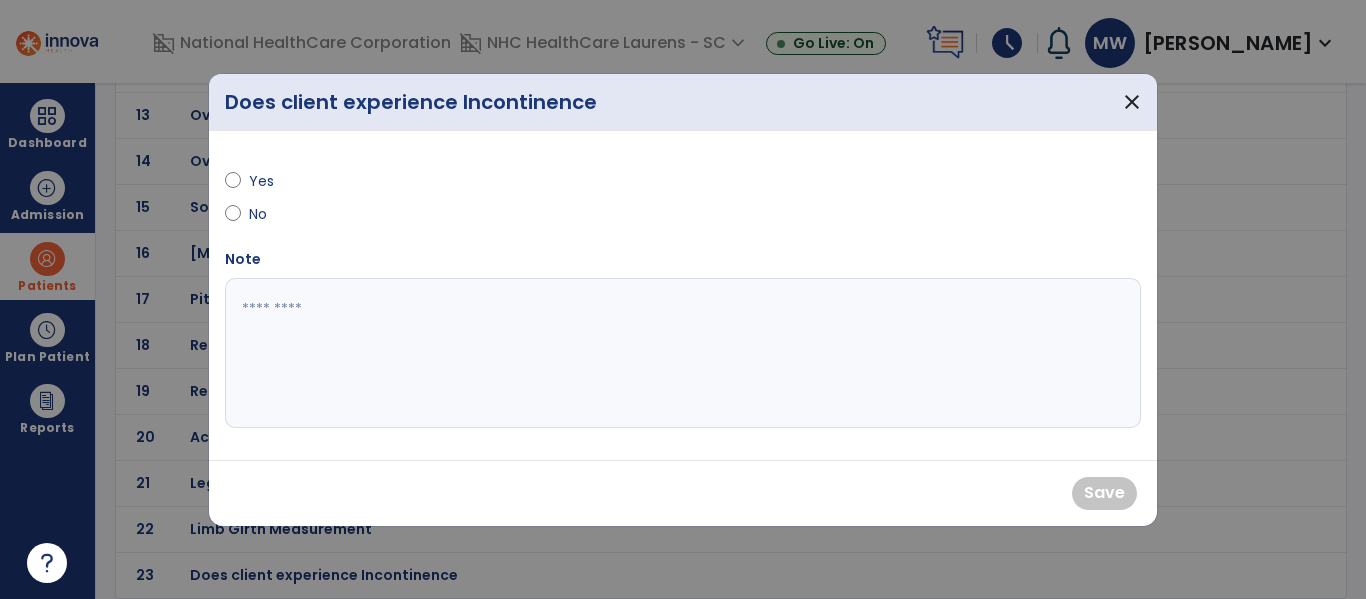 click on "Yes" at bounding box center (284, 181) 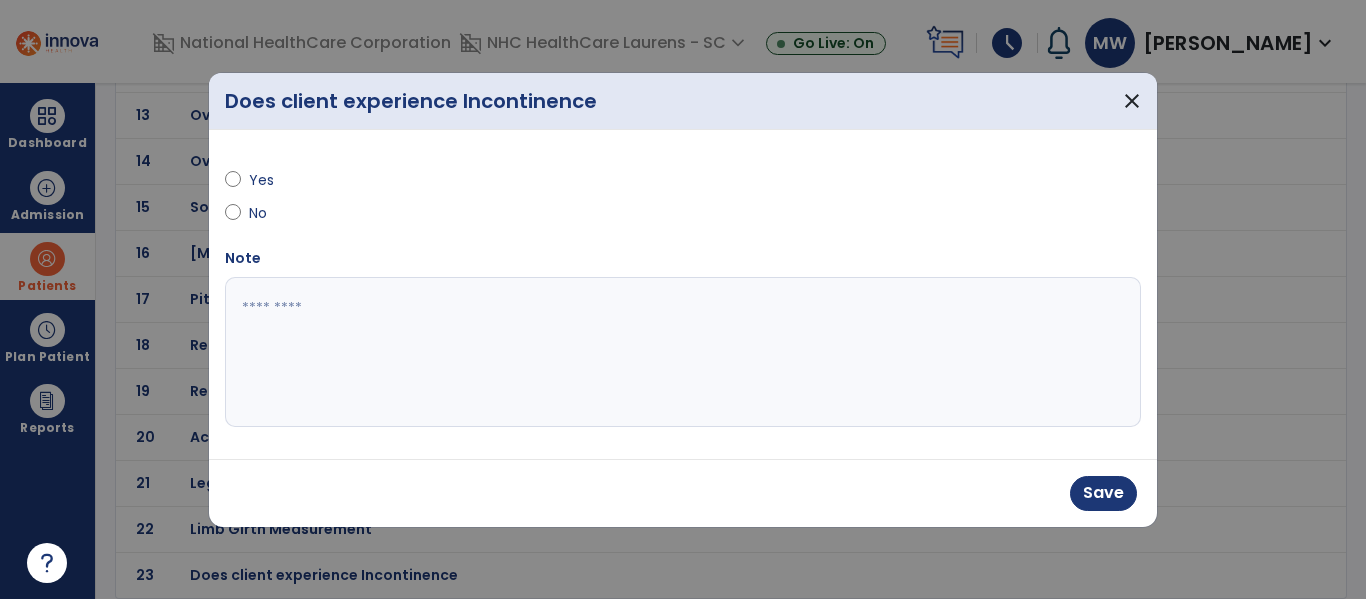 click at bounding box center (683, 352) 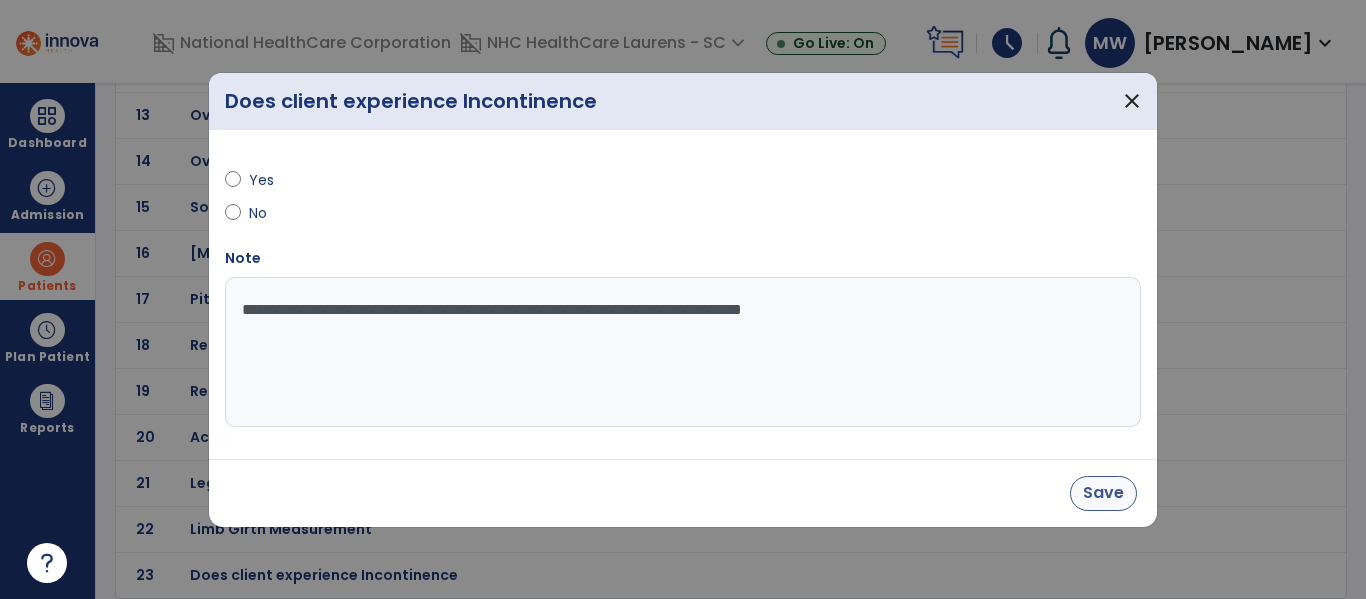 type on "**********" 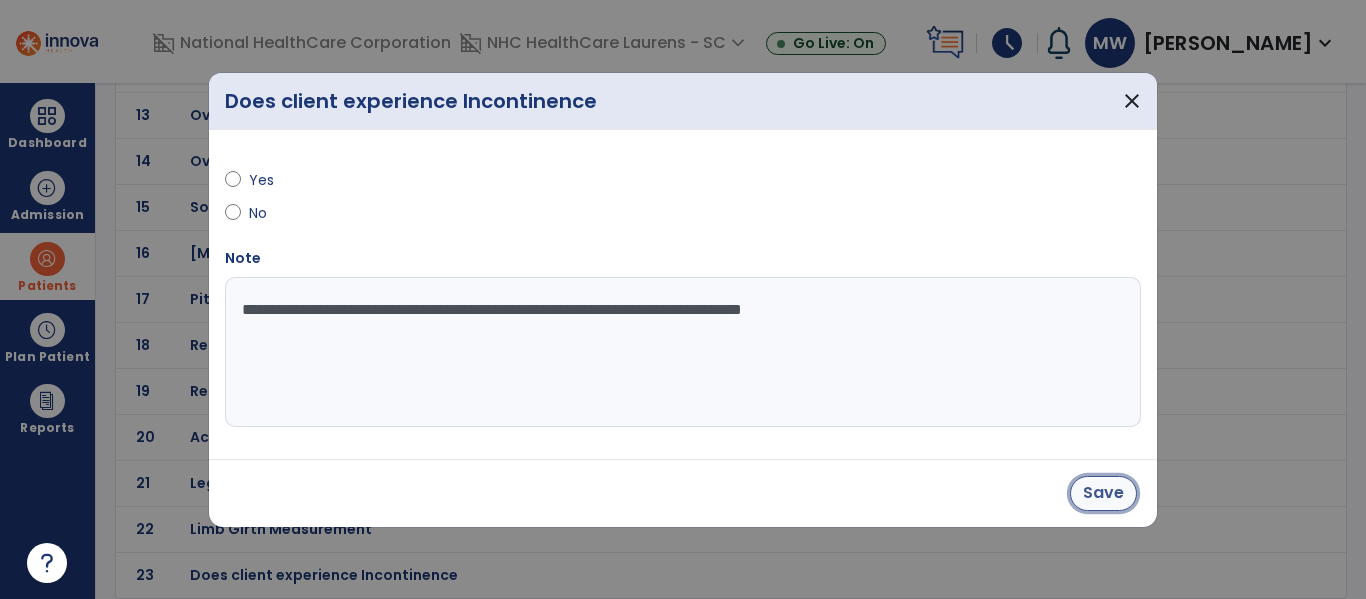 click on "Save" at bounding box center [1103, 493] 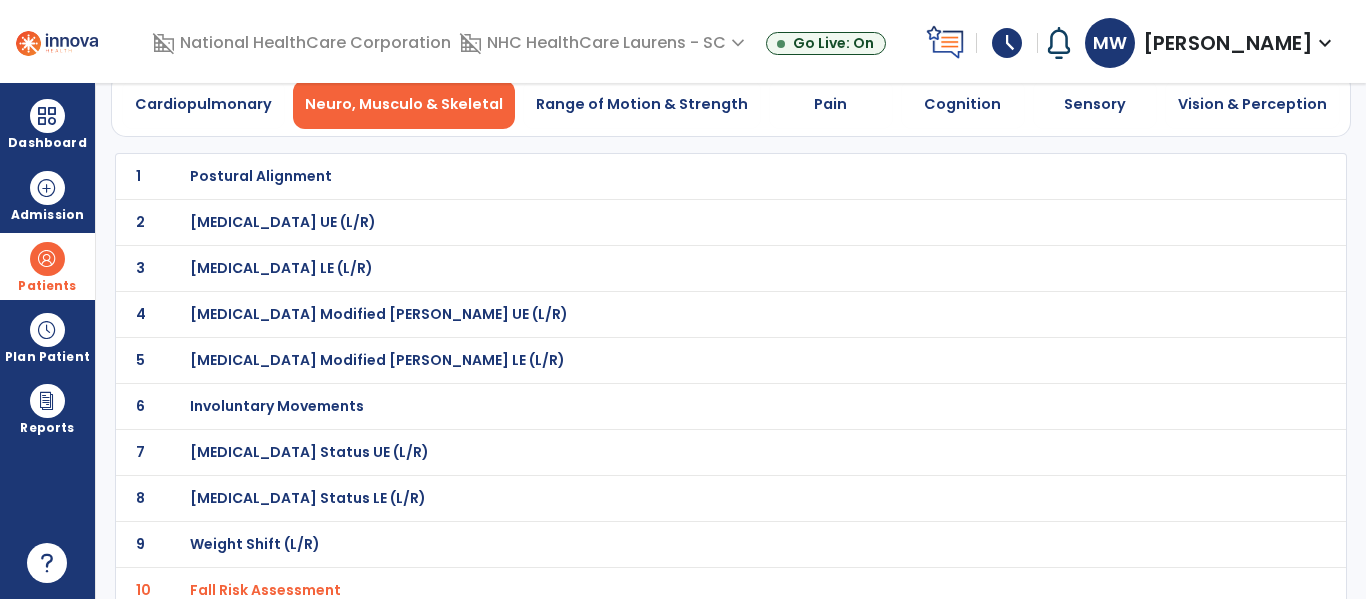 scroll, scrollTop: 0, scrollLeft: 0, axis: both 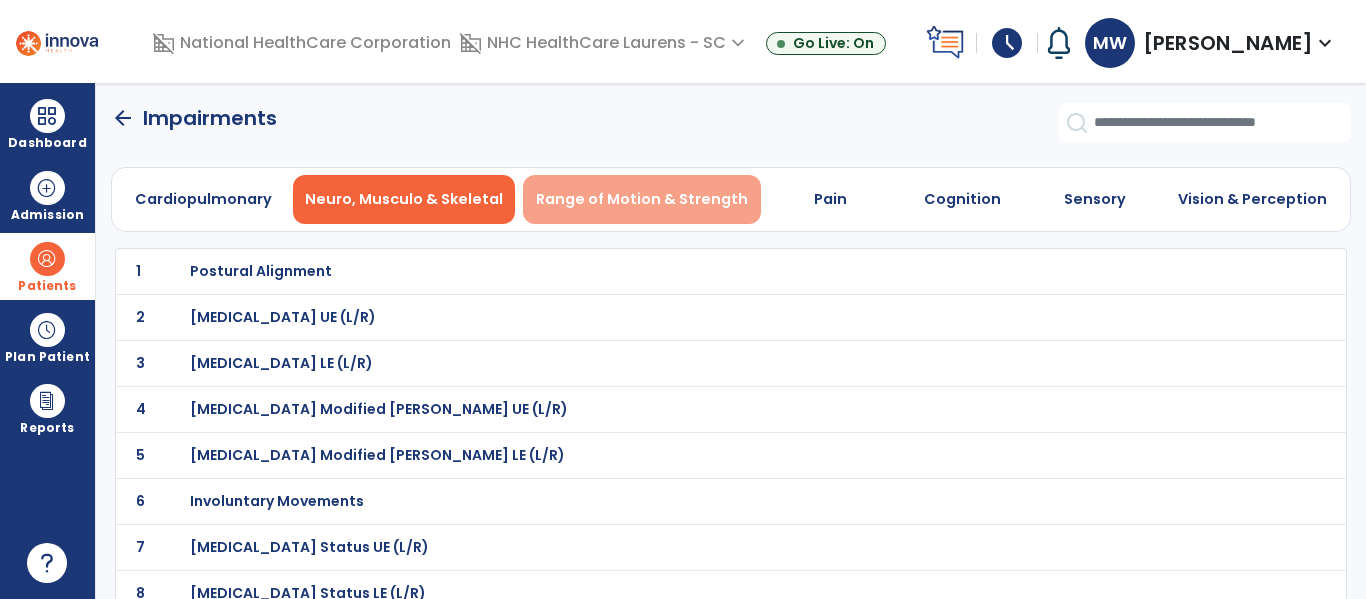 click on "Range of Motion & Strength" at bounding box center (642, 199) 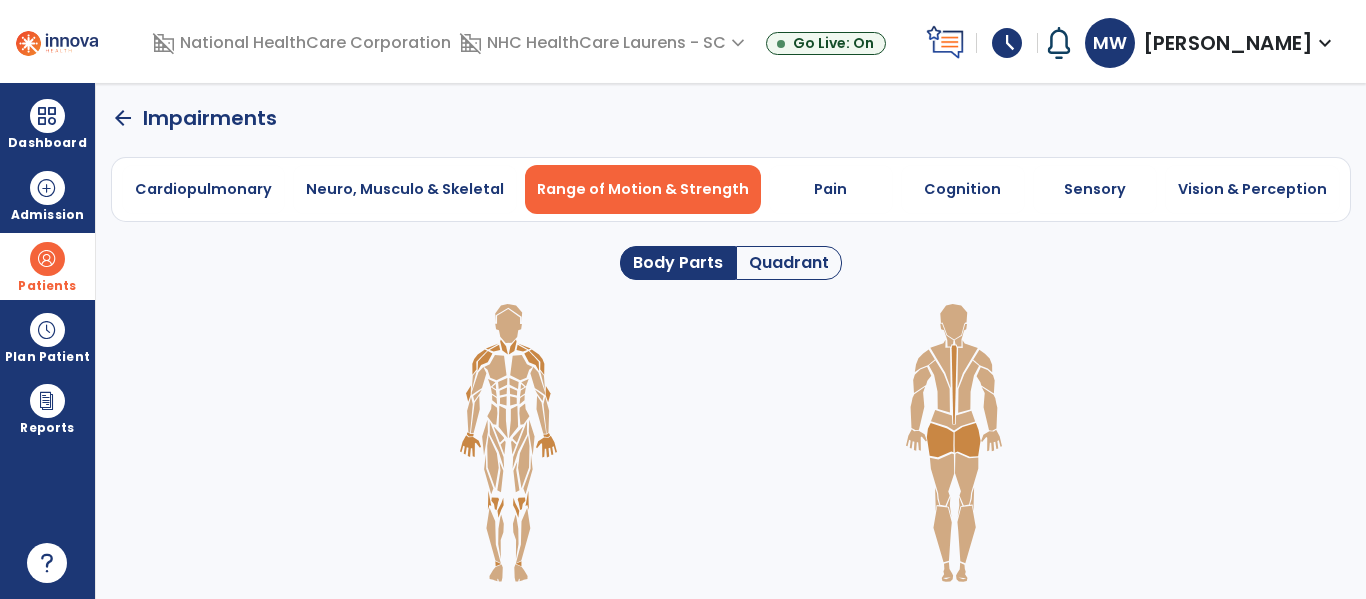 click on "Quadrant" 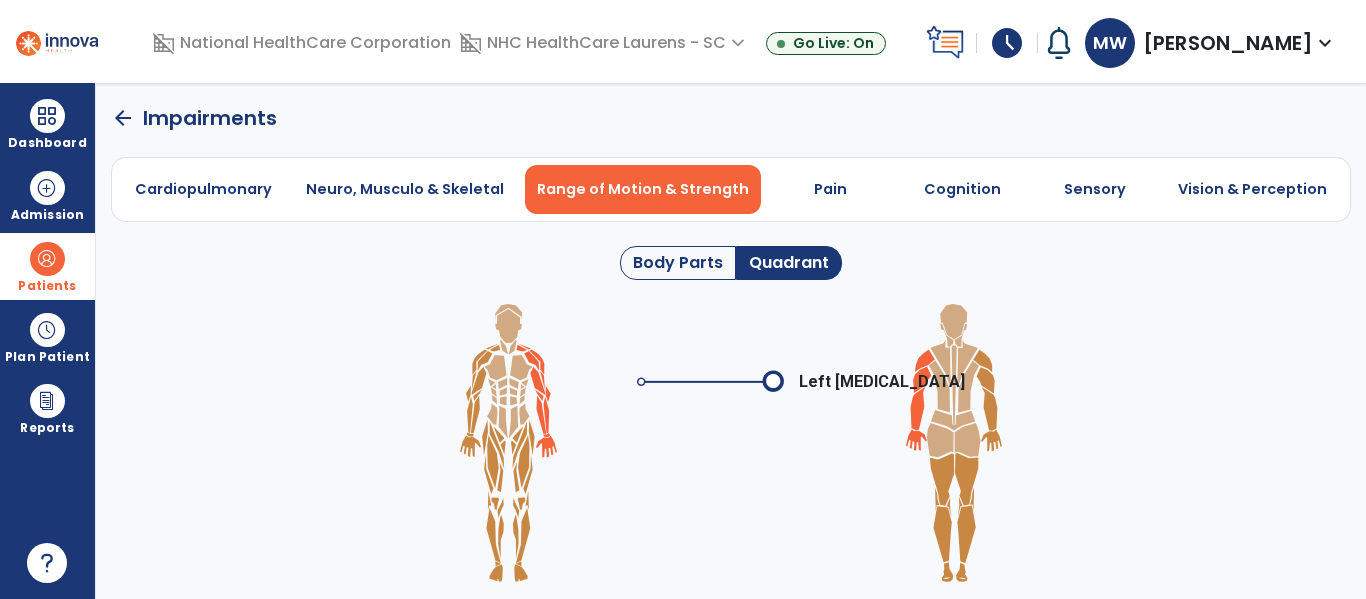 click 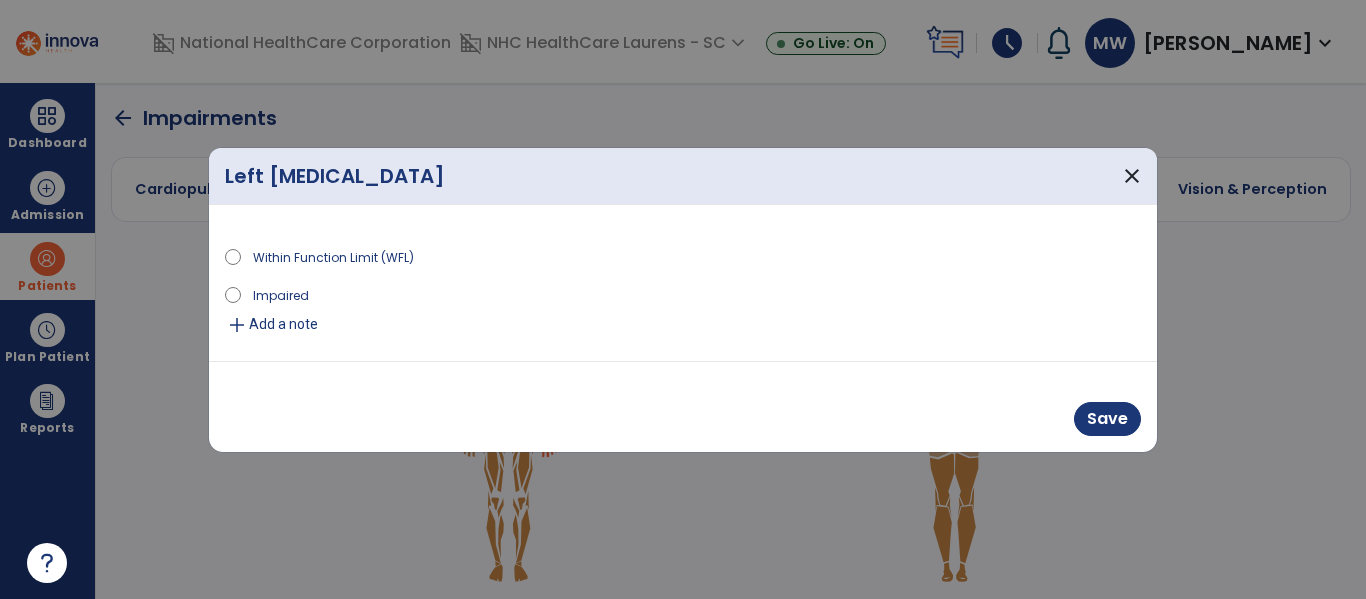 click on "Impaired" at bounding box center [281, 294] 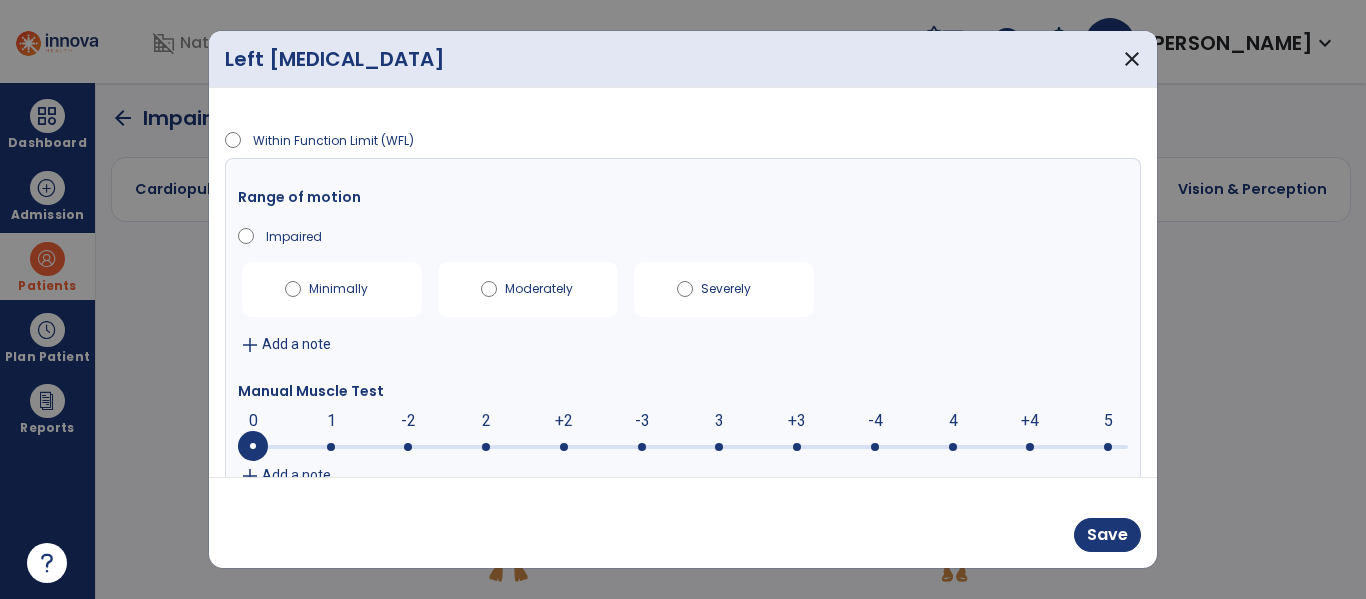 drag, startPoint x: 802, startPoint y: 423, endPoint x: 886, endPoint y: 445, distance: 86.833176 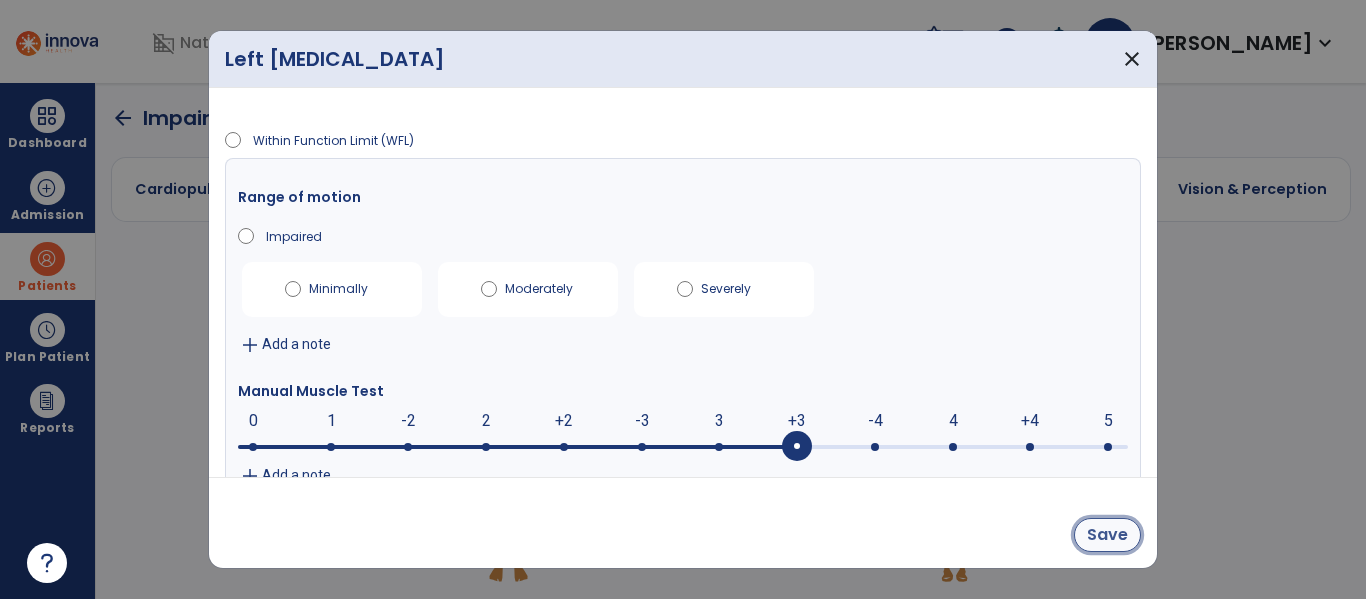 click on "Save" at bounding box center (1107, 535) 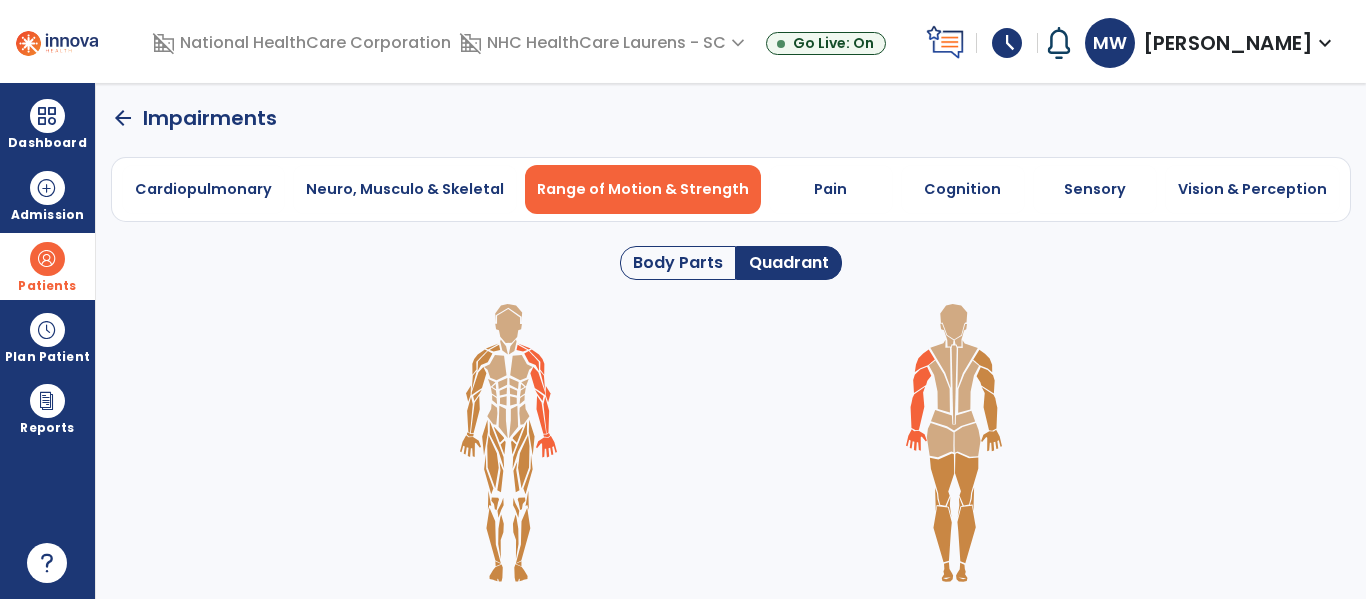 click 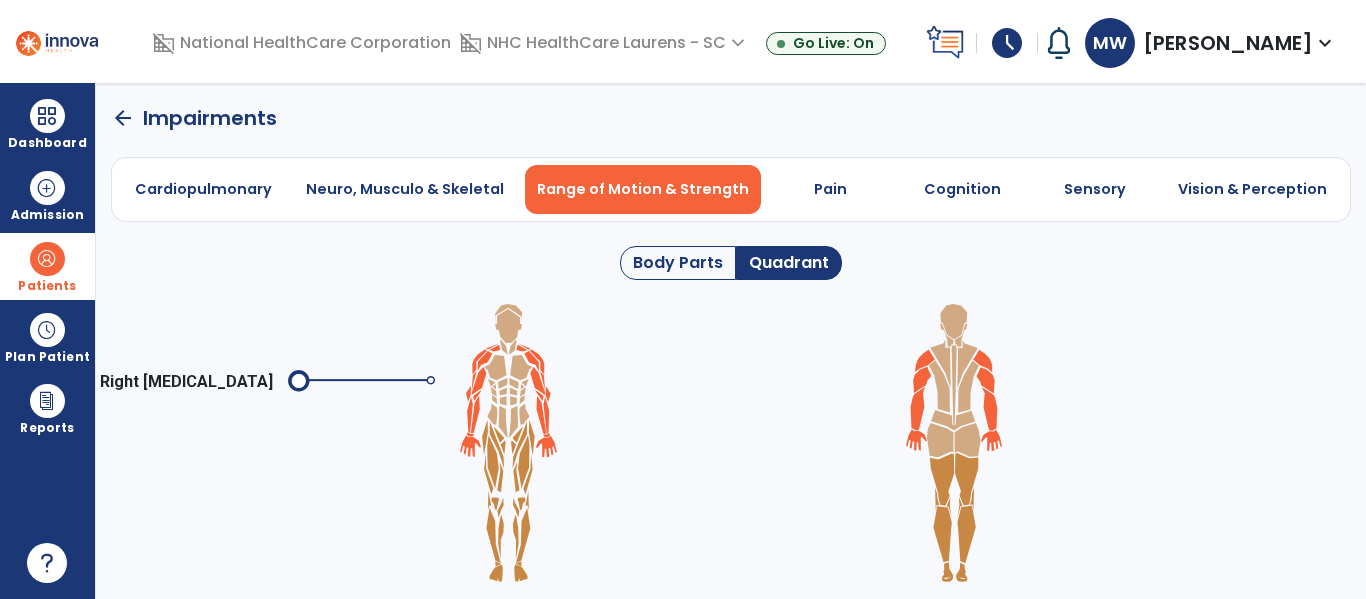 click 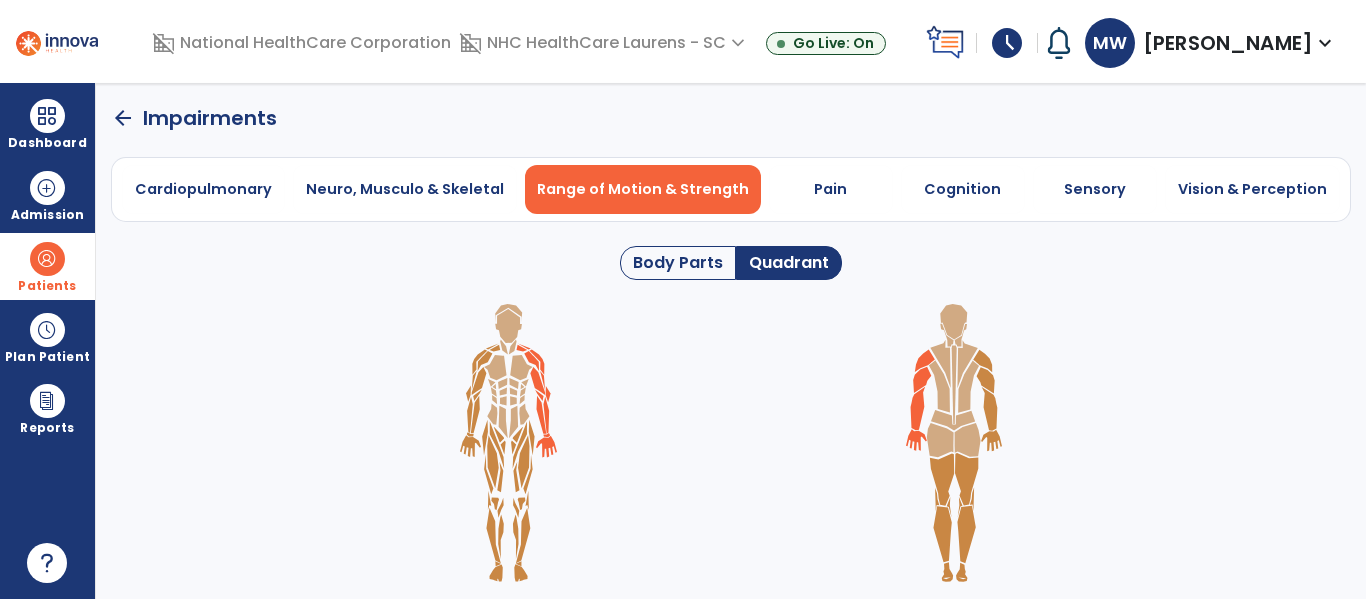 click 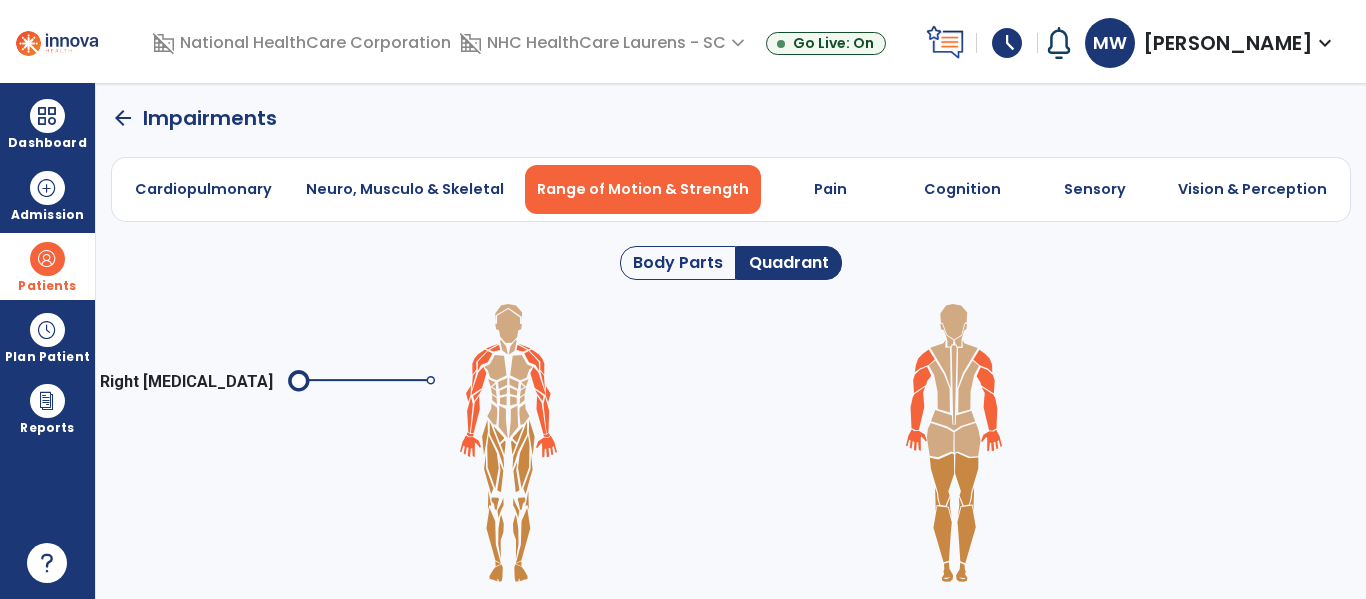 click 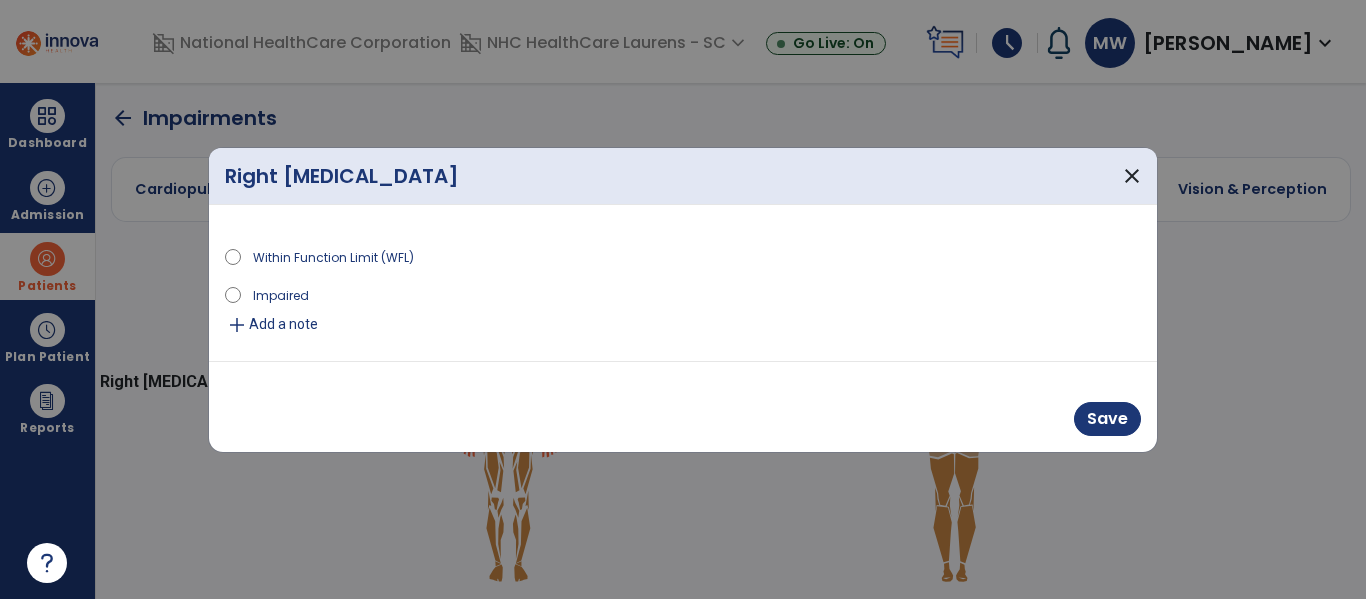 click on "Impaired" at bounding box center [281, 294] 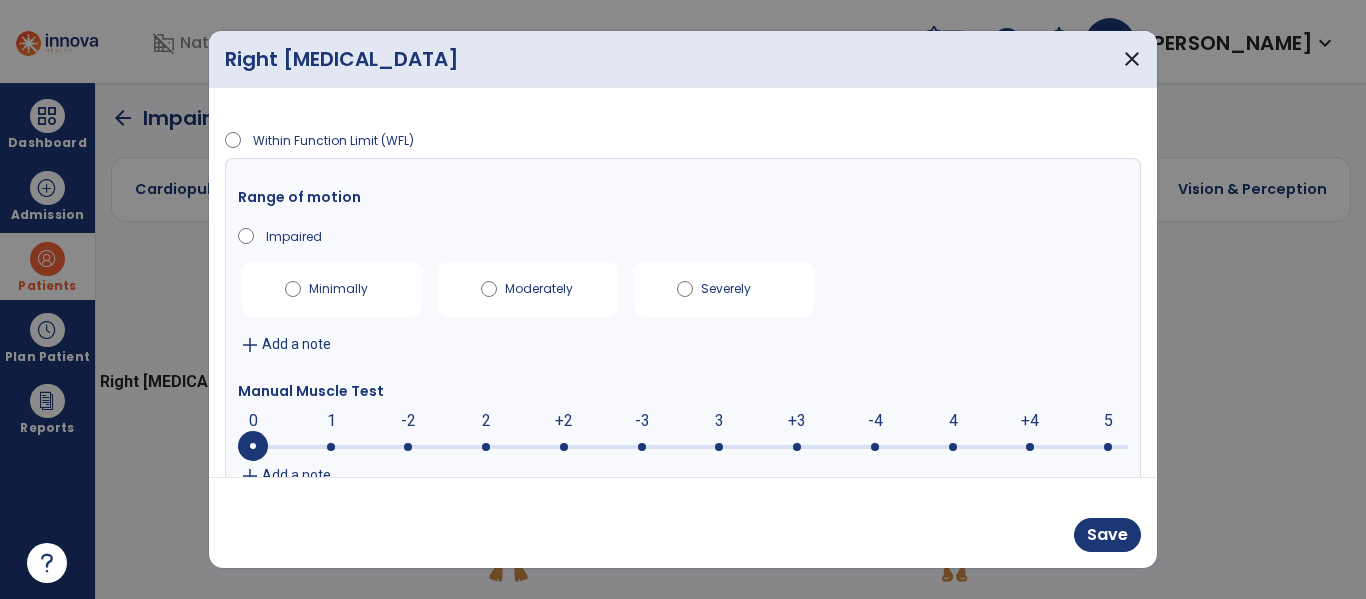 click at bounding box center [683, 445] 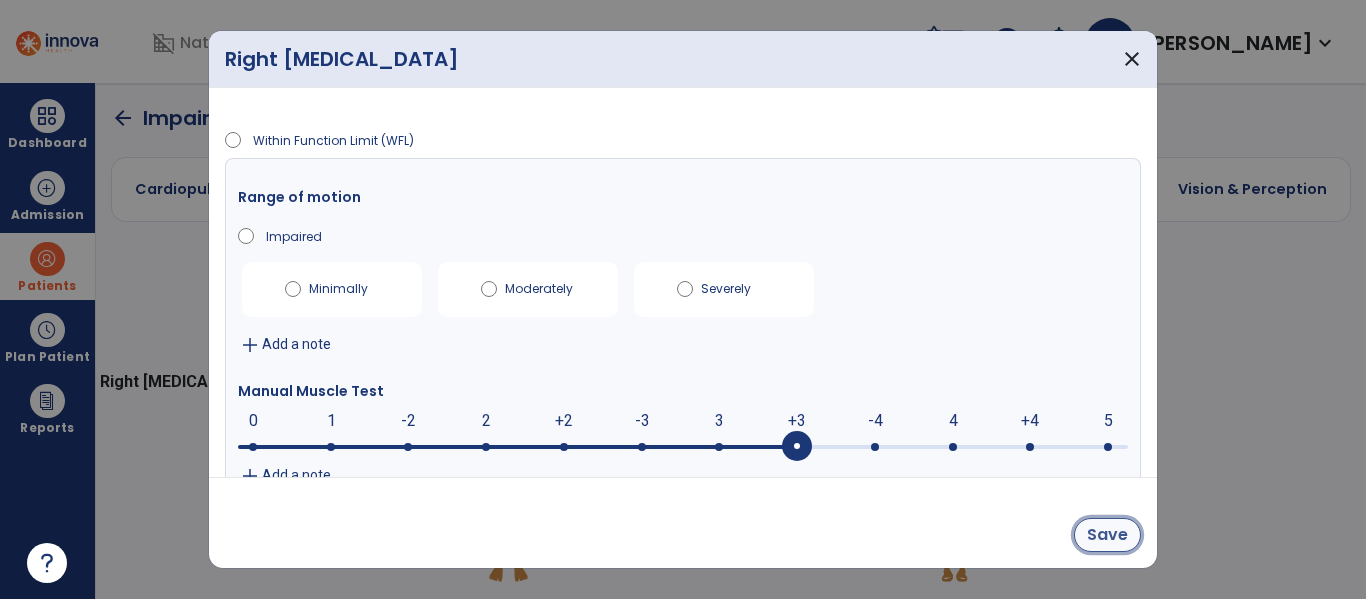 click on "Save" at bounding box center [1107, 535] 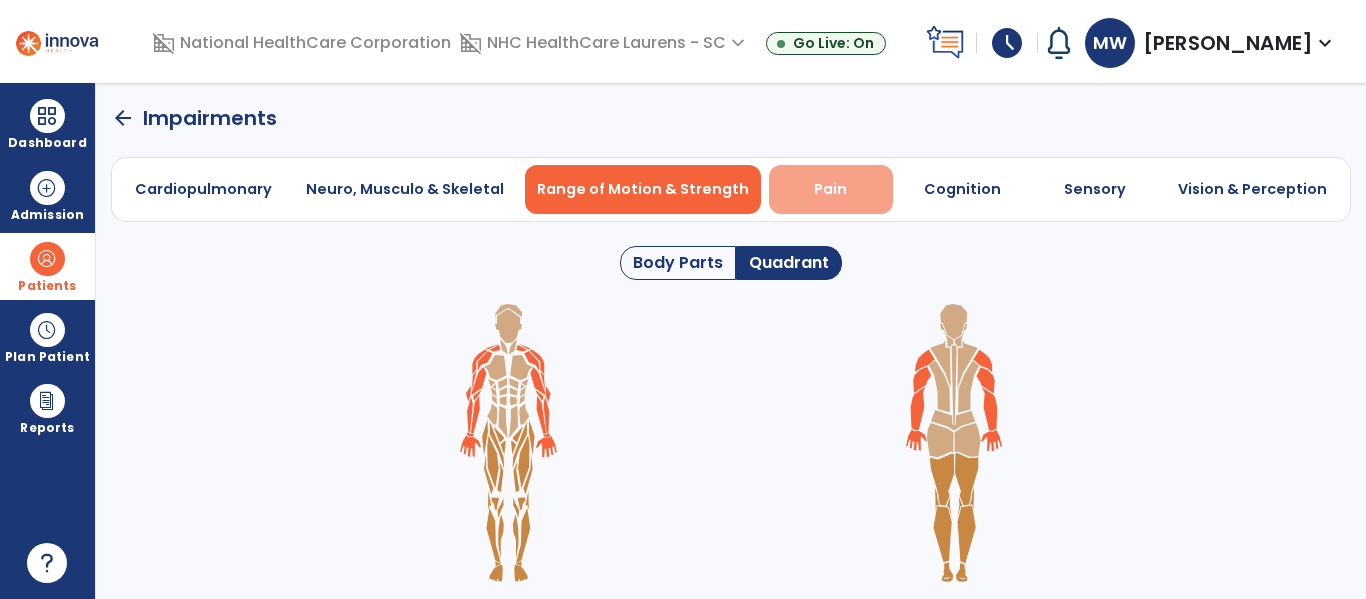 click on "Pain" at bounding box center (830, 189) 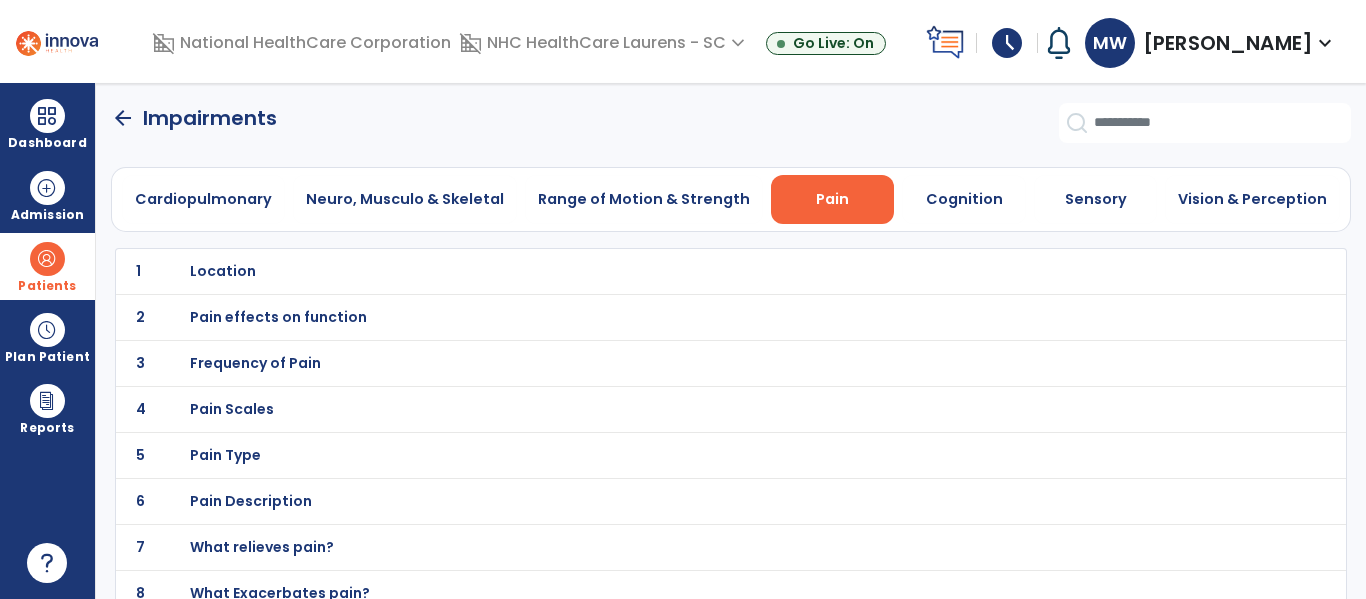 click on "Pain Scales" at bounding box center [223, 271] 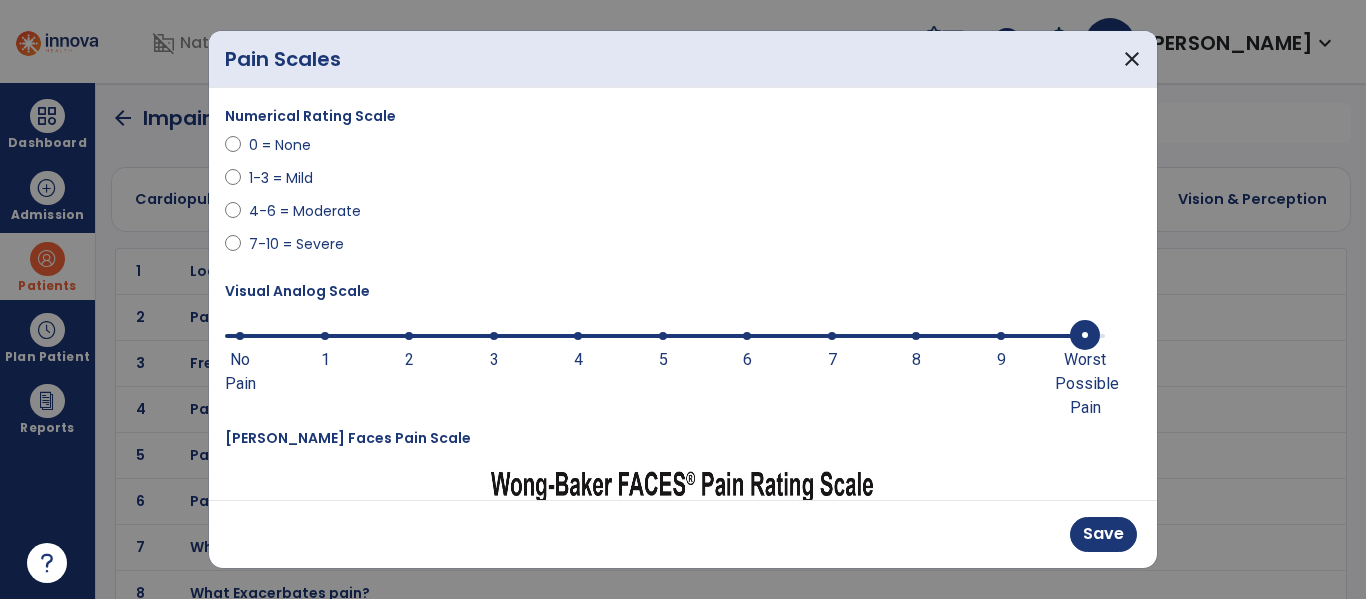 click on "Worst Possible Pain" at bounding box center [1085, 384] 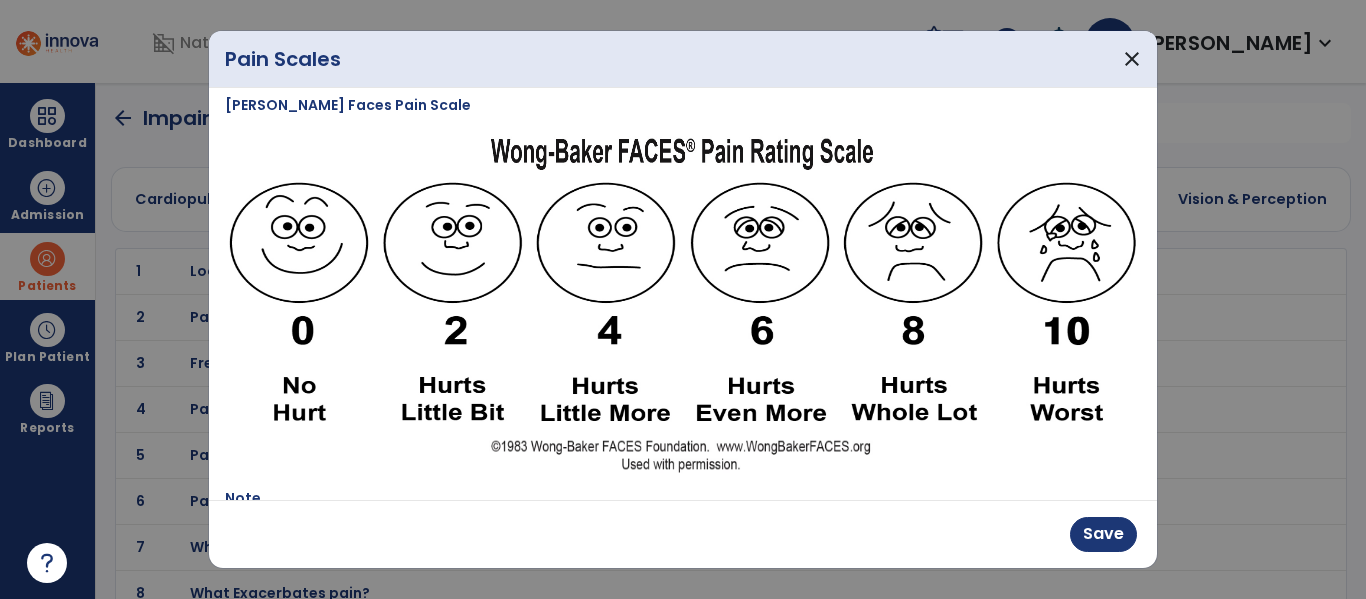 scroll, scrollTop: 535, scrollLeft: 0, axis: vertical 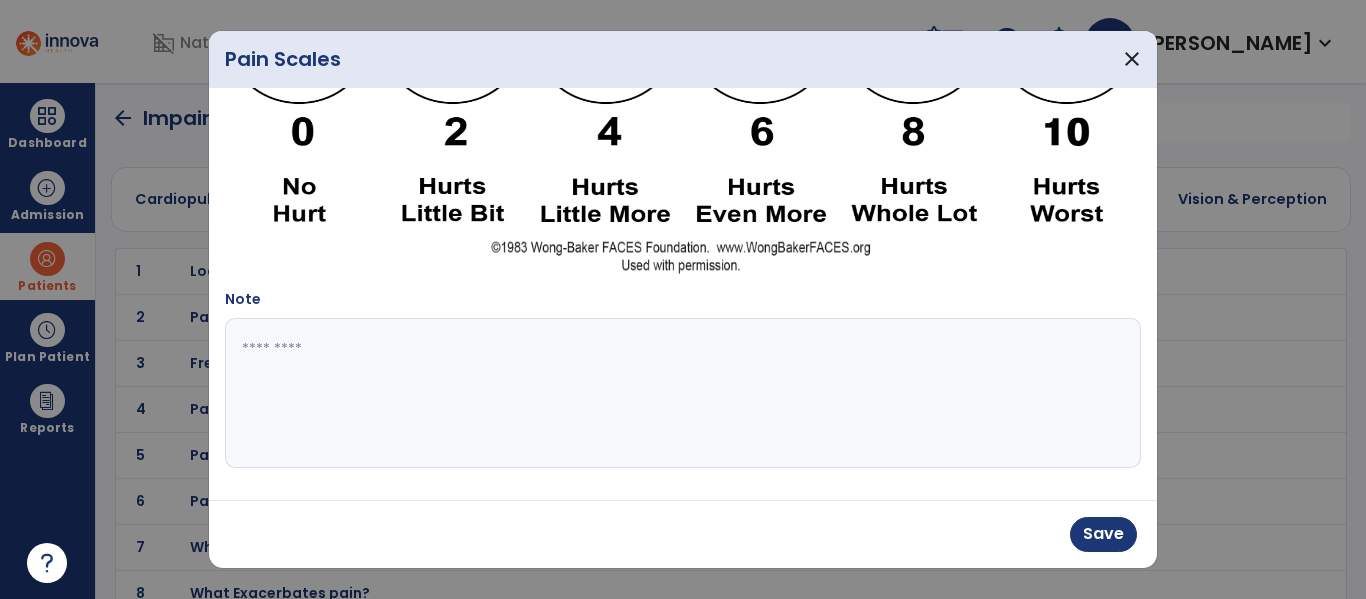 click at bounding box center (680, 393) 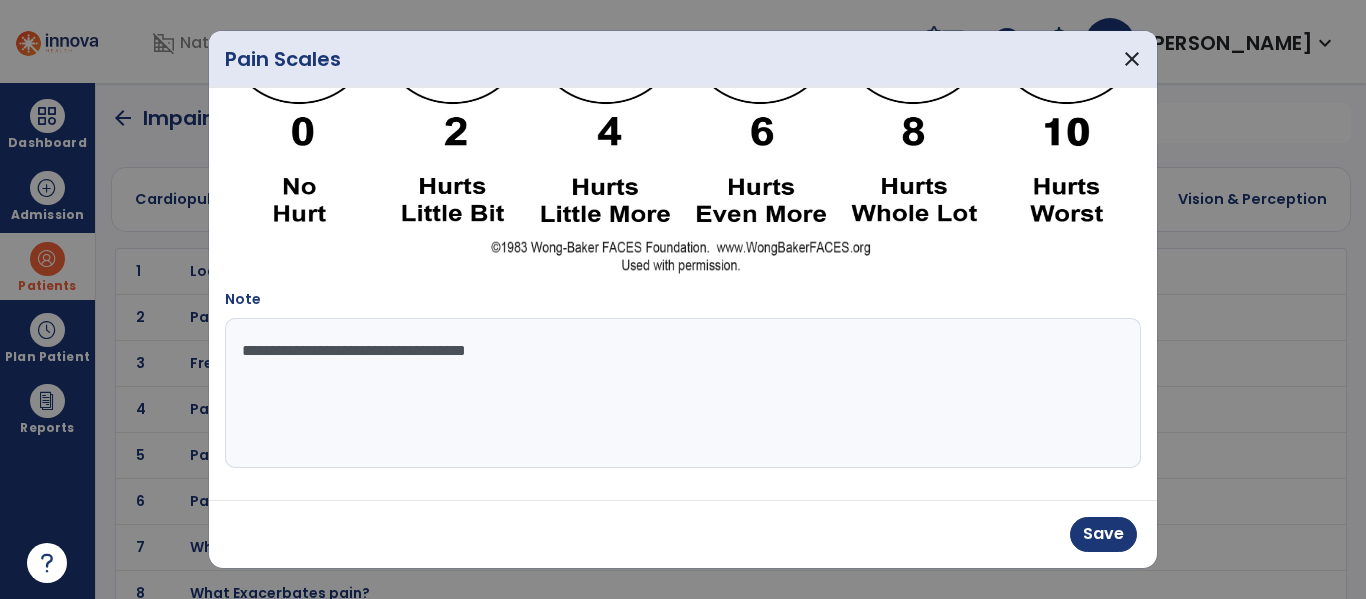 type on "**********" 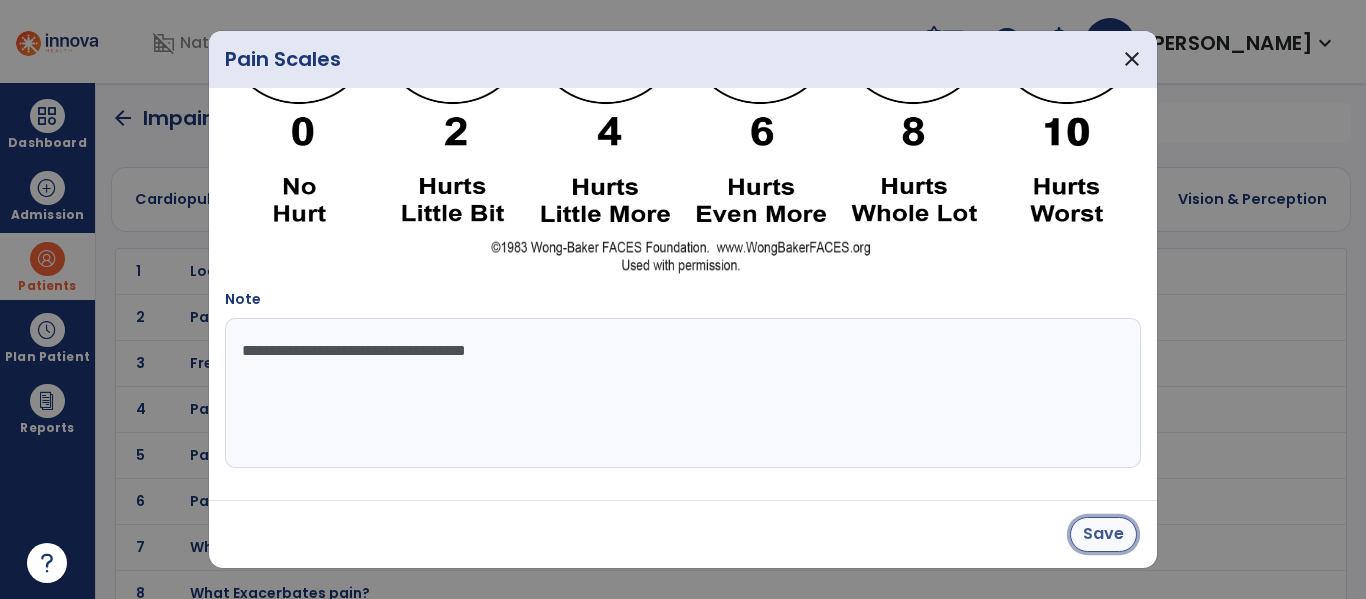 click on "Save" at bounding box center [1103, 534] 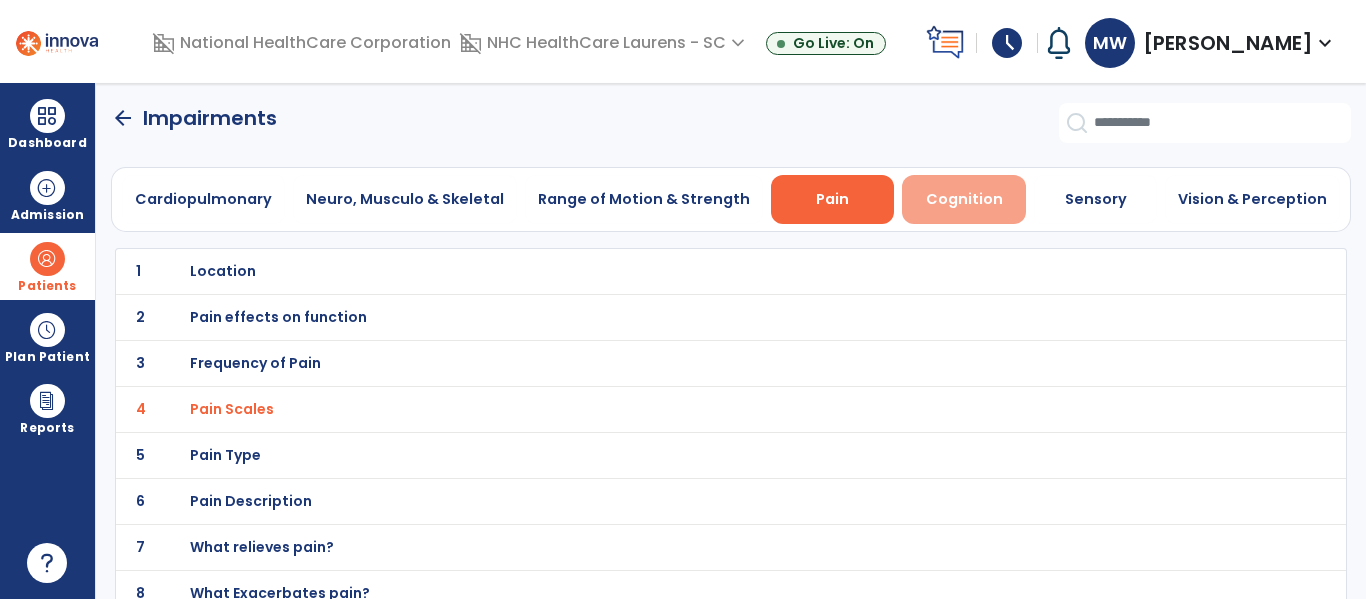 click on "Cognition" at bounding box center (964, 199) 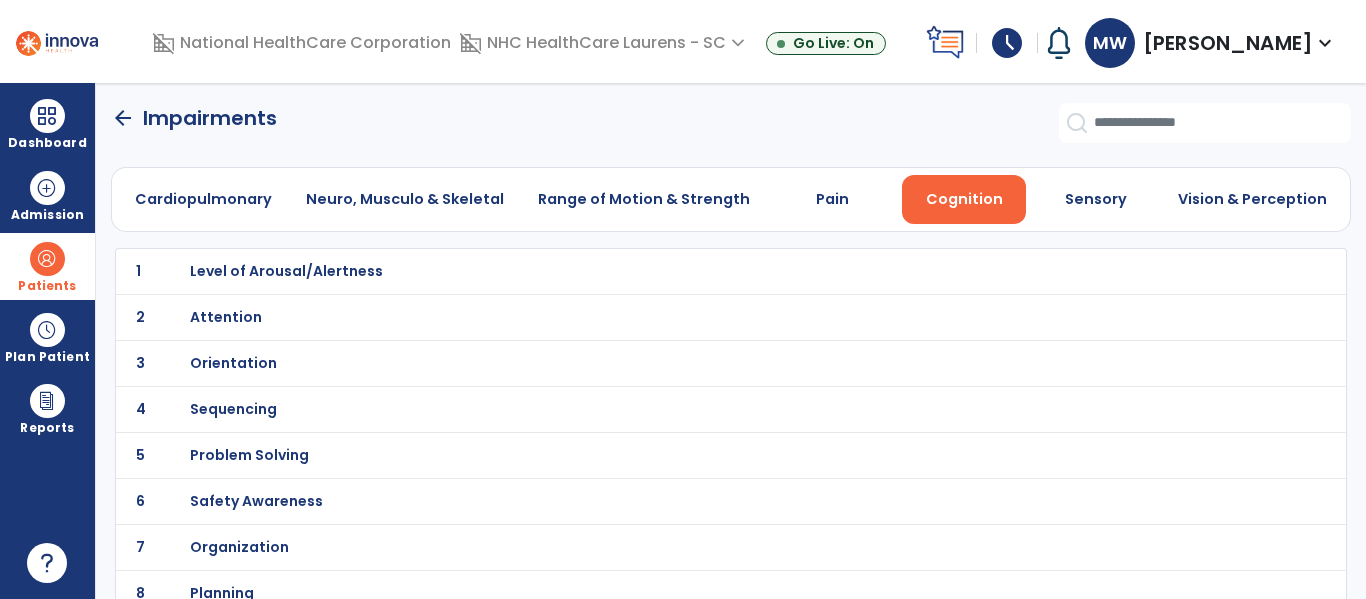 click on "Orientation" at bounding box center [286, 271] 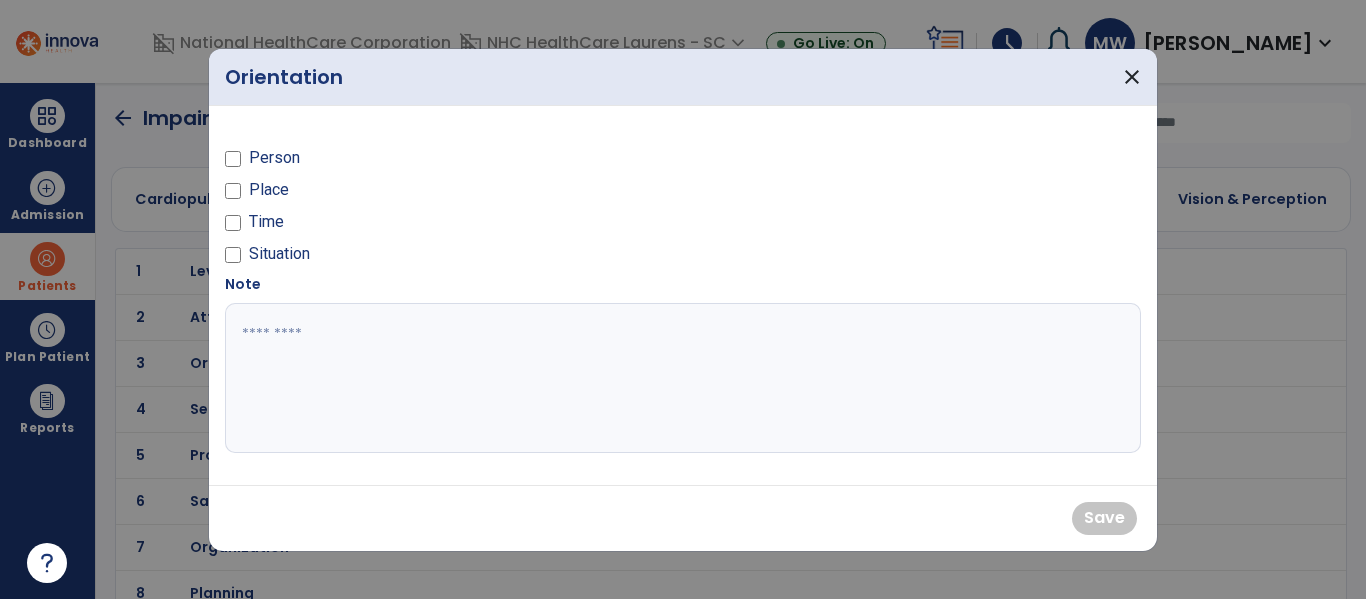 click on "Person" at bounding box center (274, 158) 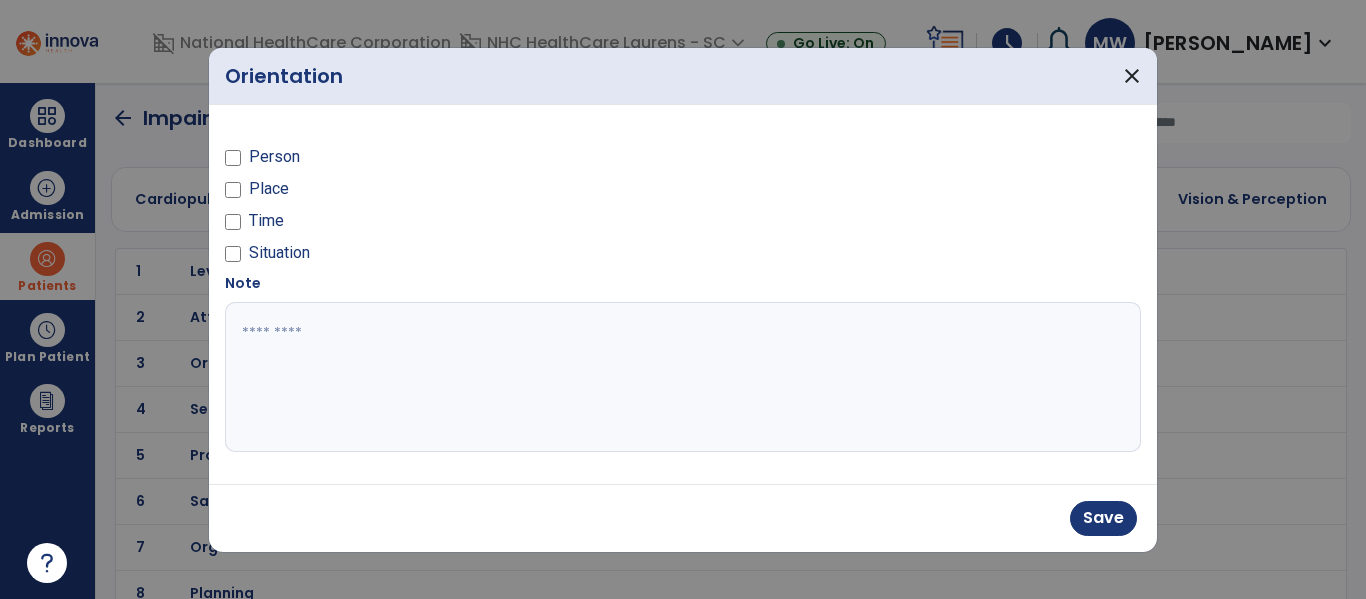 click on "Situation" at bounding box center (279, 253) 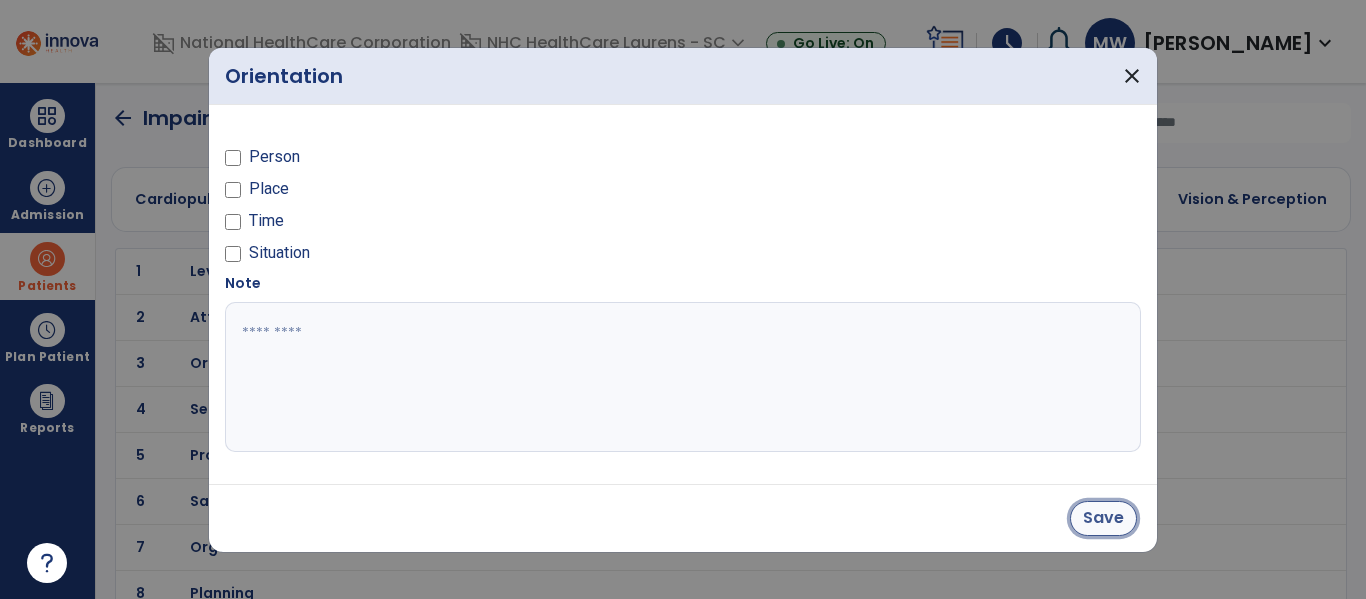 click on "Save" at bounding box center [1103, 518] 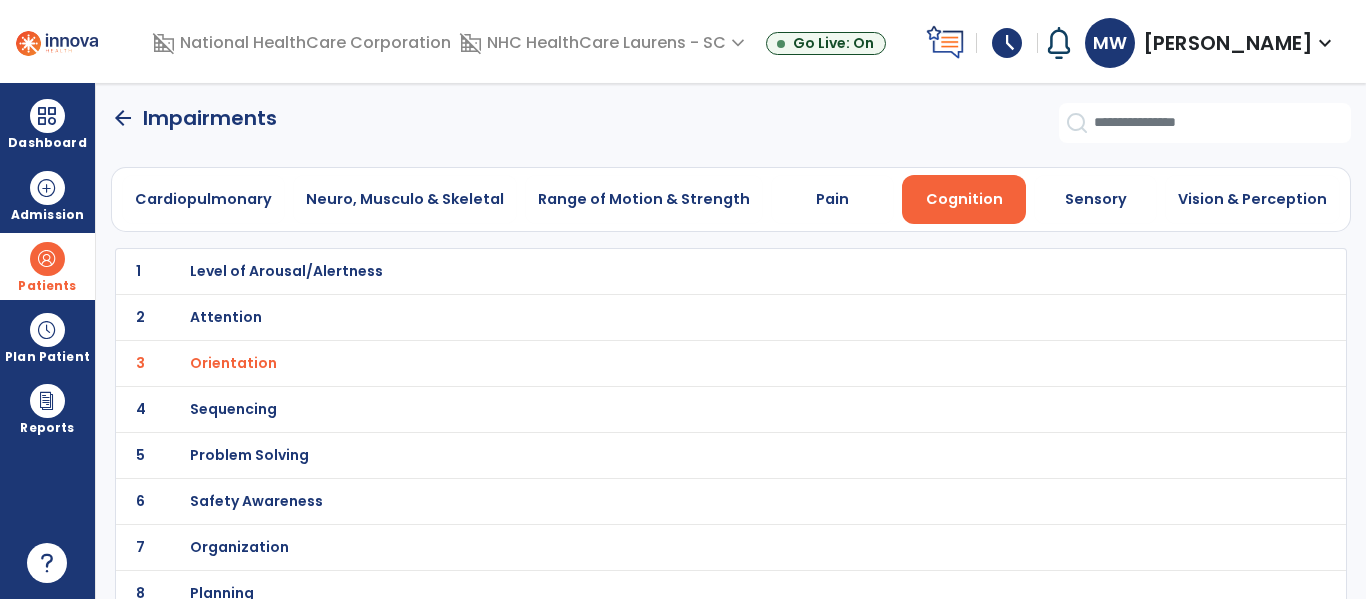 click on "Safety Awareness" at bounding box center [286, 271] 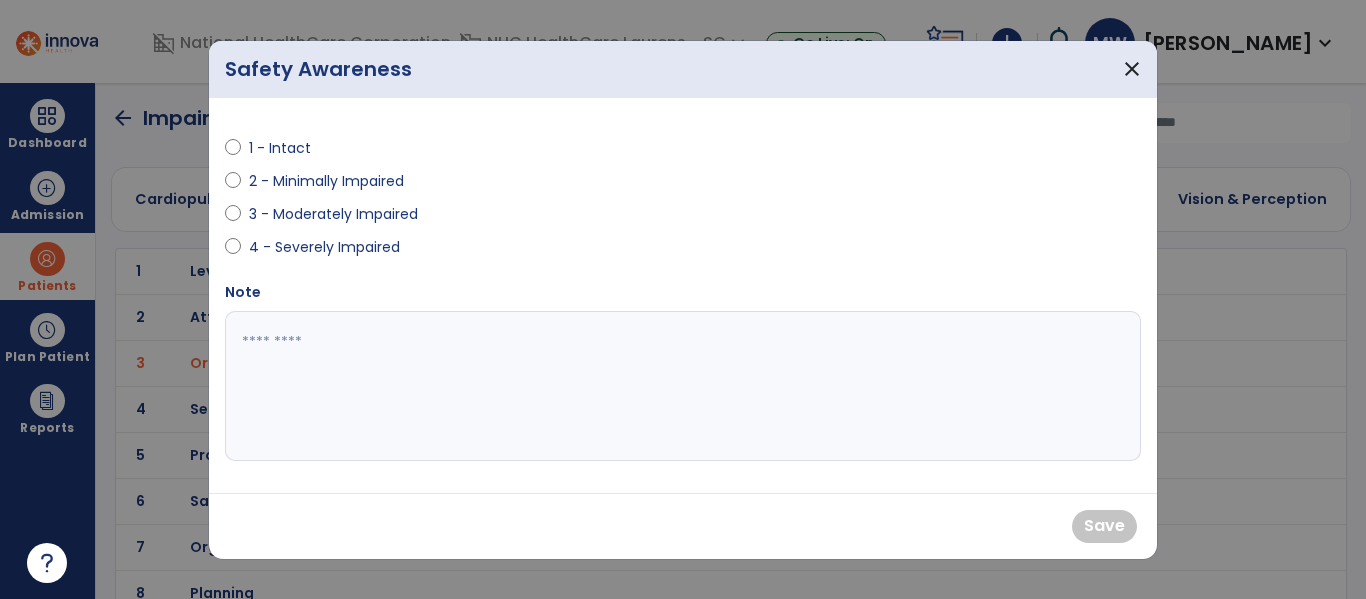click on "3 - Moderately Impaired" at bounding box center (333, 214) 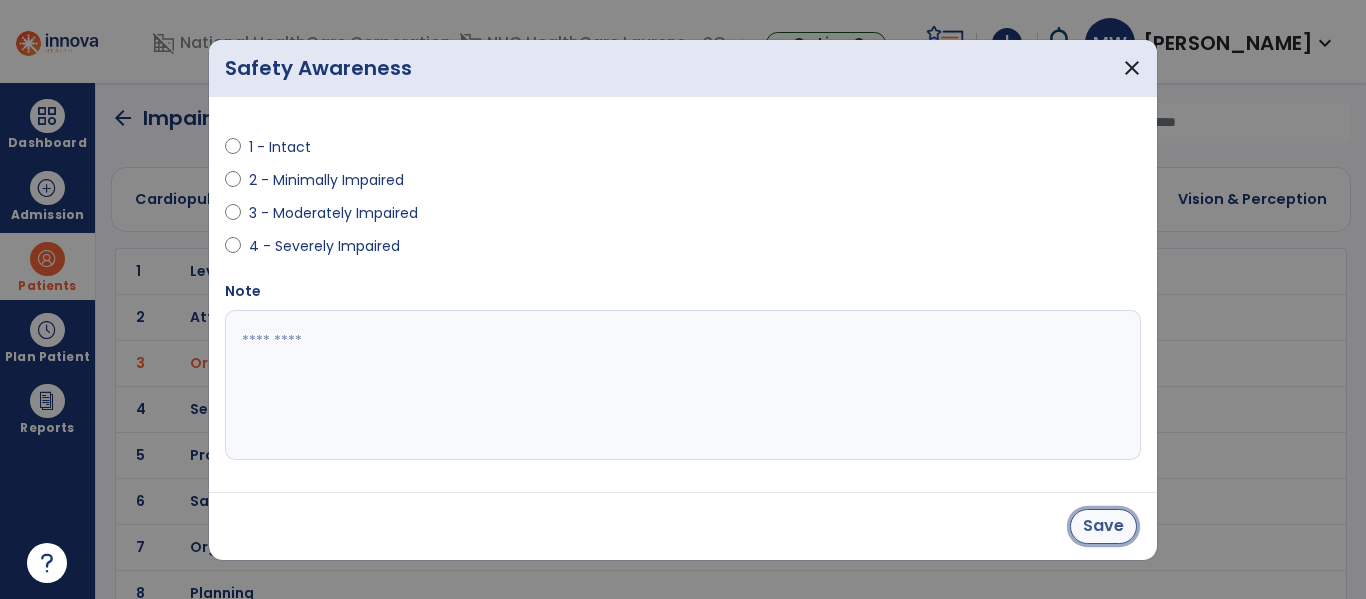 click on "Save" at bounding box center [1103, 526] 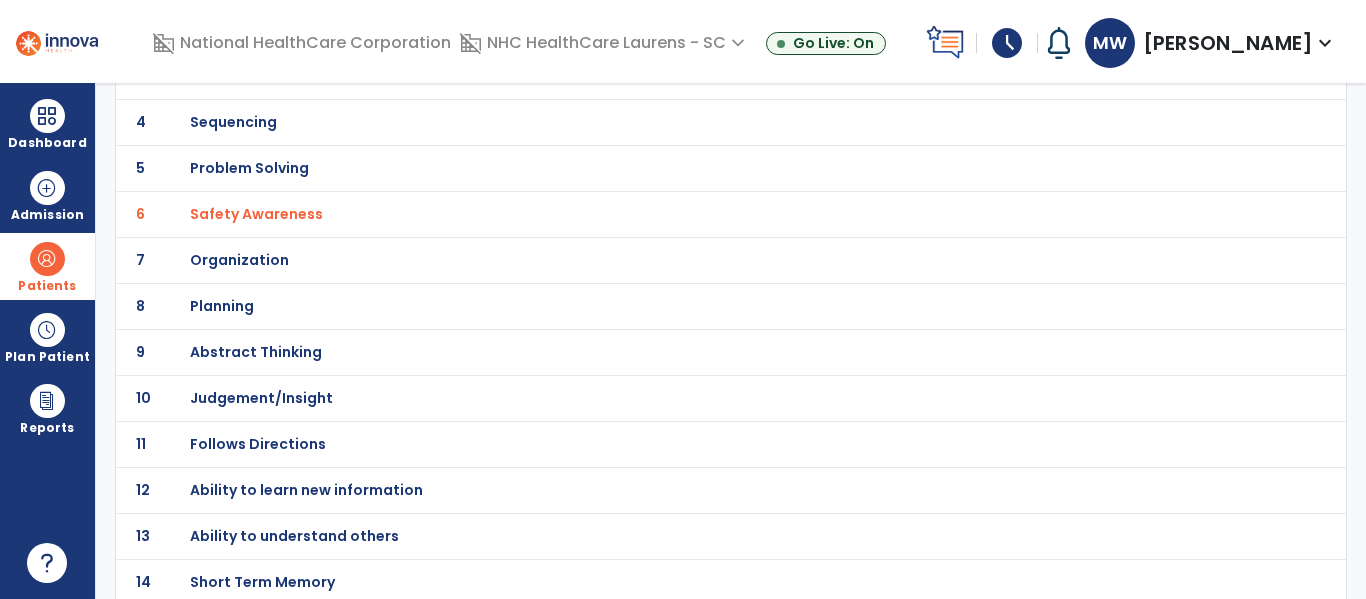 scroll, scrollTop: 340, scrollLeft: 0, axis: vertical 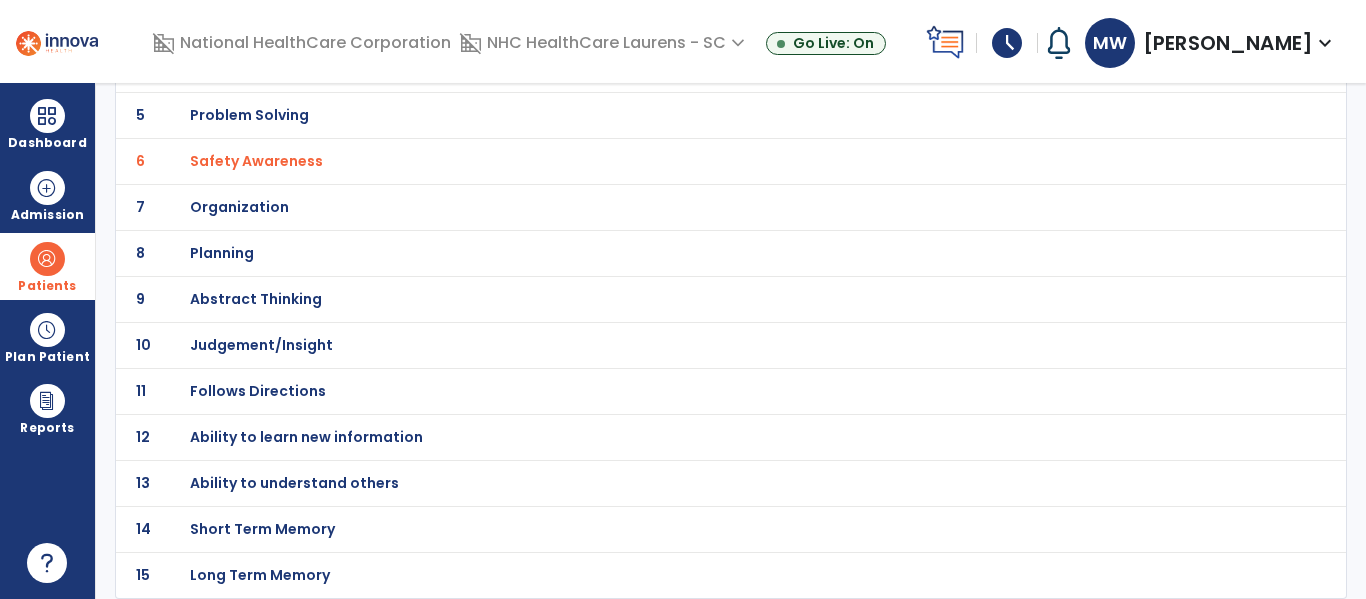 click on "Short Term Memory" at bounding box center (286, -69) 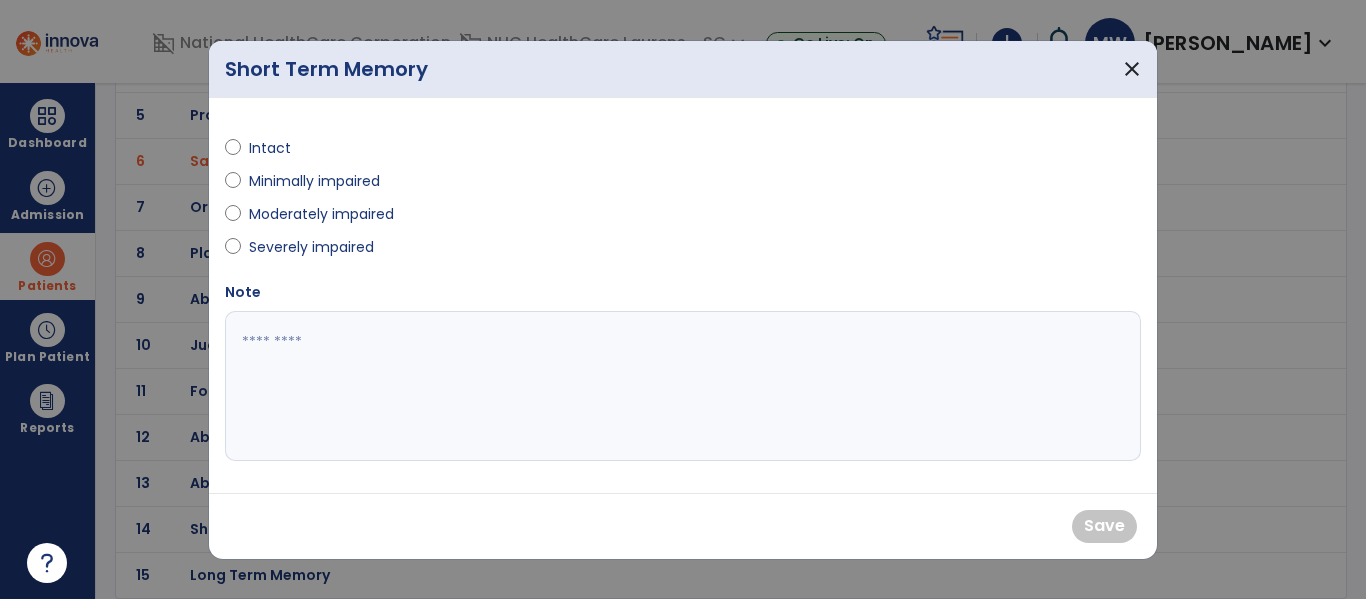click on "Minimally impaired" at bounding box center [314, 181] 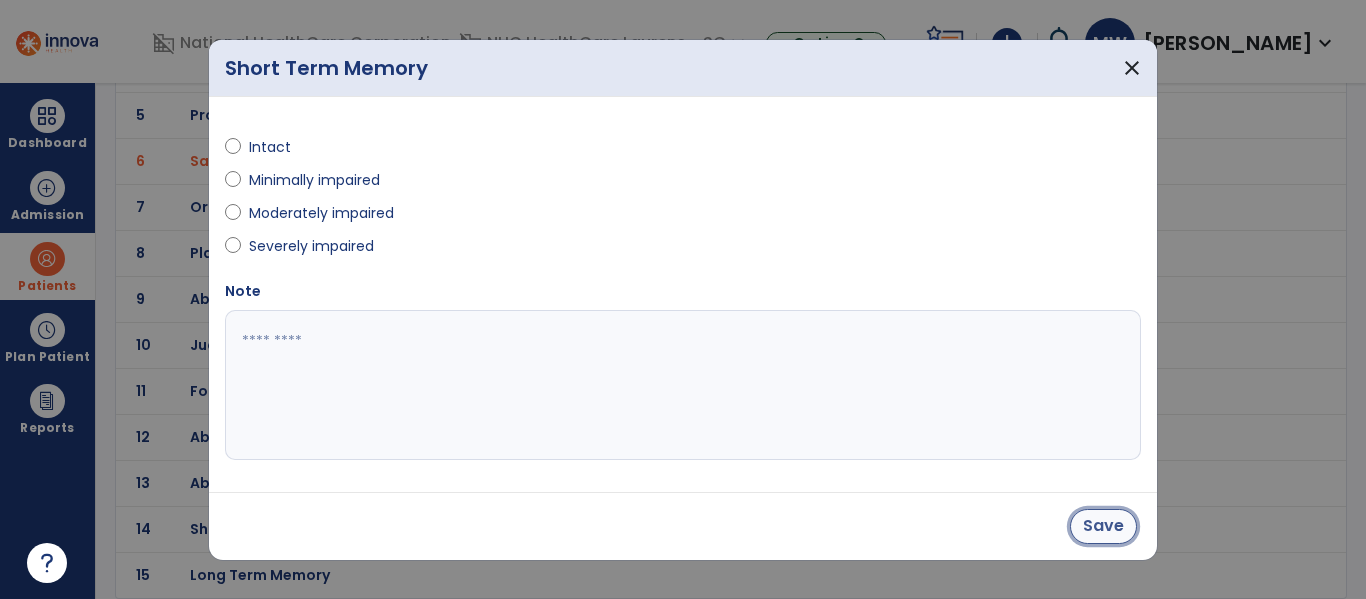click on "Save" at bounding box center (1103, 526) 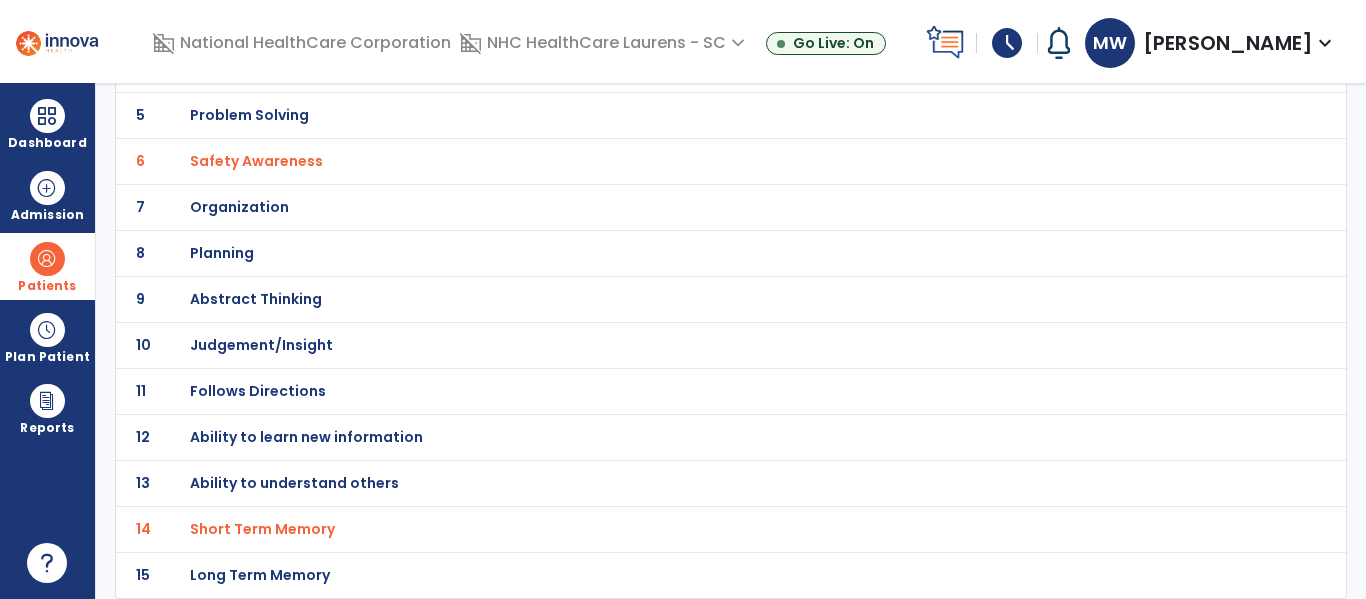 click on "Short Term Memory" at bounding box center (233, 23) 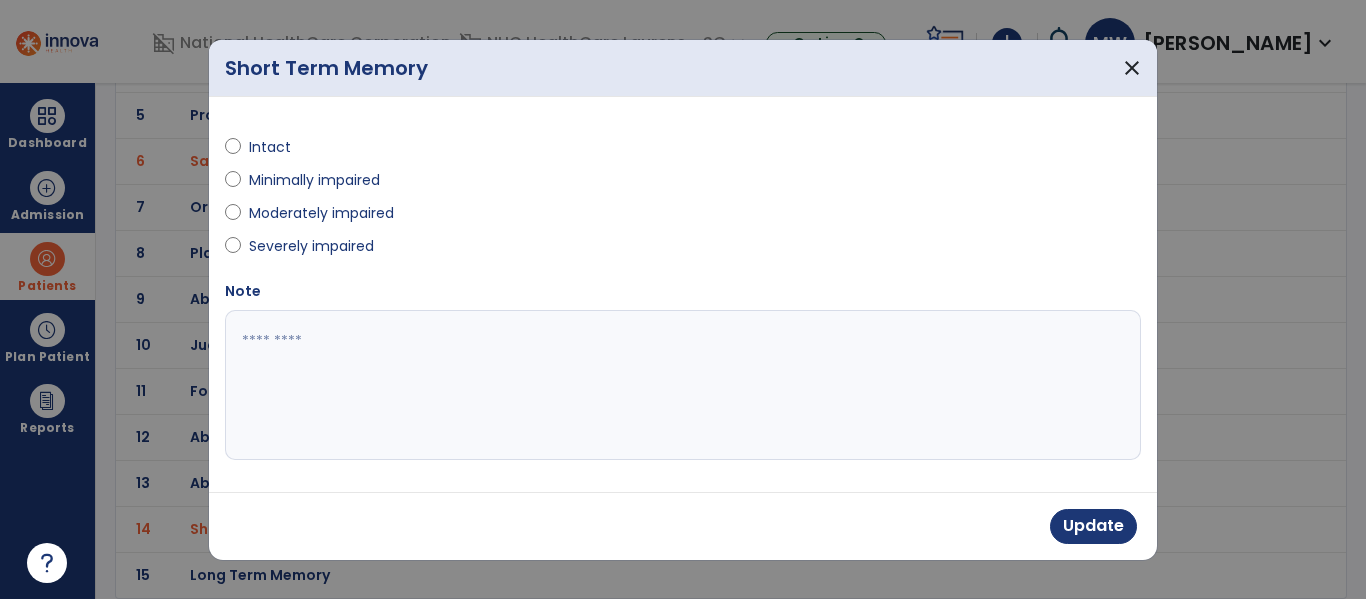 click on "Moderately impaired" at bounding box center (321, 213) 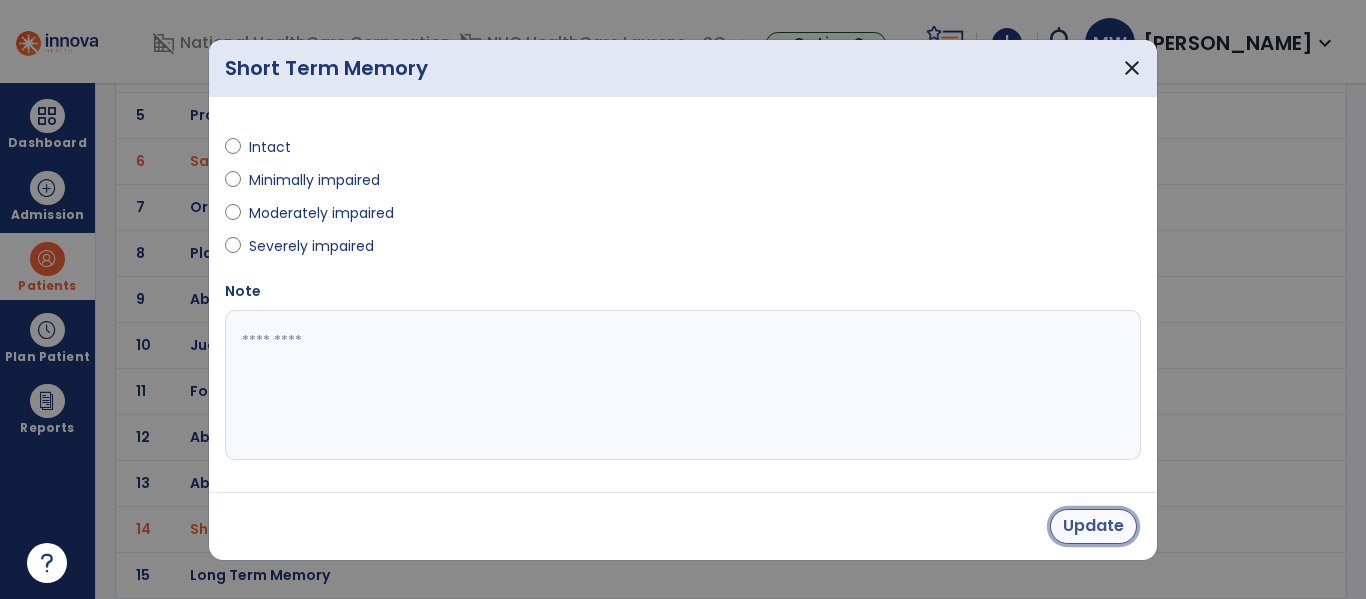 click on "Update" at bounding box center [1093, 526] 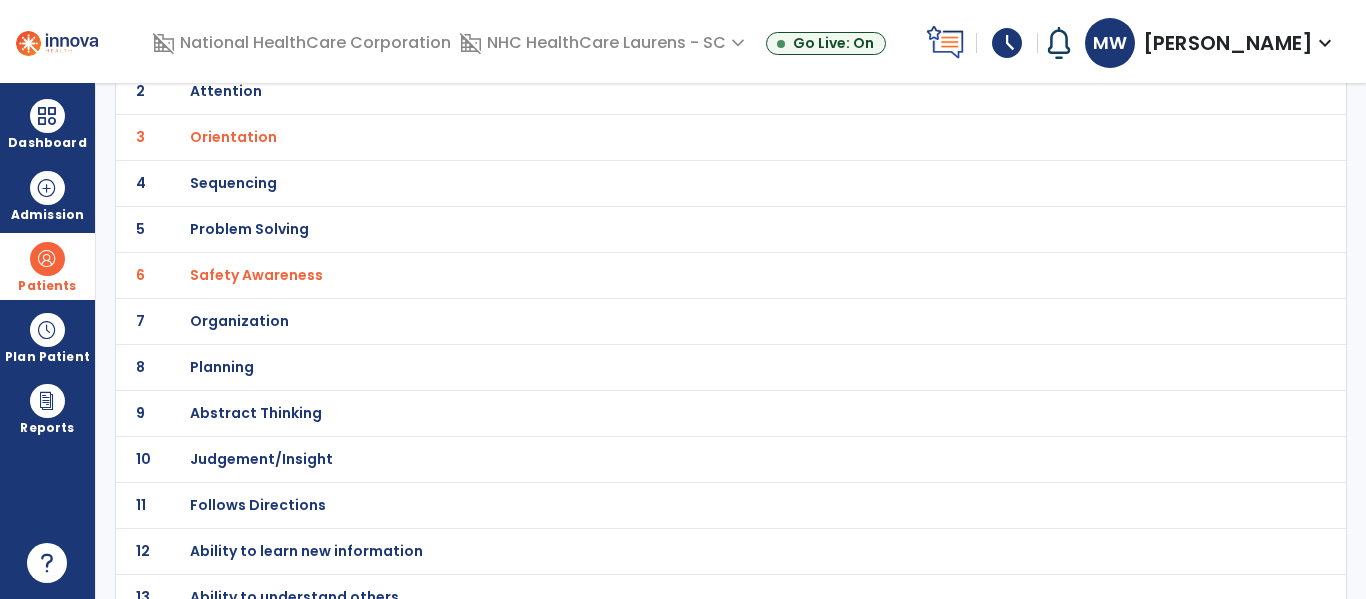 scroll, scrollTop: 0, scrollLeft: 0, axis: both 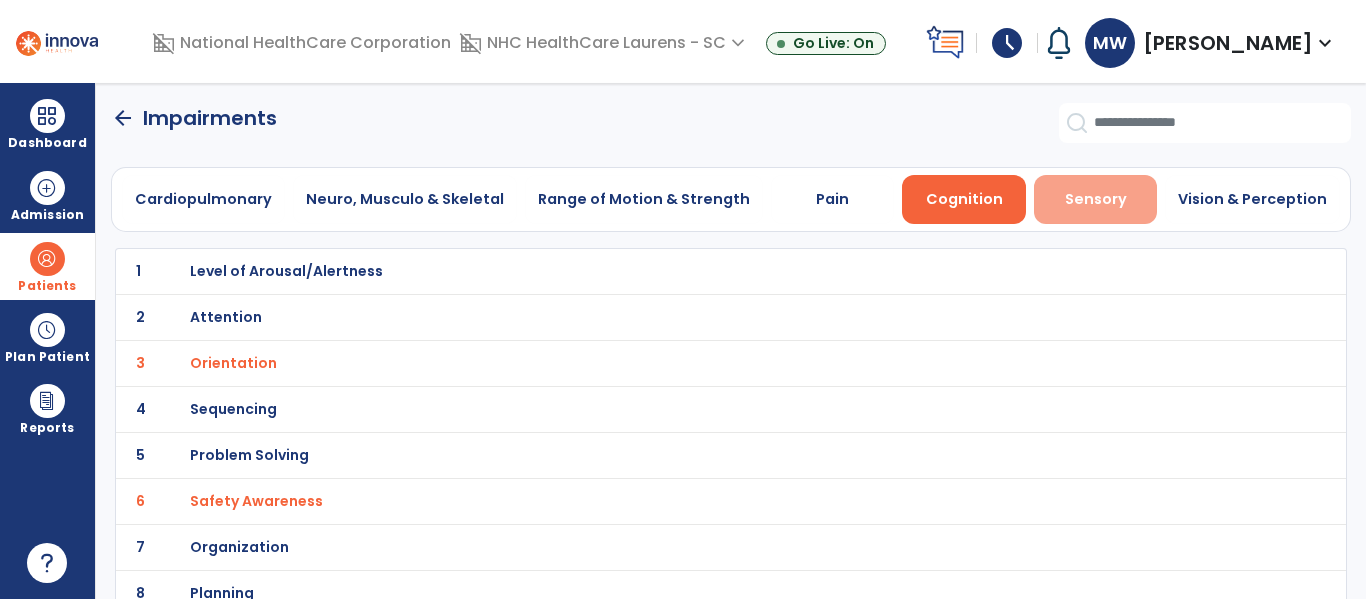 click on "Sensory" at bounding box center [1096, 199] 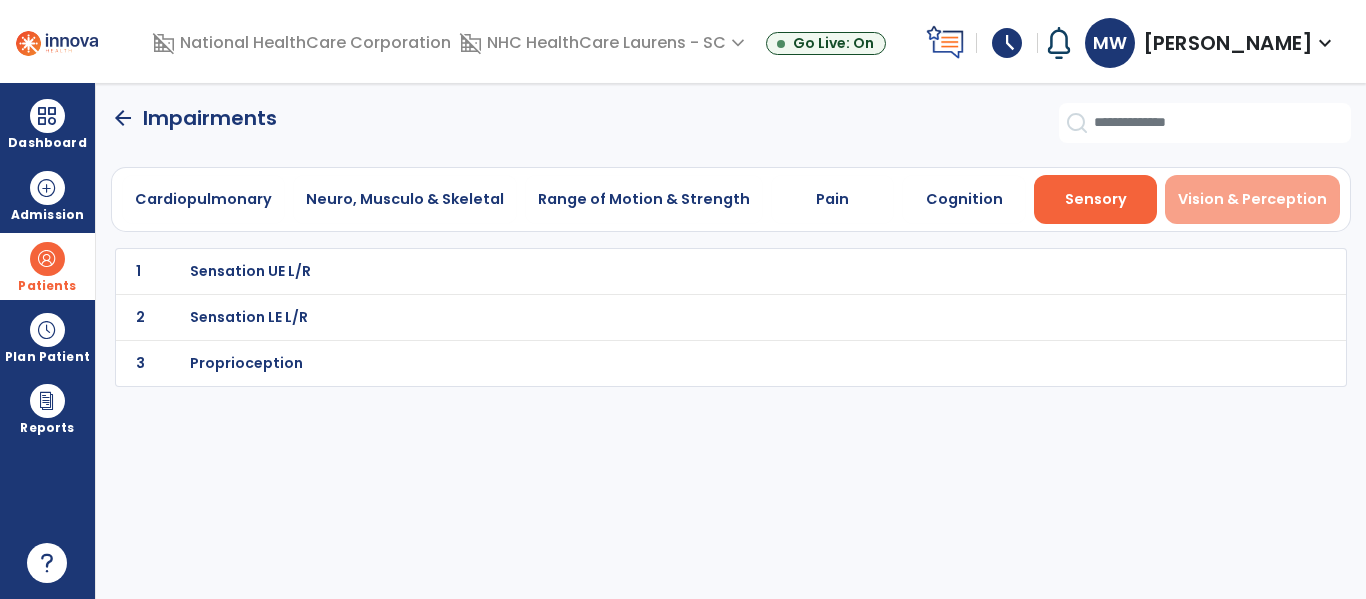 click on "Vision & Perception" at bounding box center (1252, 199) 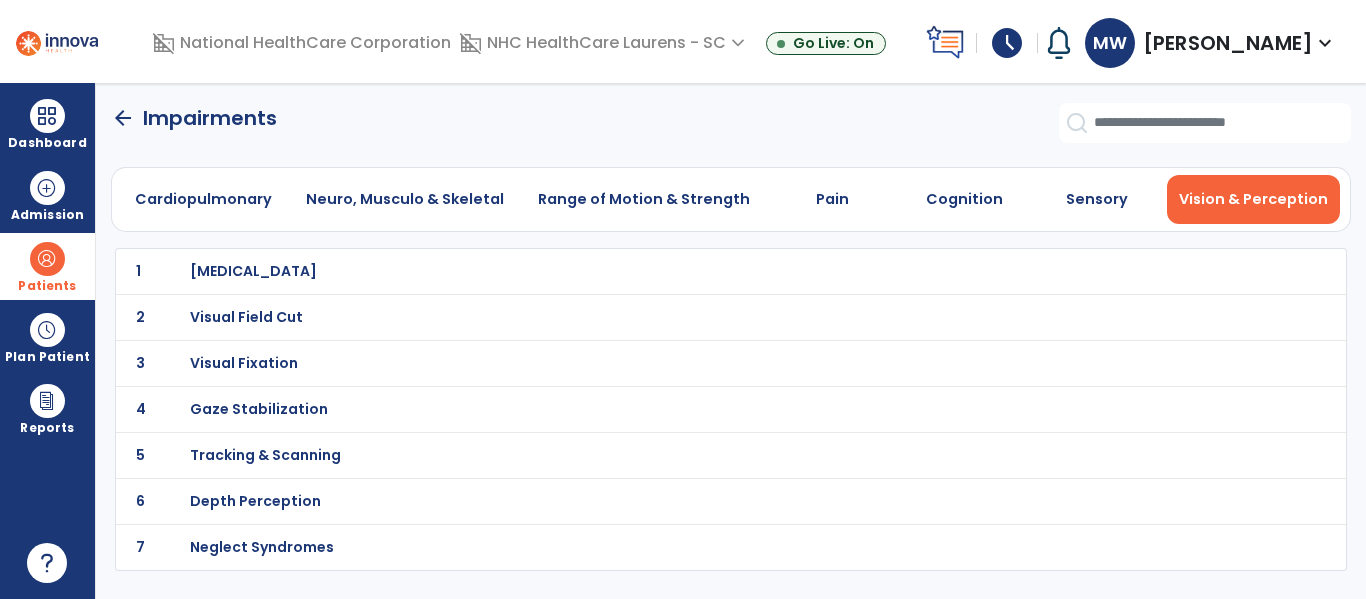 click on "arrow_back" 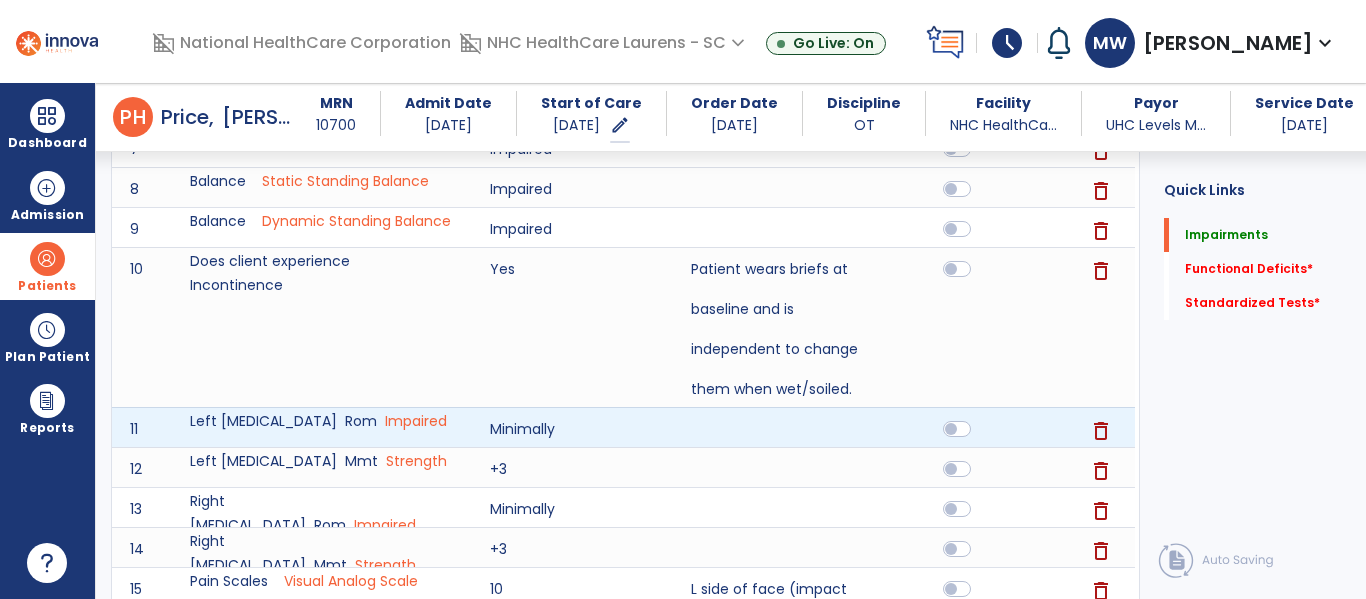 scroll, scrollTop: 700, scrollLeft: 0, axis: vertical 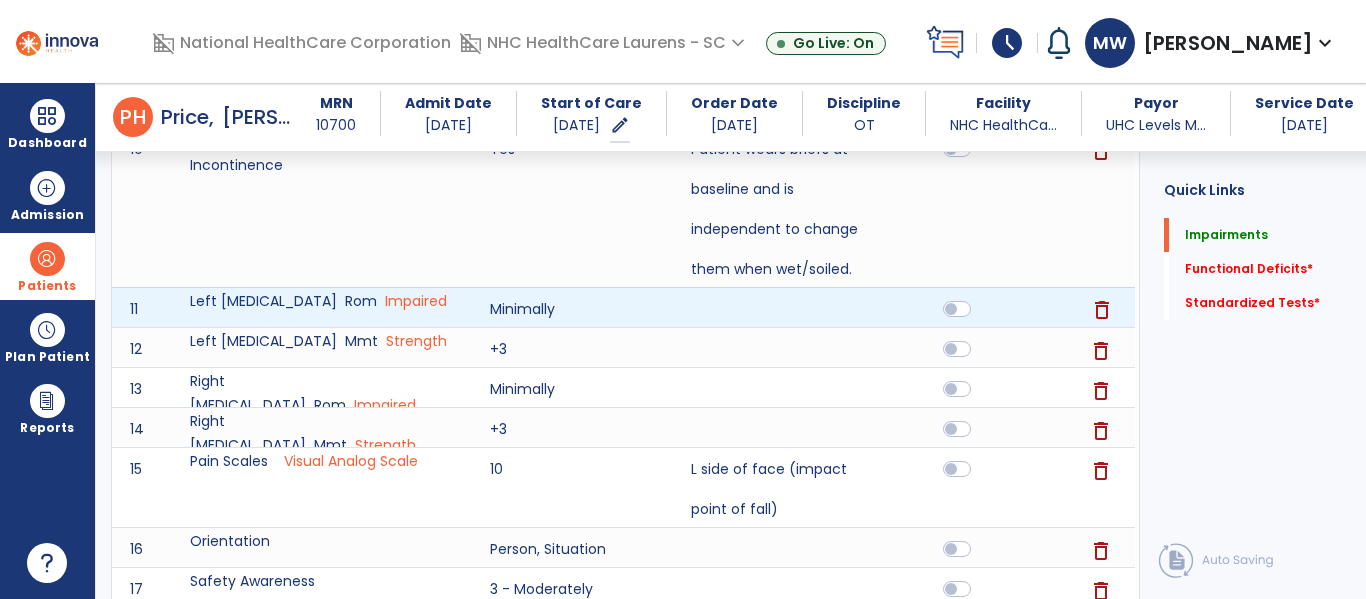 click on "delete" 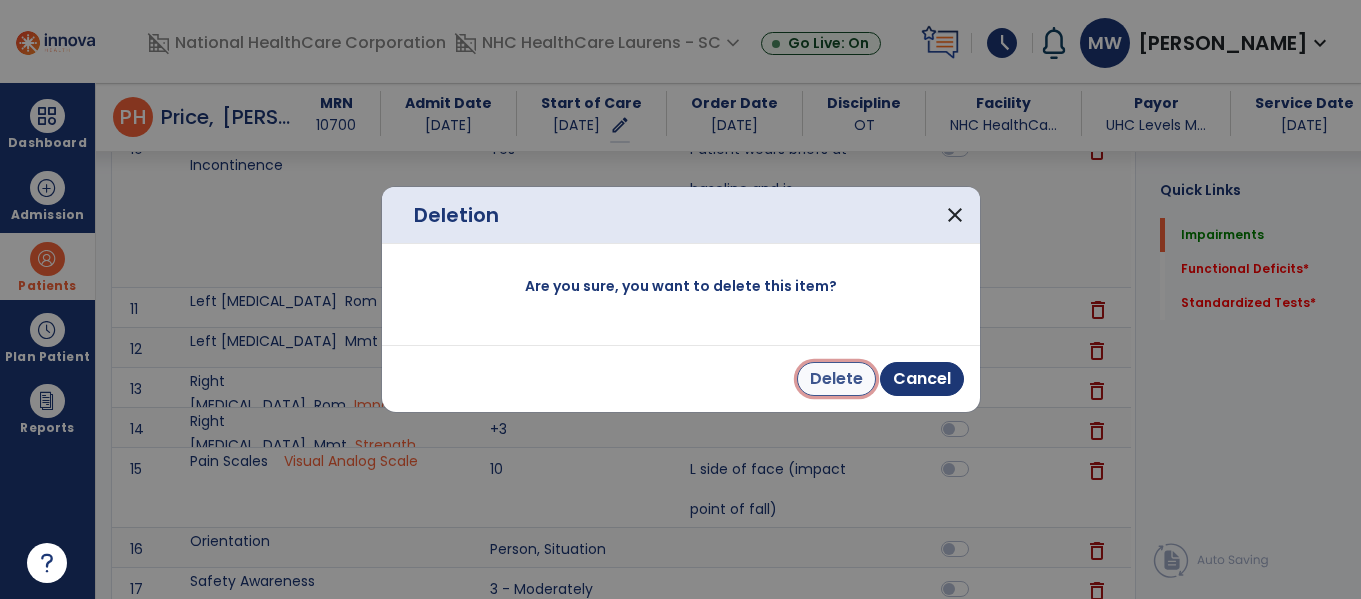 click on "Delete" at bounding box center (836, 379) 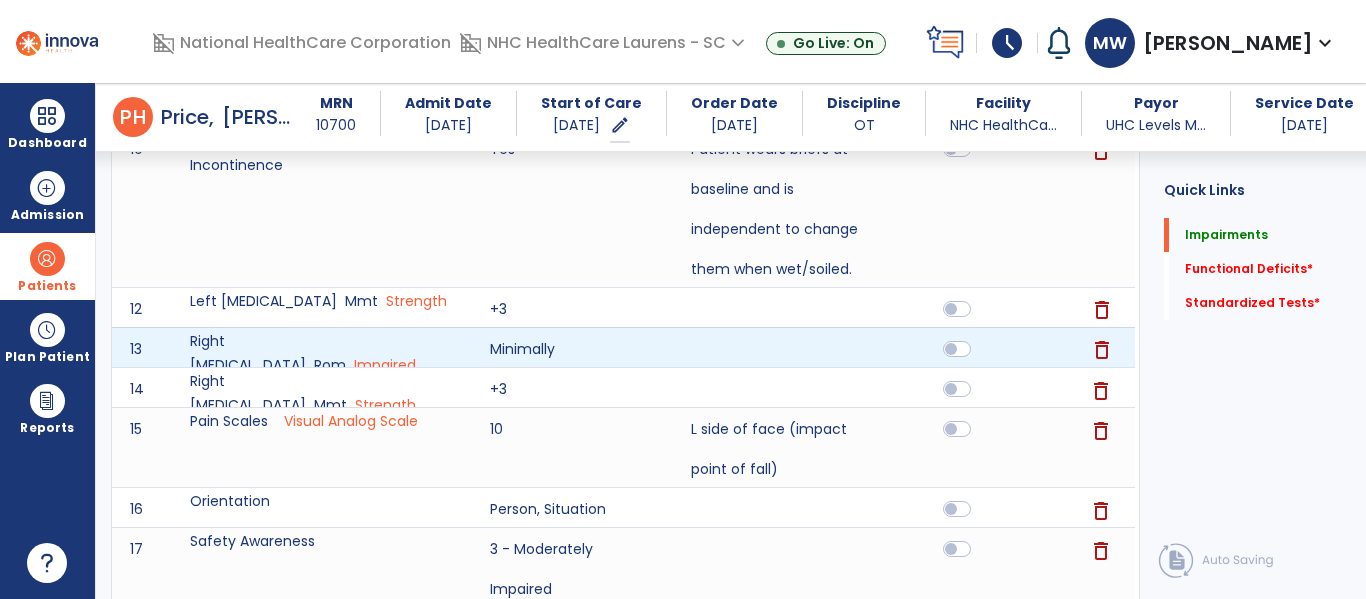 click on "delete" 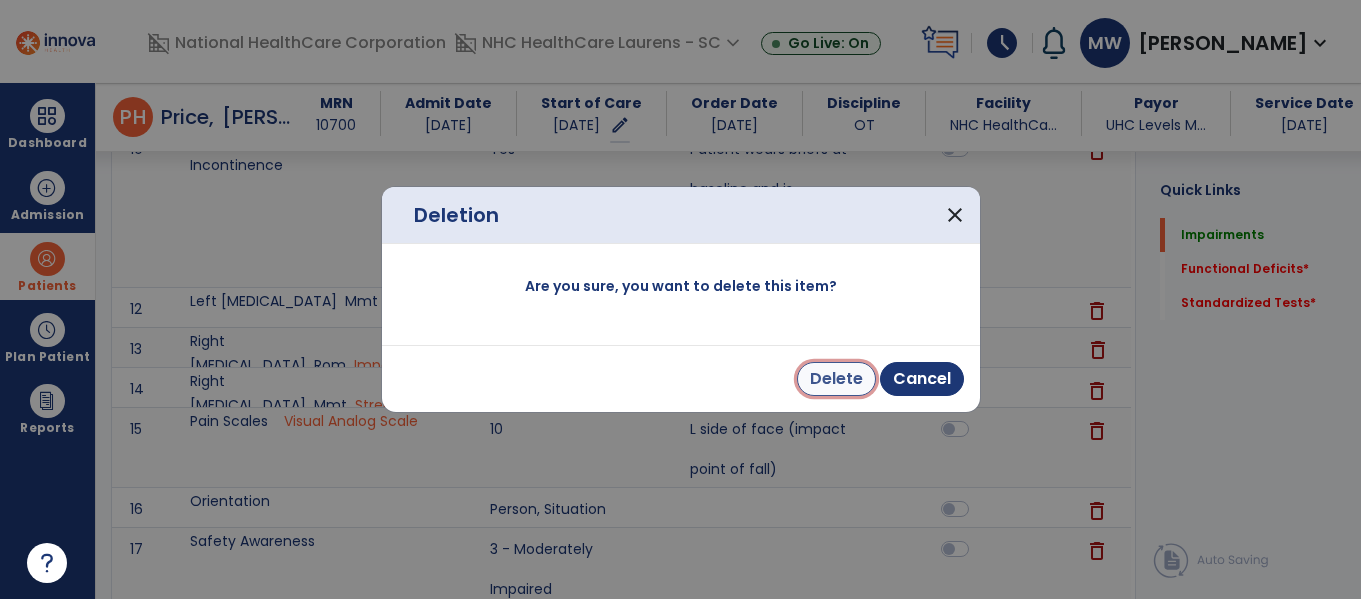 click on "Delete" at bounding box center [836, 379] 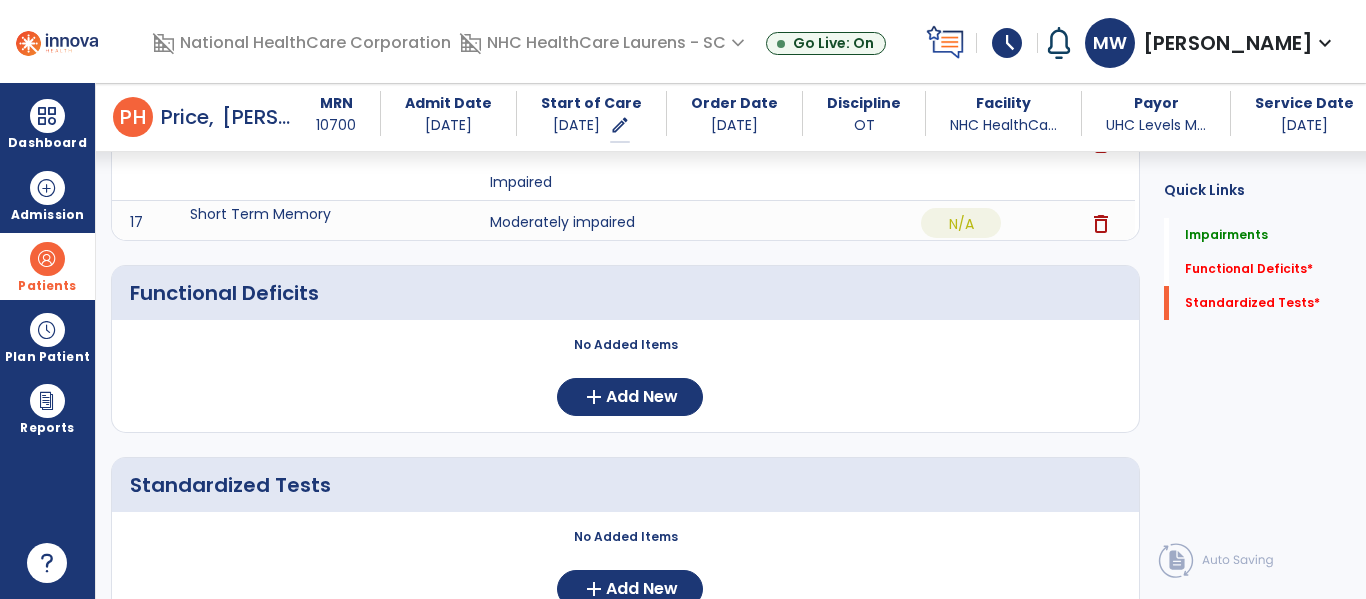 scroll, scrollTop: 1100, scrollLeft: 0, axis: vertical 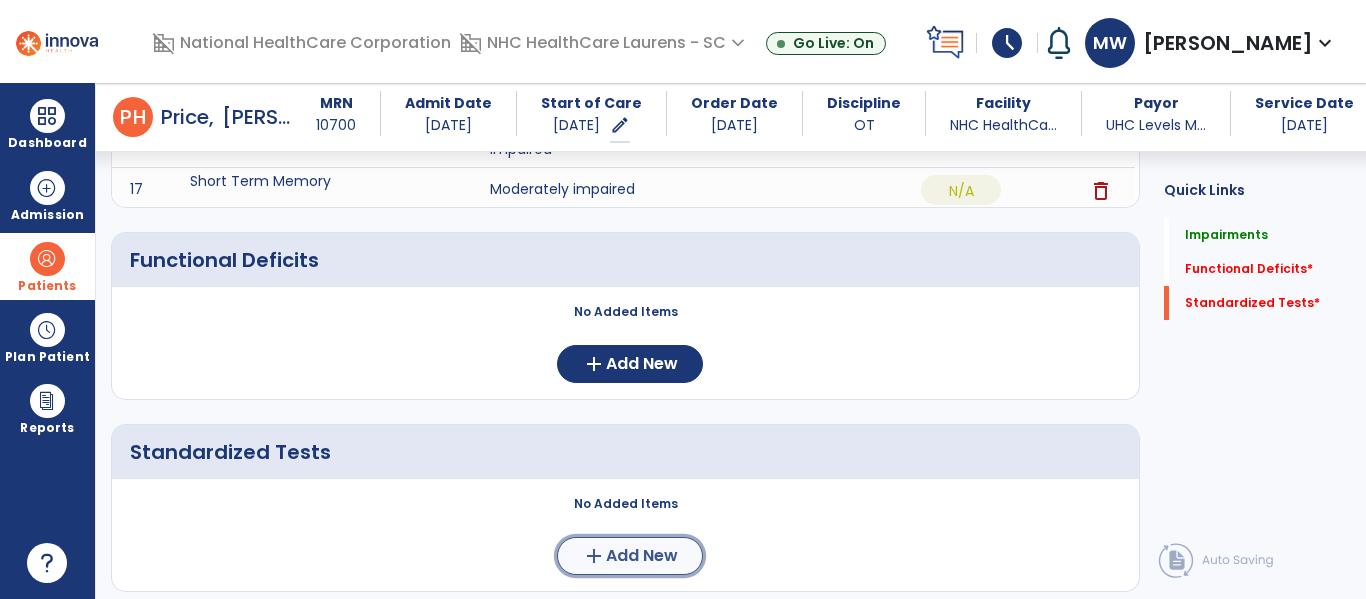 click on "Add New" 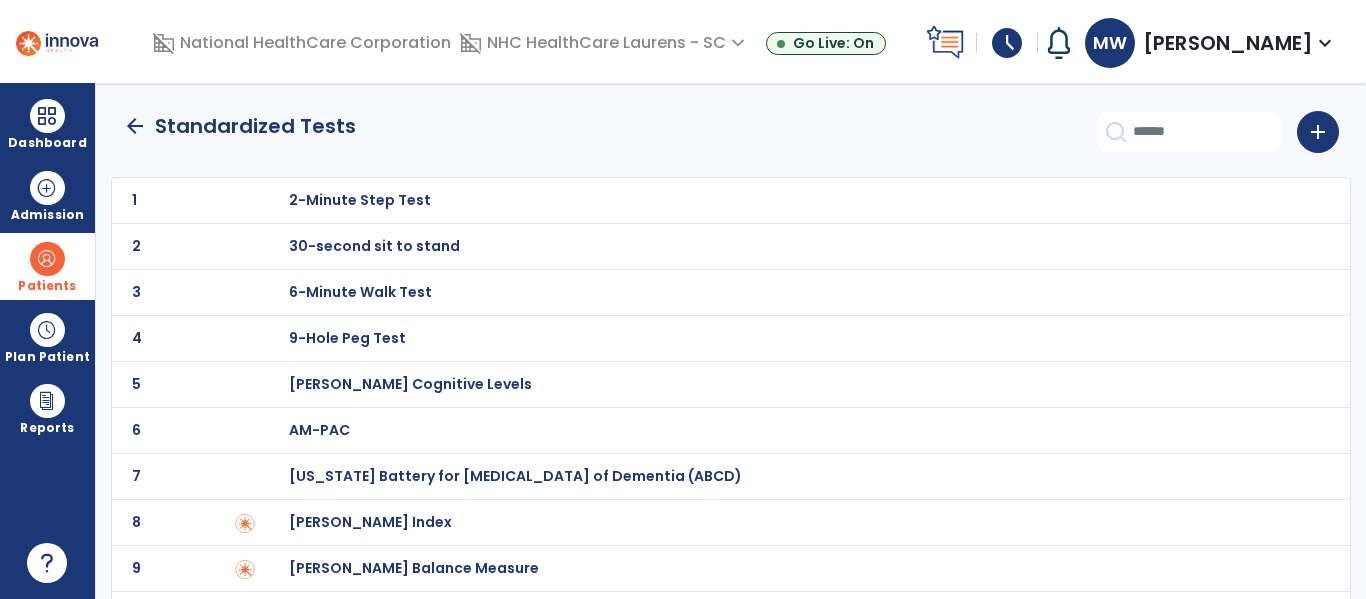 click on "[PERSON_NAME] Index" at bounding box center [360, 200] 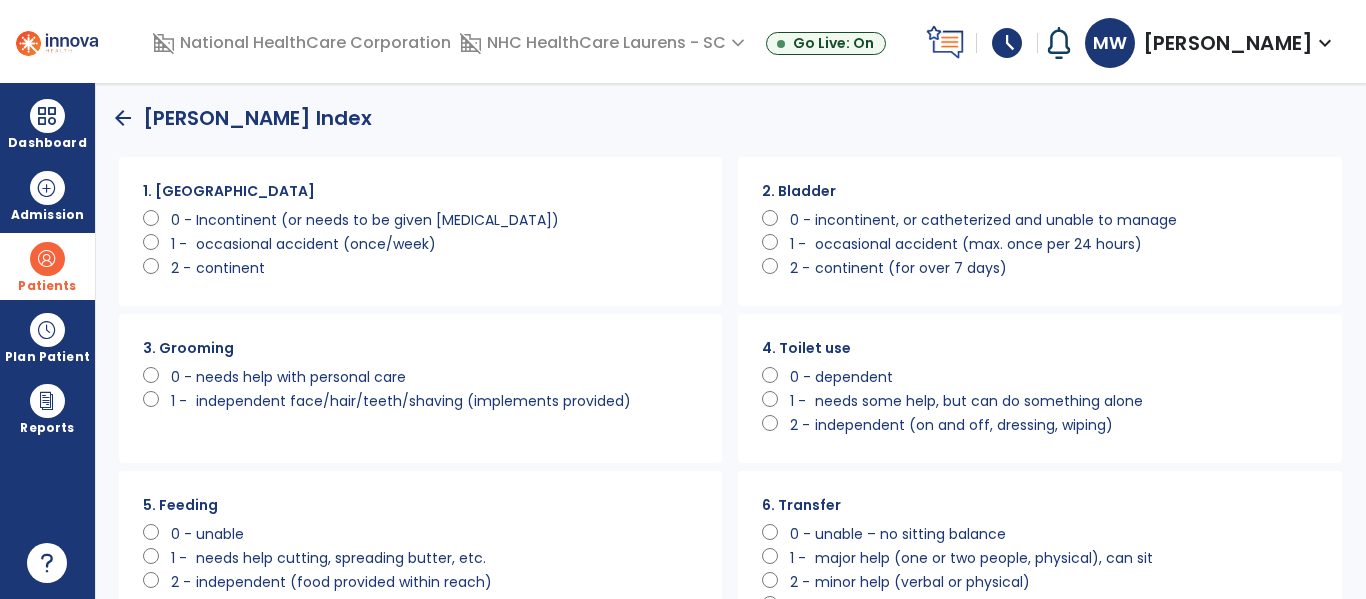 scroll, scrollTop: 0, scrollLeft: 0, axis: both 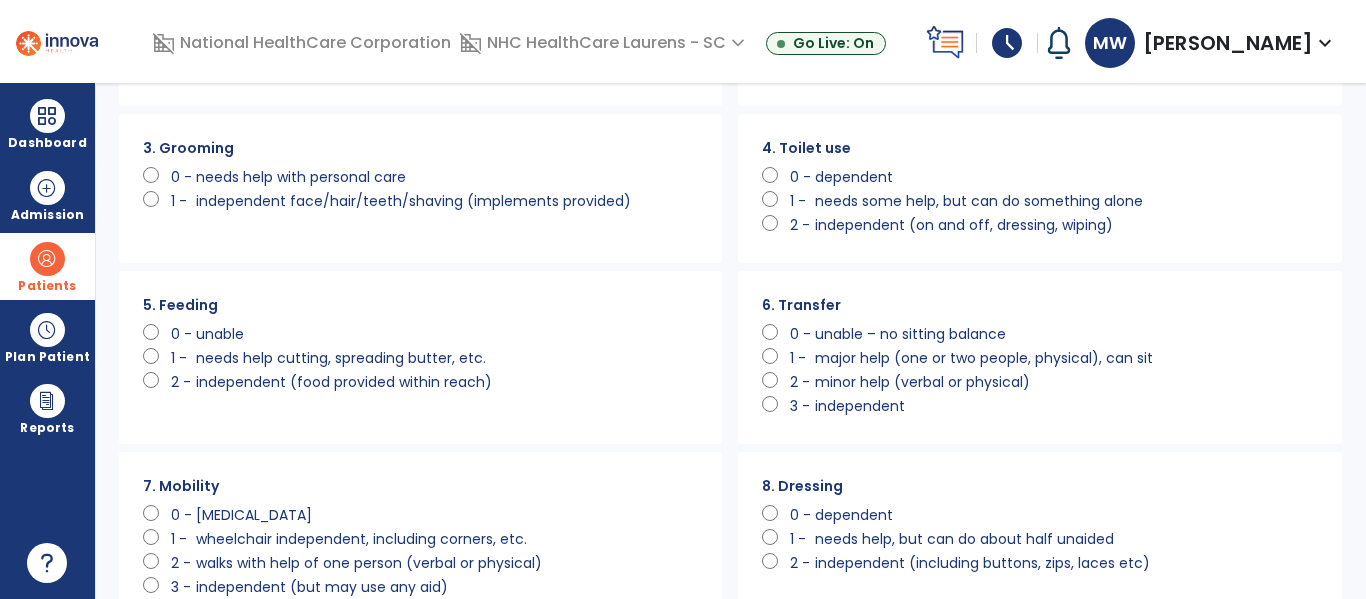 click on "independent (food provided within reach)" 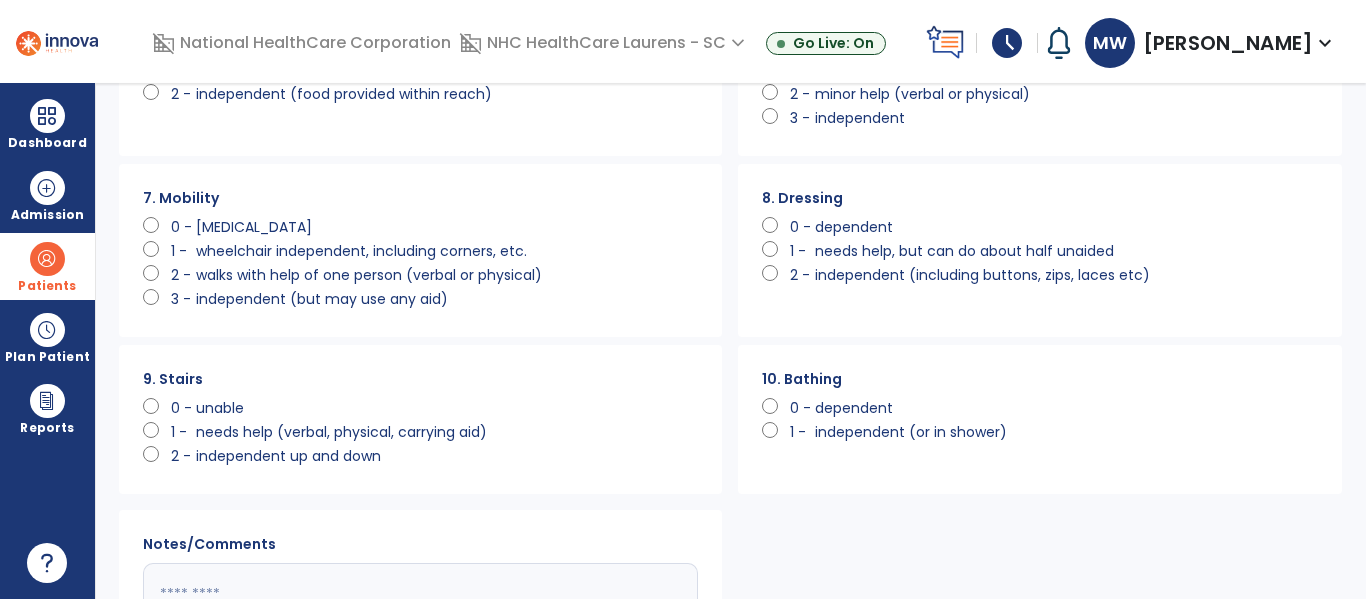 scroll, scrollTop: 500, scrollLeft: 0, axis: vertical 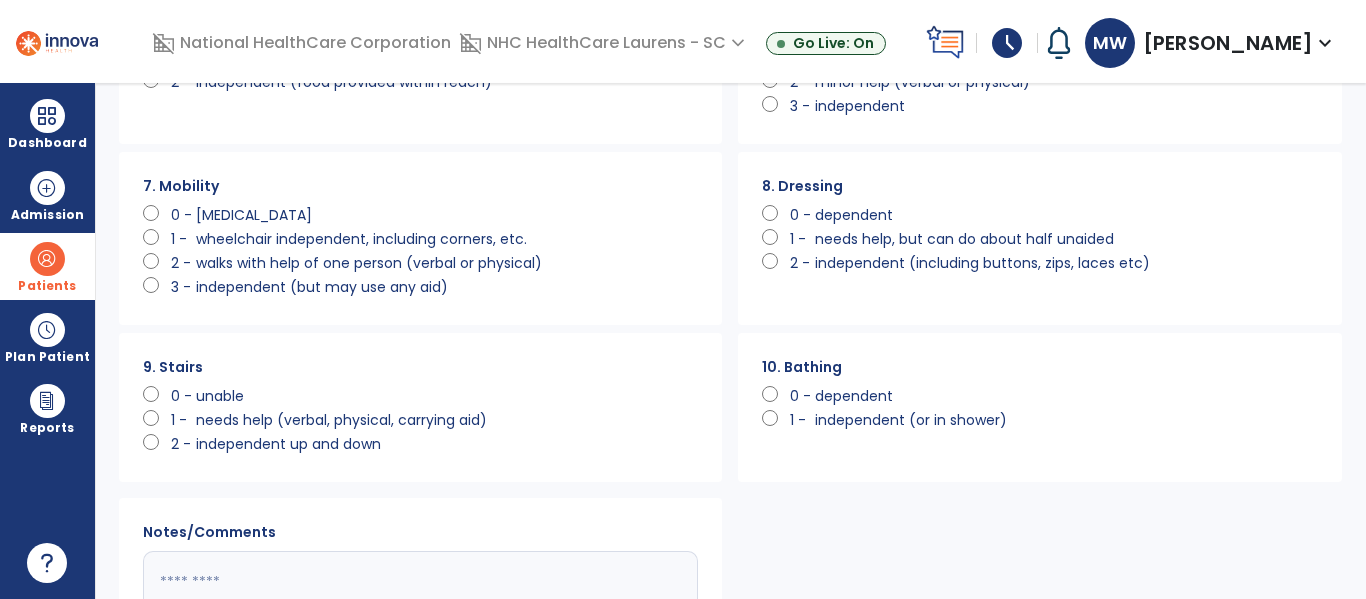 click on "unable" 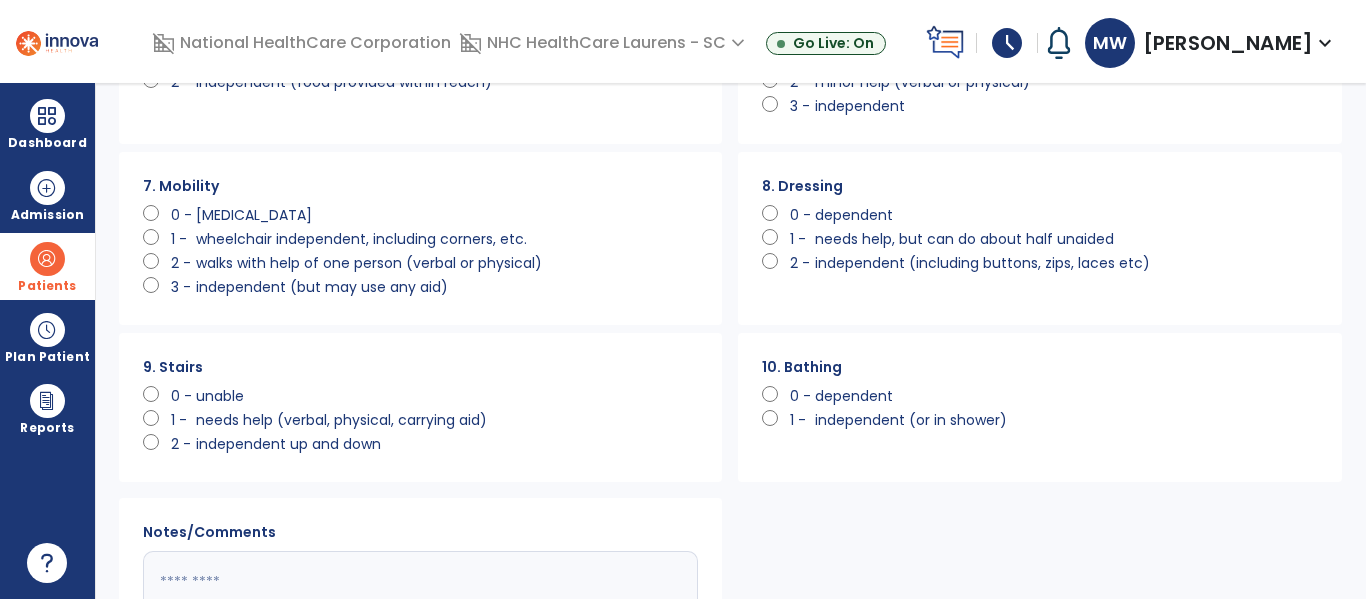 click on "dependent" 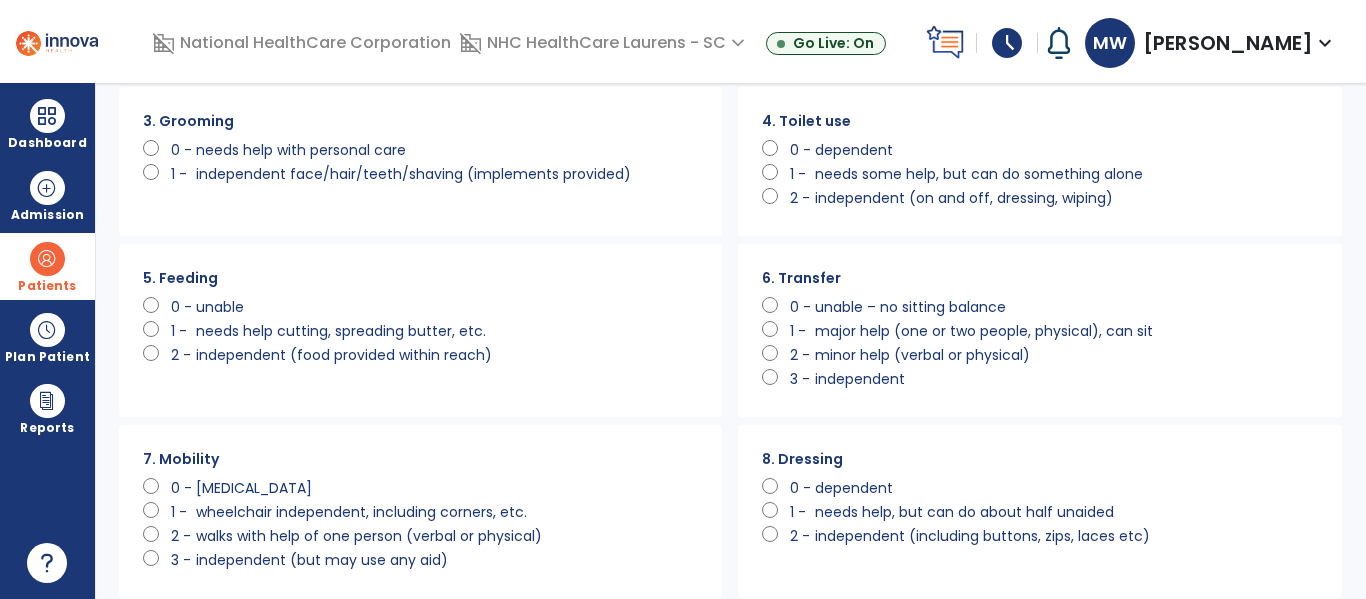 scroll, scrollTop: 710, scrollLeft: 0, axis: vertical 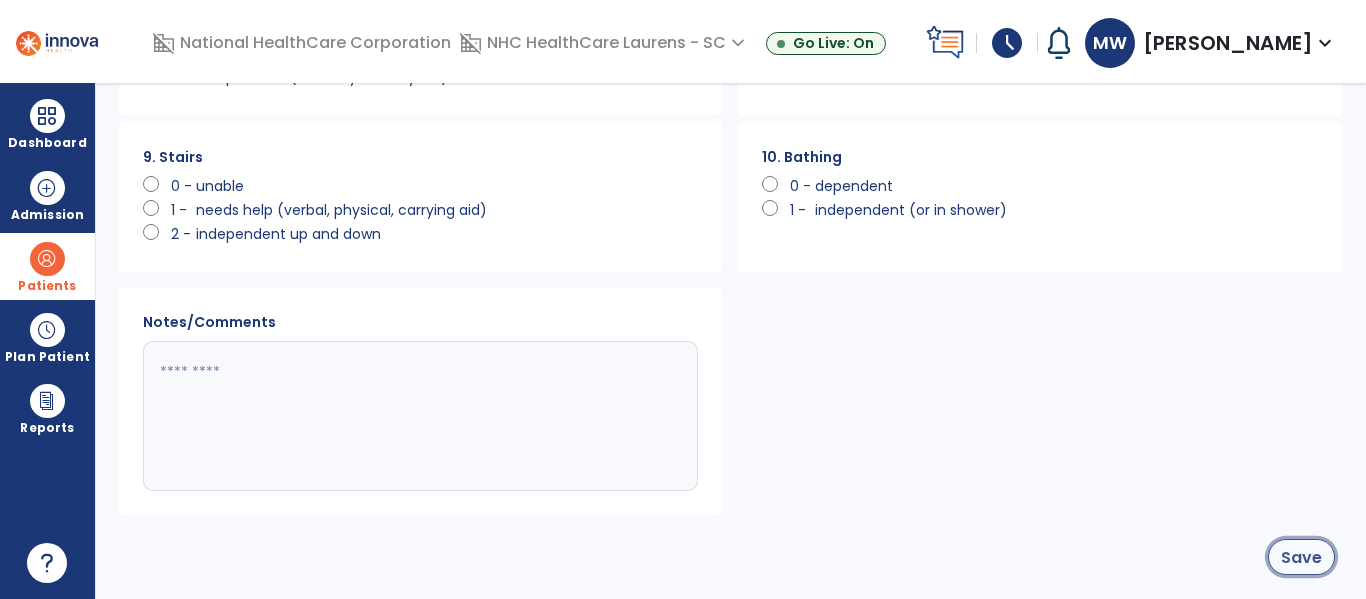 click on "Save" 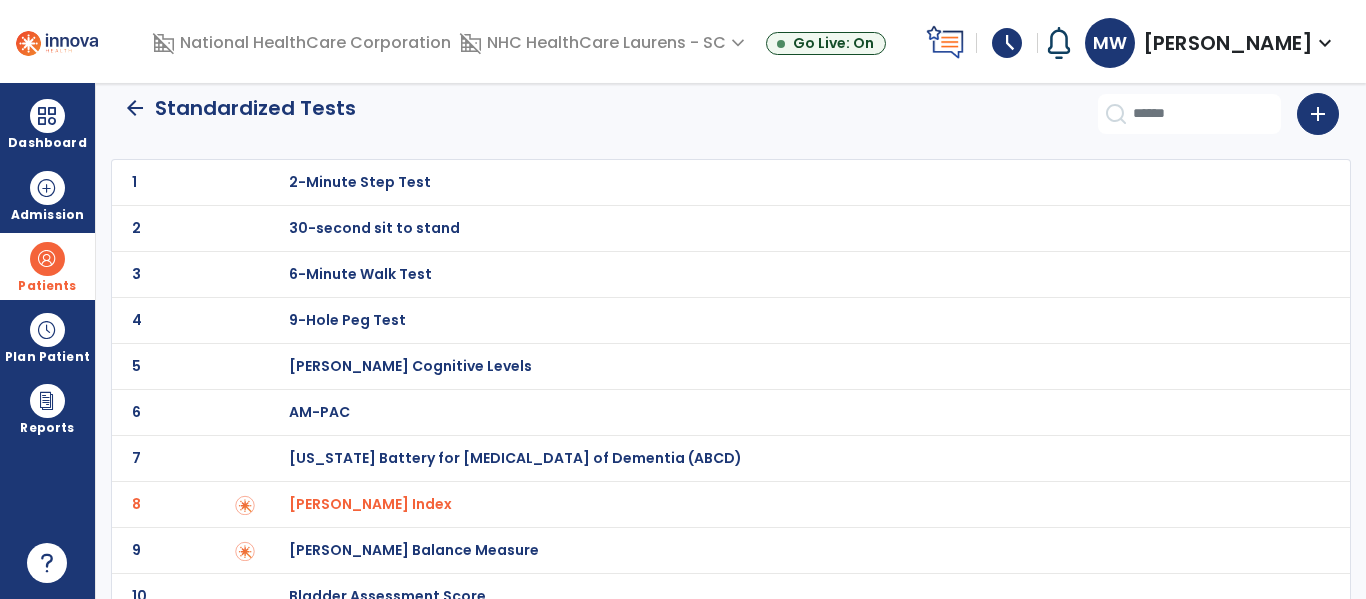 scroll, scrollTop: 0, scrollLeft: 0, axis: both 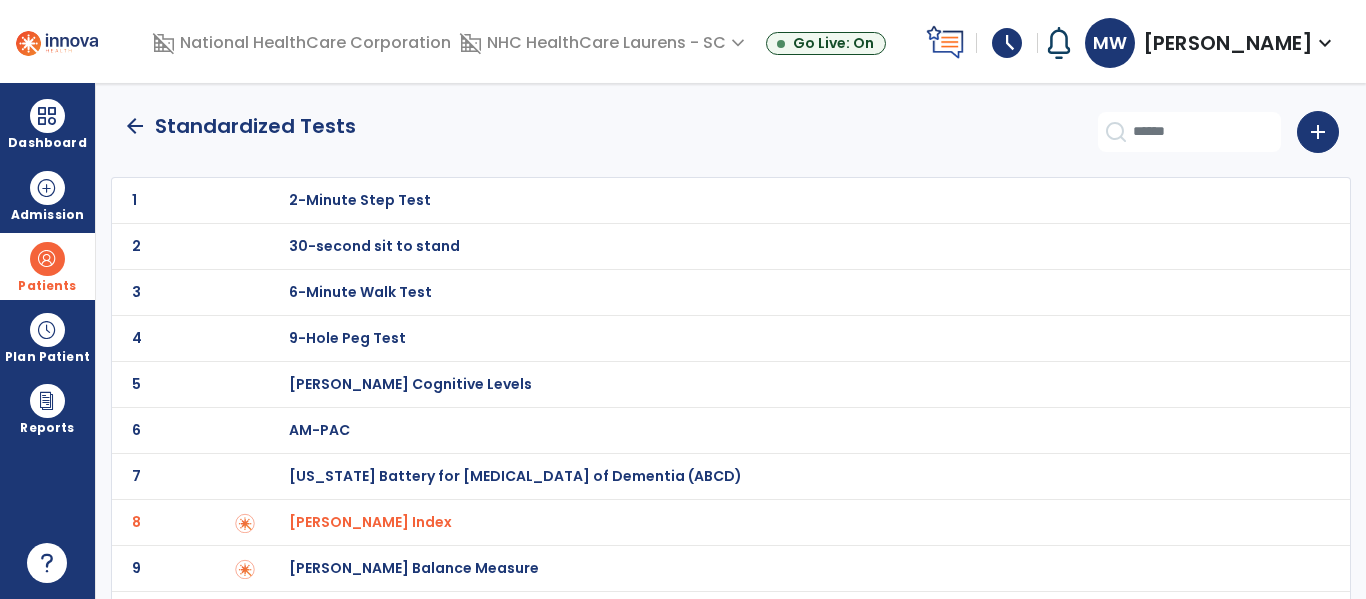 click on "30-second sit to stand" at bounding box center [360, 200] 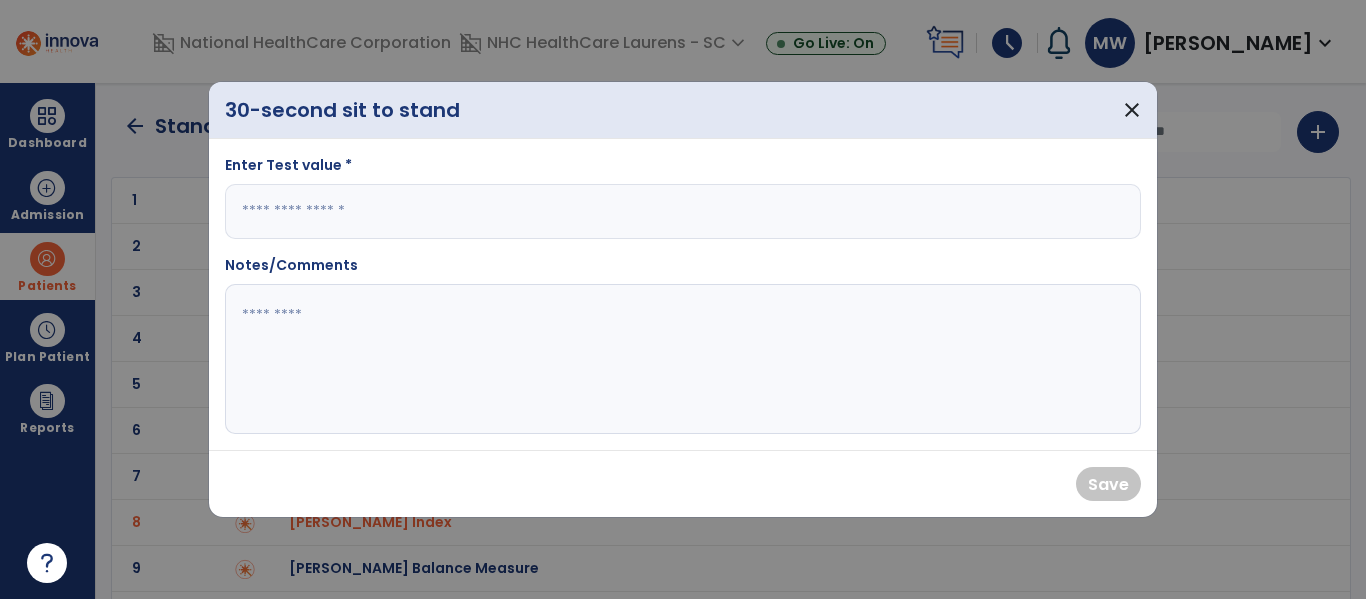 click at bounding box center [683, 211] 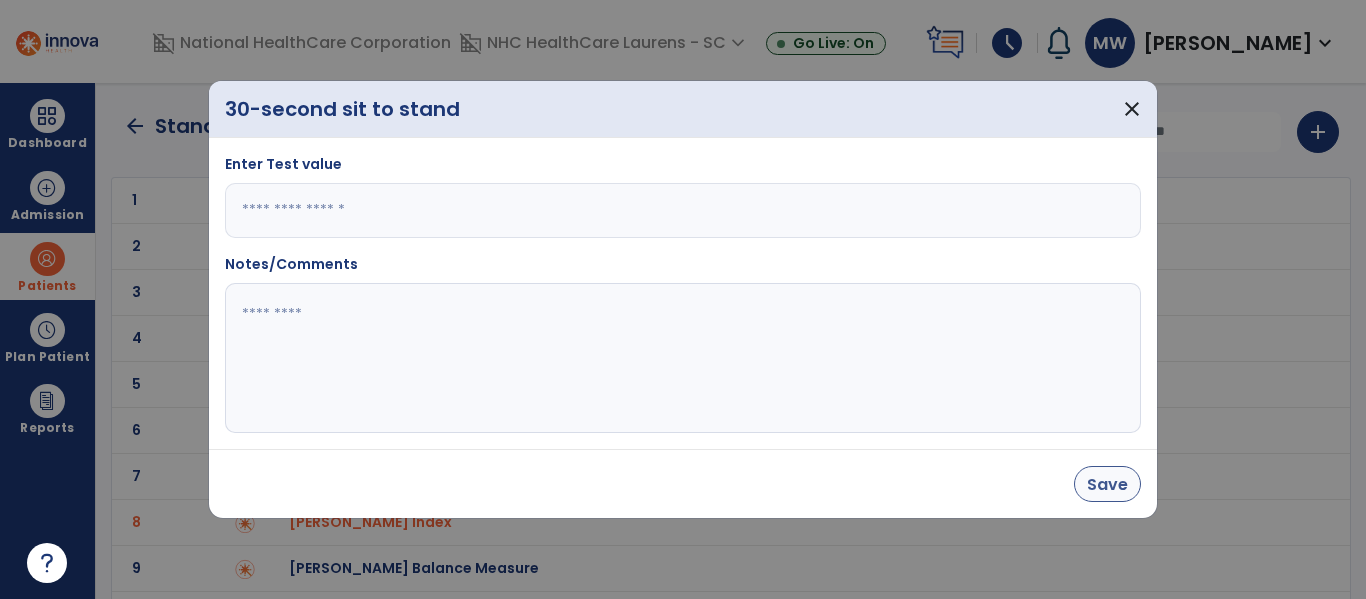 type on "*" 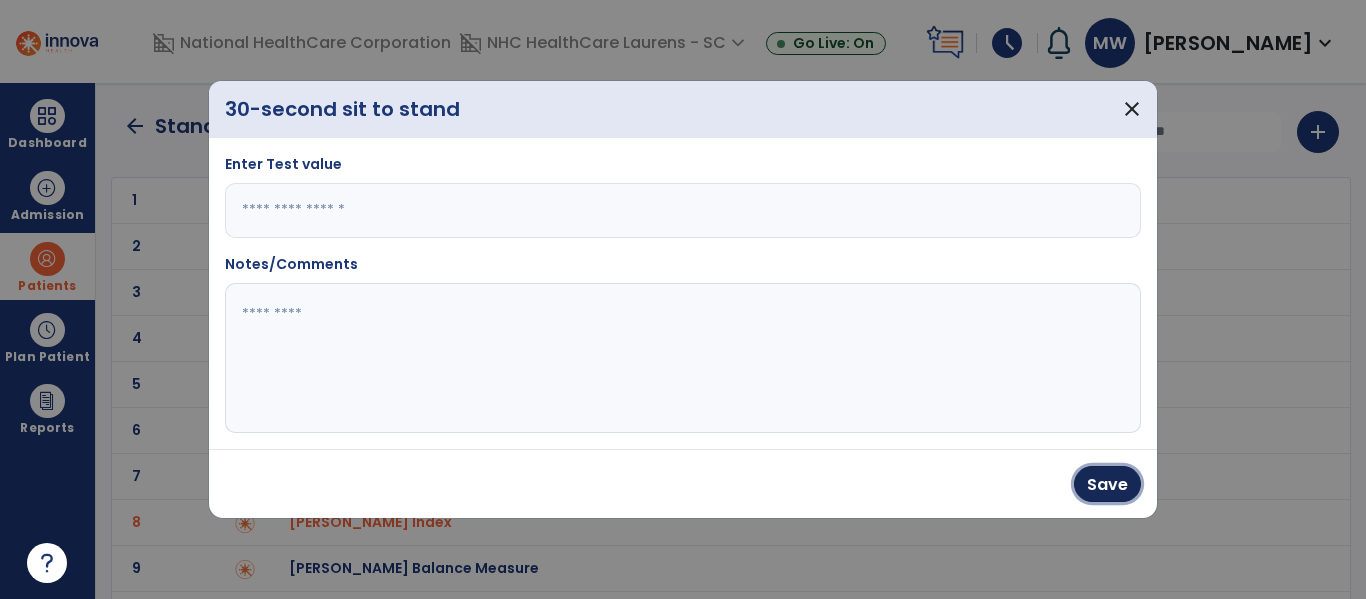 drag, startPoint x: 1107, startPoint y: 484, endPoint x: 1093, endPoint y: 481, distance: 14.3178215 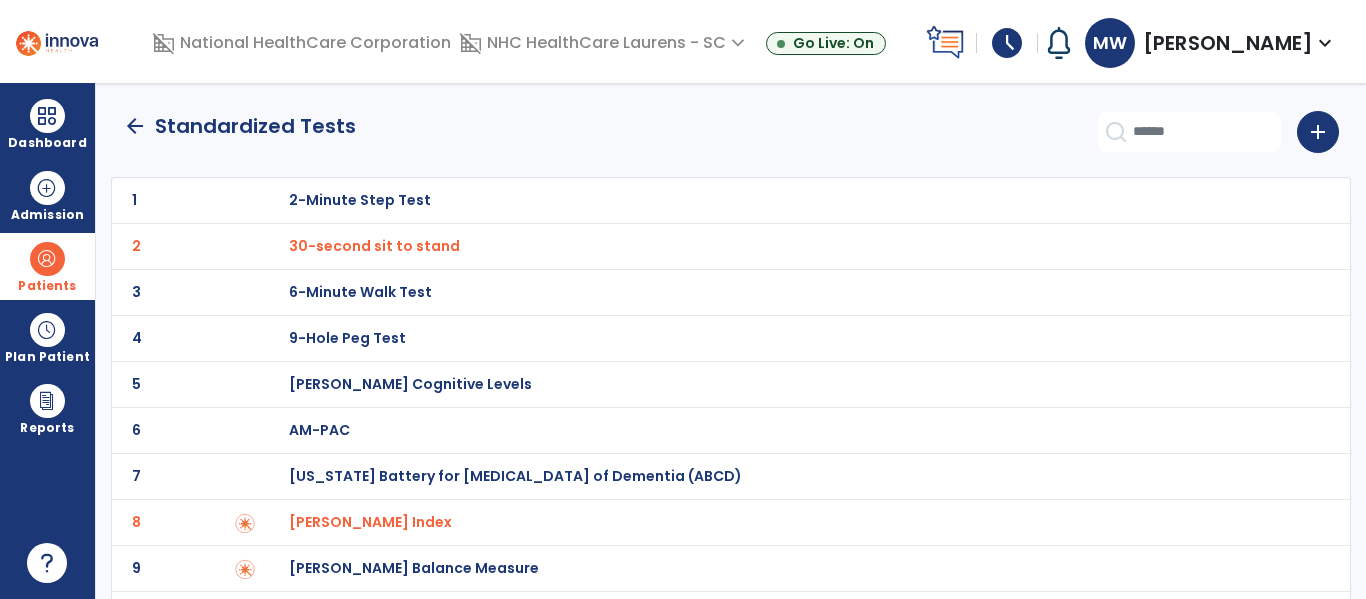 click on "arrow_back" 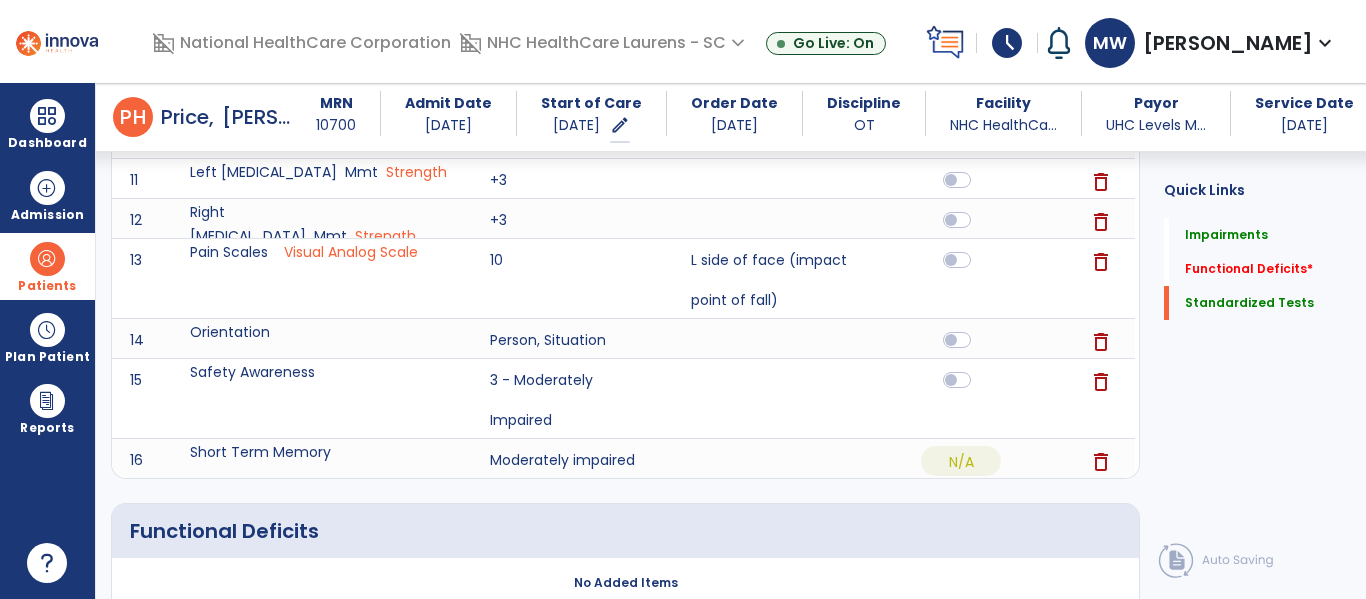 scroll, scrollTop: 1261, scrollLeft: 0, axis: vertical 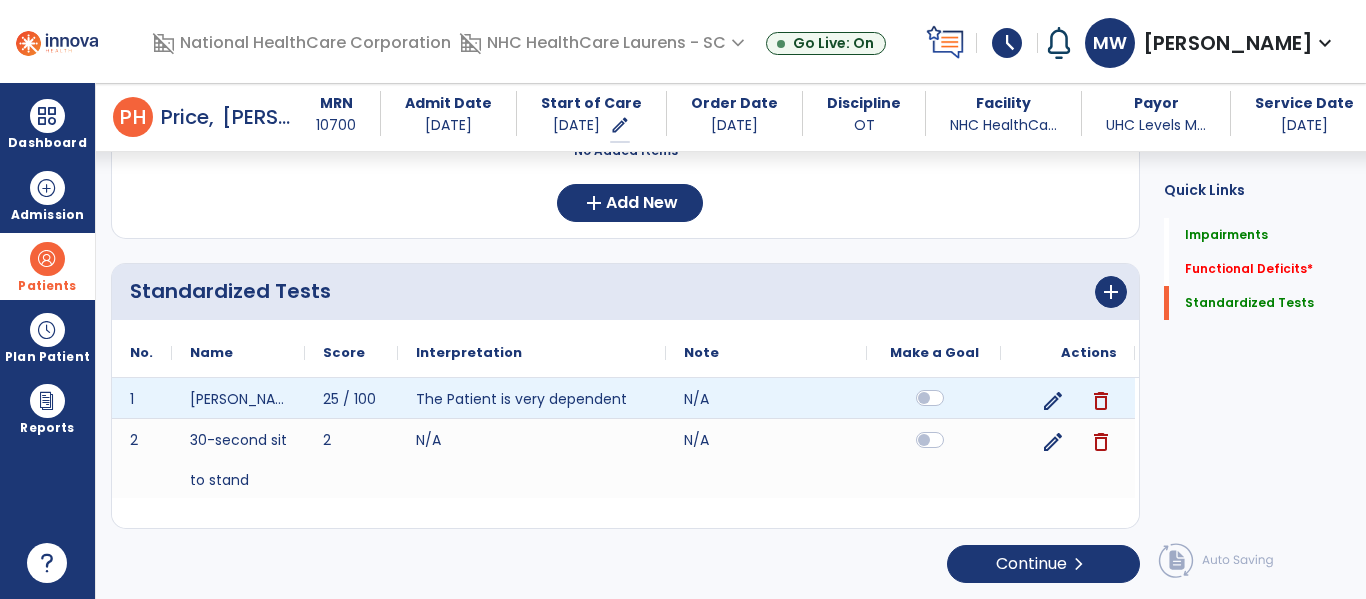 click 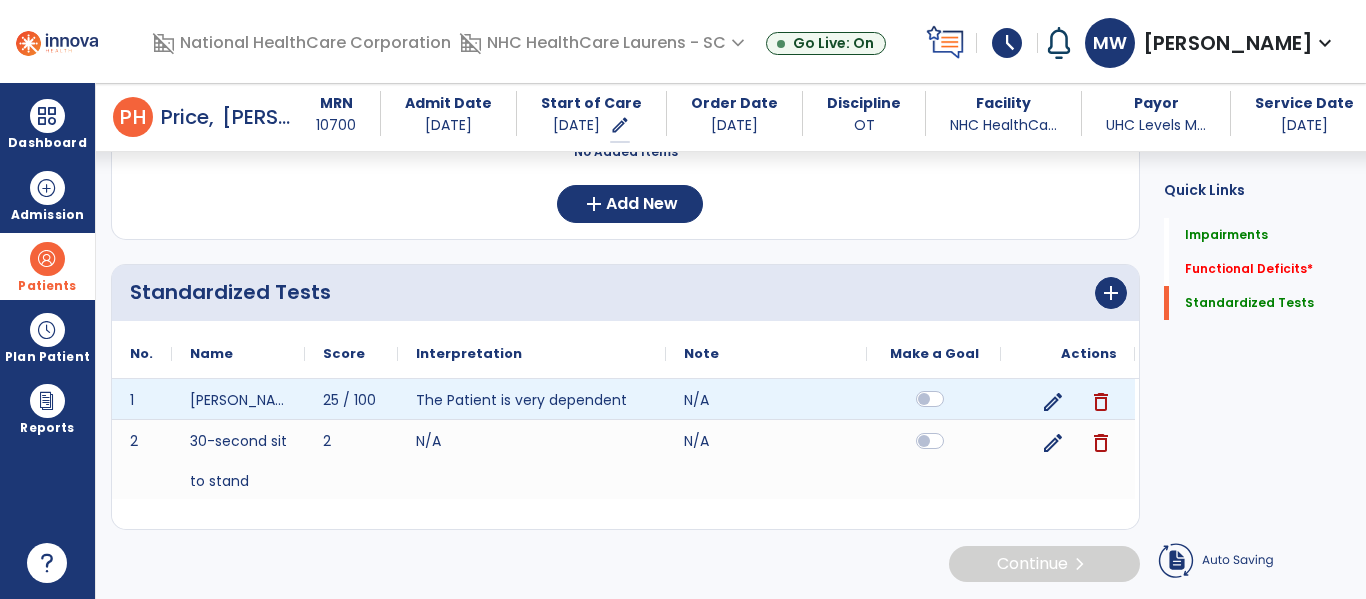 scroll, scrollTop: 1261, scrollLeft: 0, axis: vertical 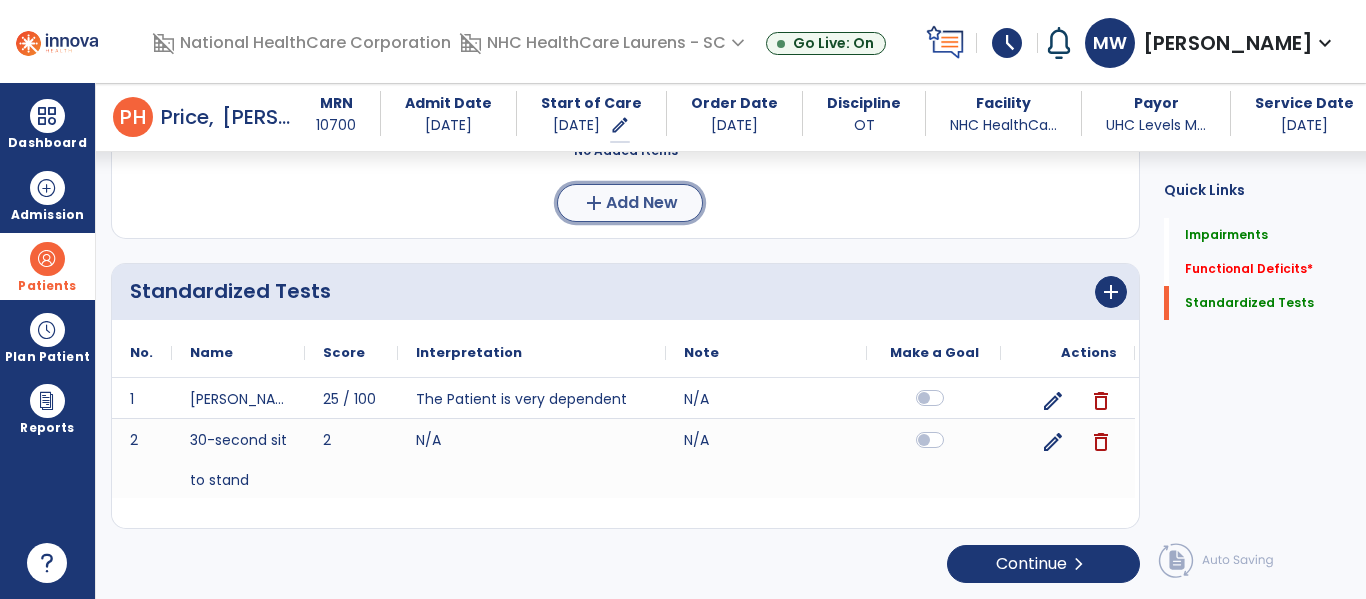 click on "Add New" 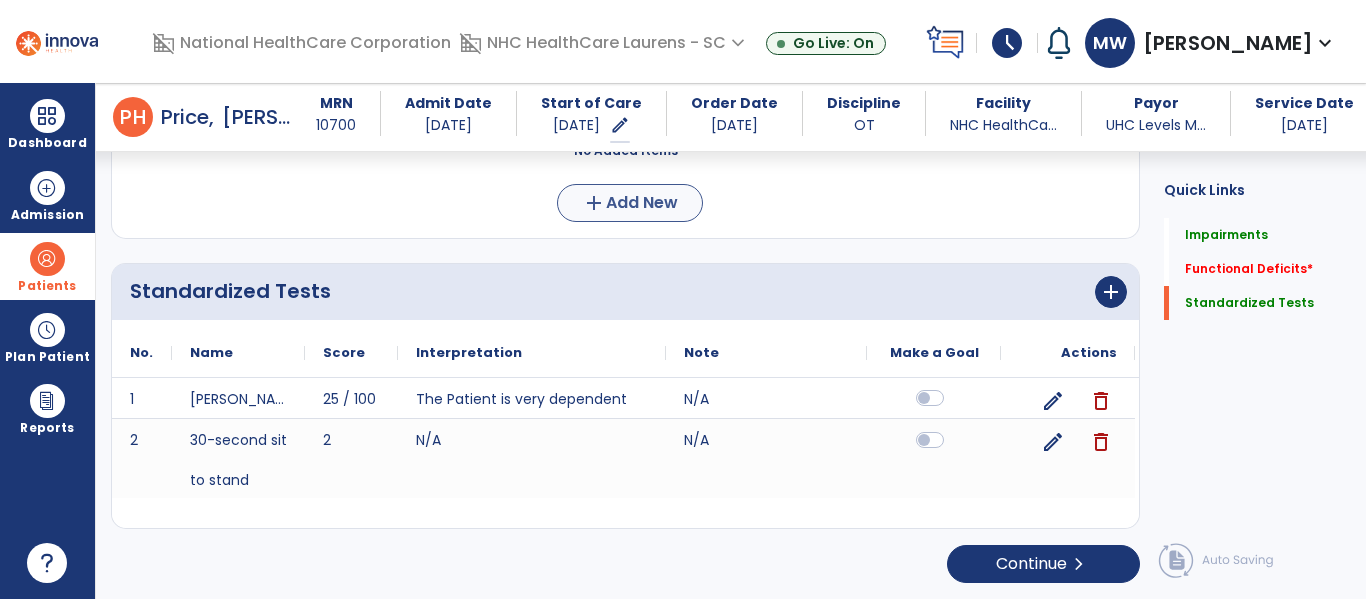 scroll, scrollTop: 0, scrollLeft: 0, axis: both 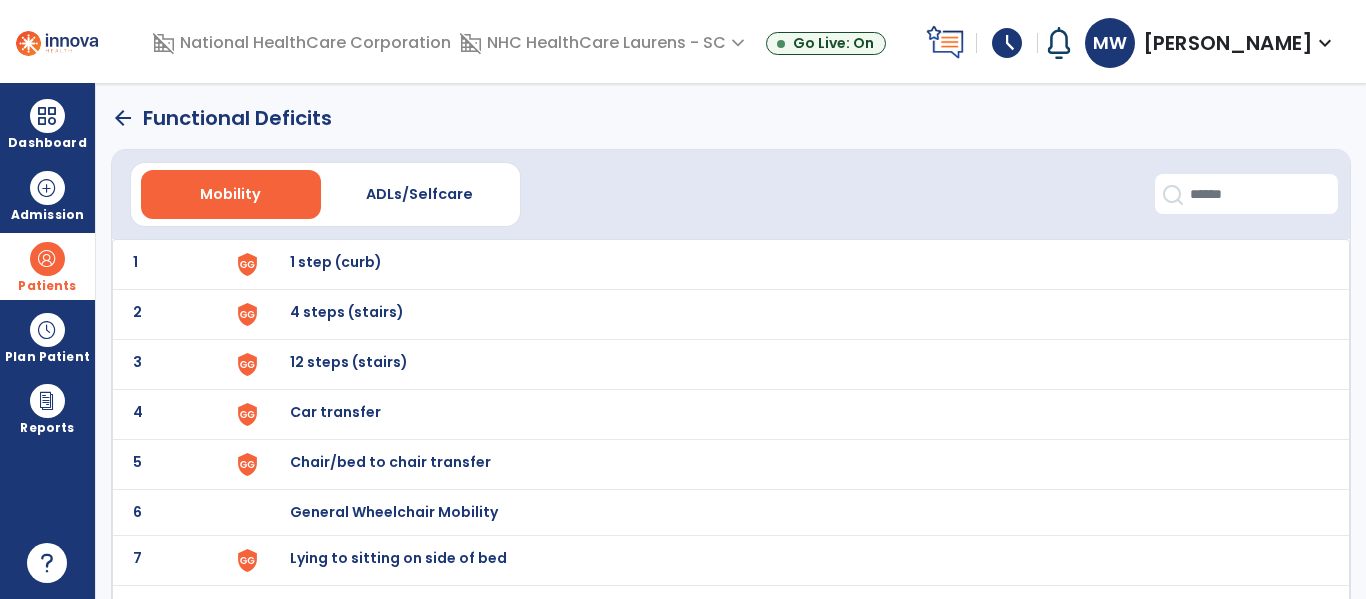 click on "Chair/bed to chair transfer" at bounding box center (336, 262) 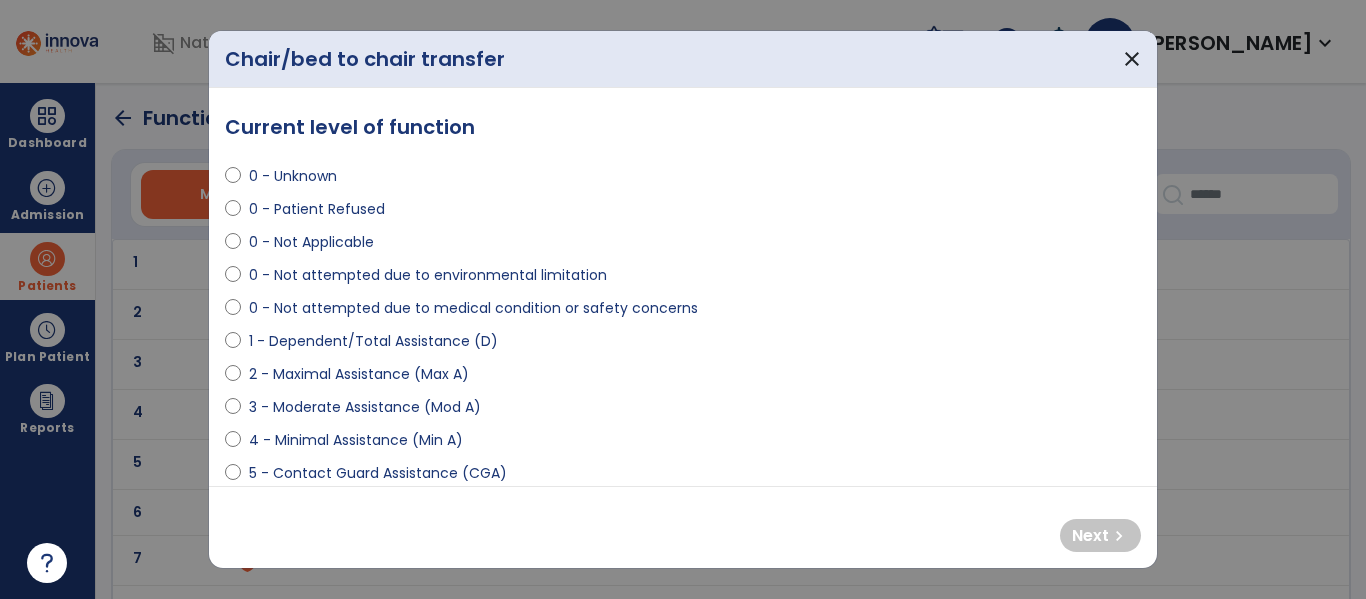 click on "4 - Minimal Assistance (Min A)" at bounding box center [356, 440] 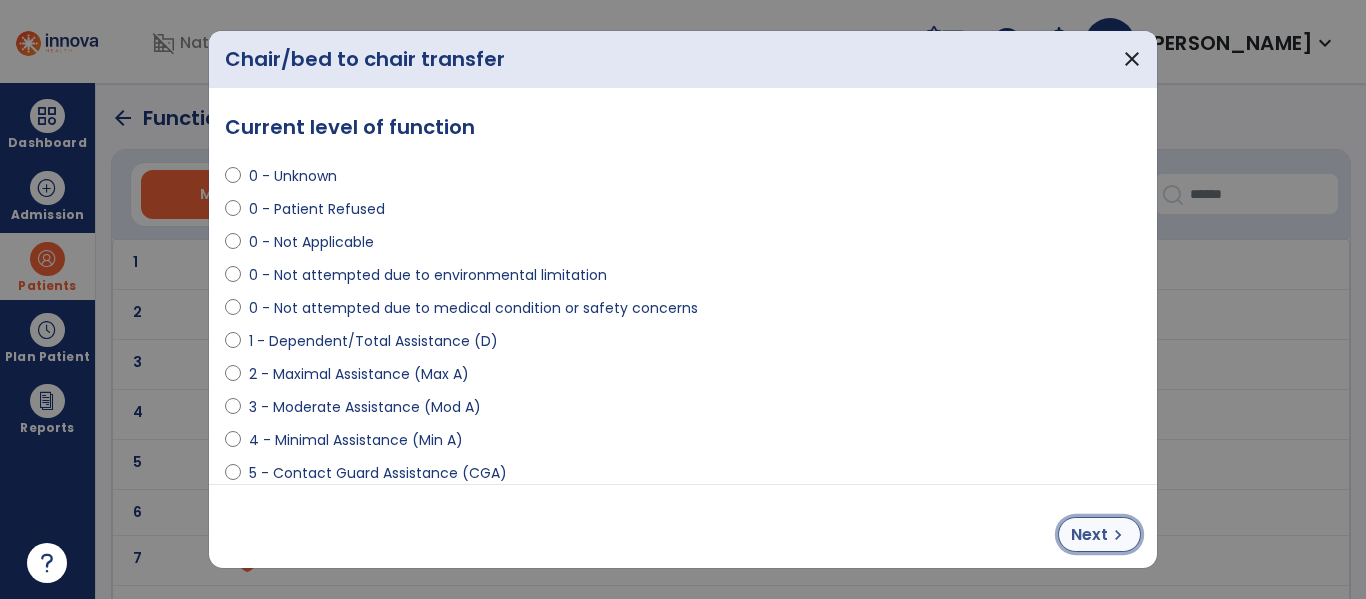 click on "Next  chevron_right" at bounding box center (1099, 534) 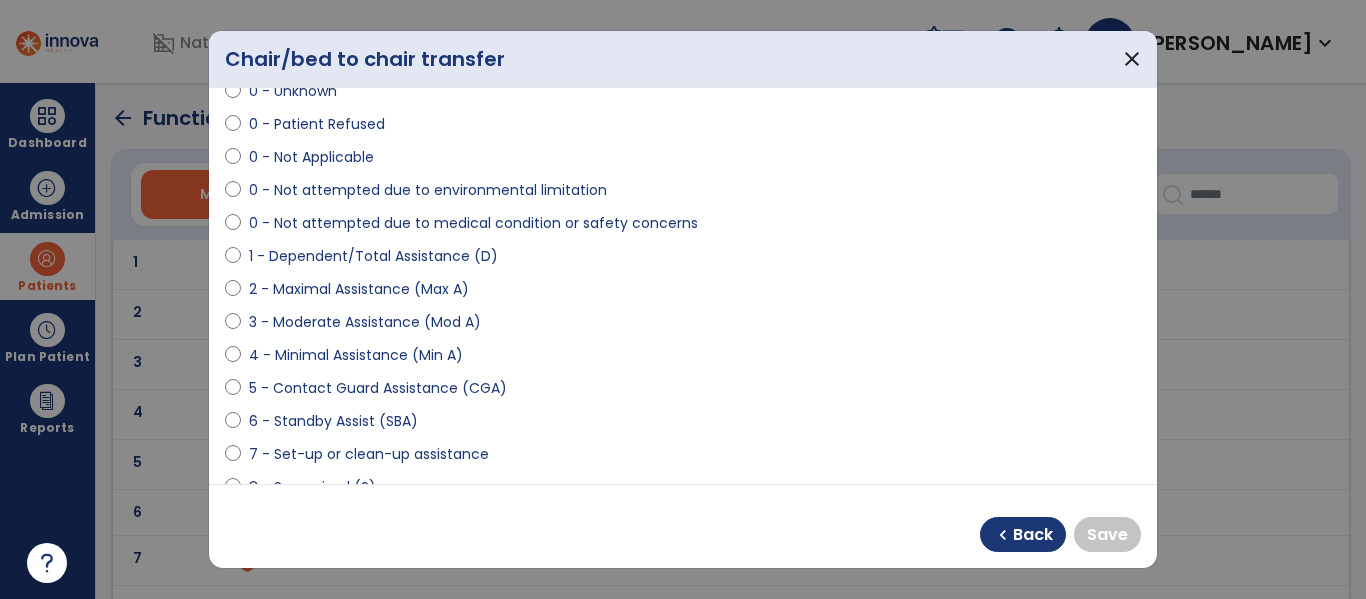 scroll, scrollTop: 200, scrollLeft: 0, axis: vertical 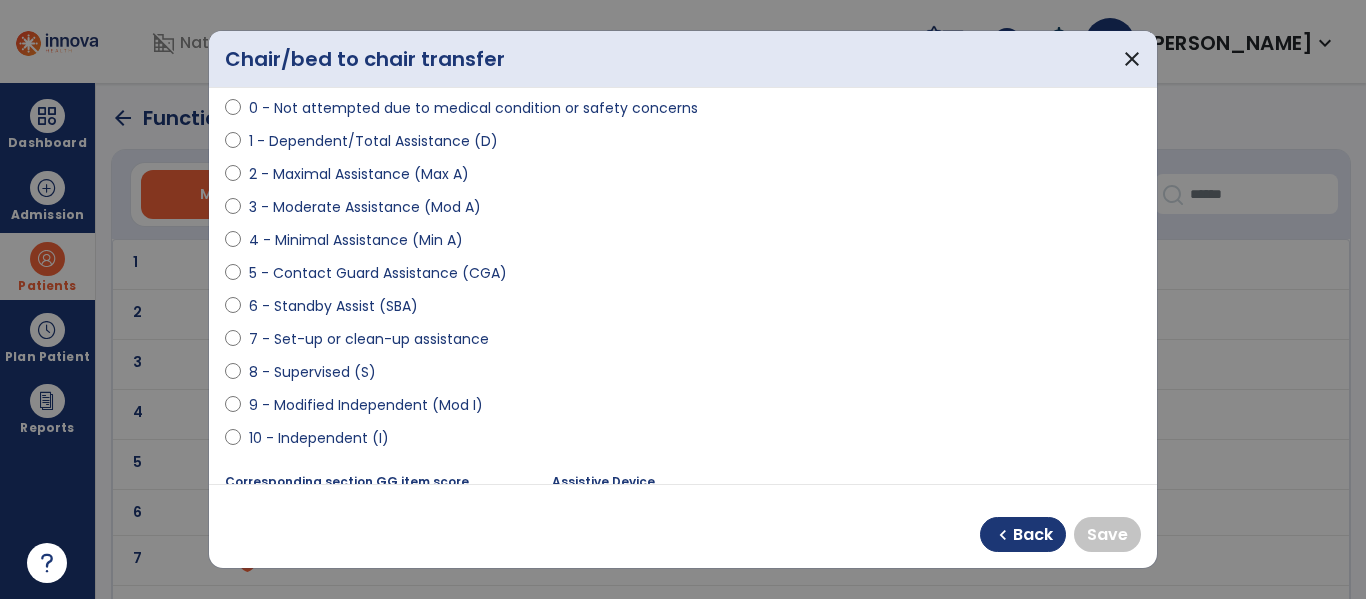 click on "9 - Modified Independent (Mod I)" at bounding box center (366, 405) 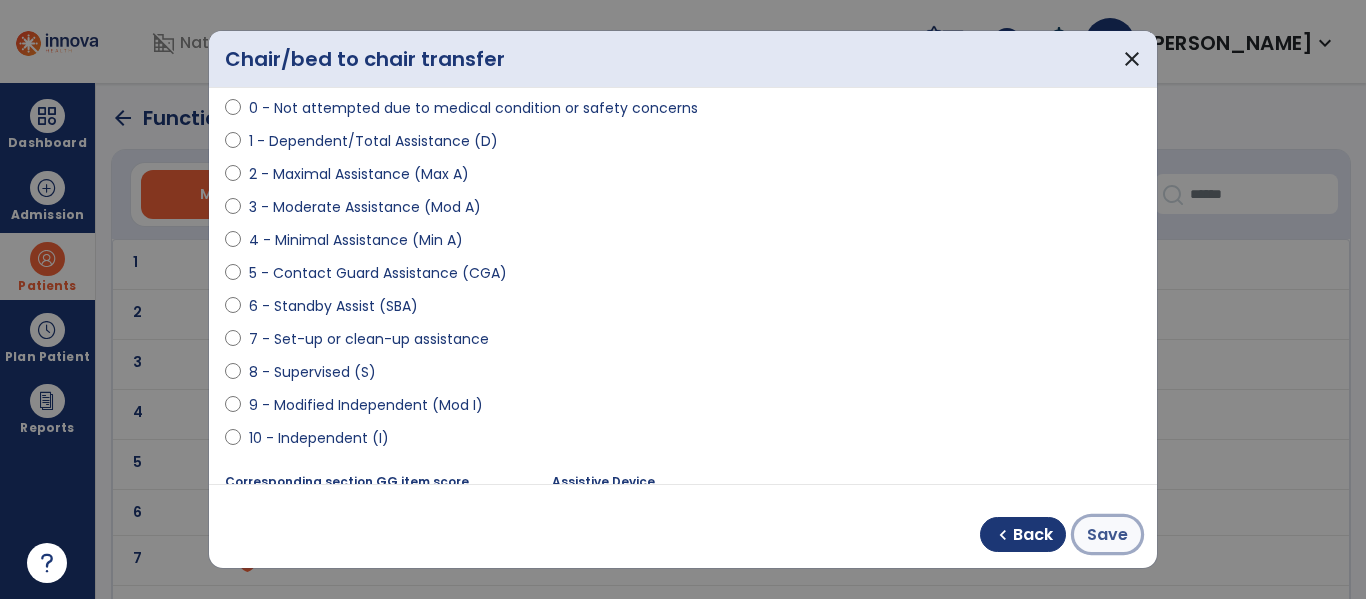 click on "Save" at bounding box center (1107, 534) 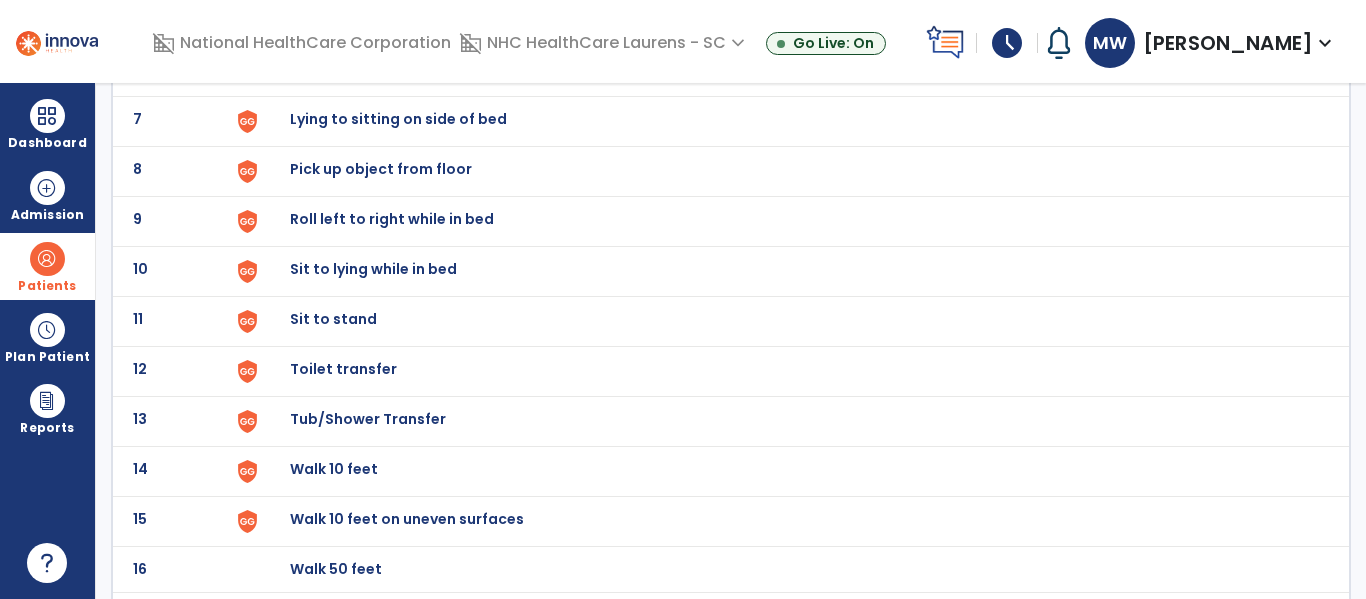 scroll, scrollTop: 300, scrollLeft: 0, axis: vertical 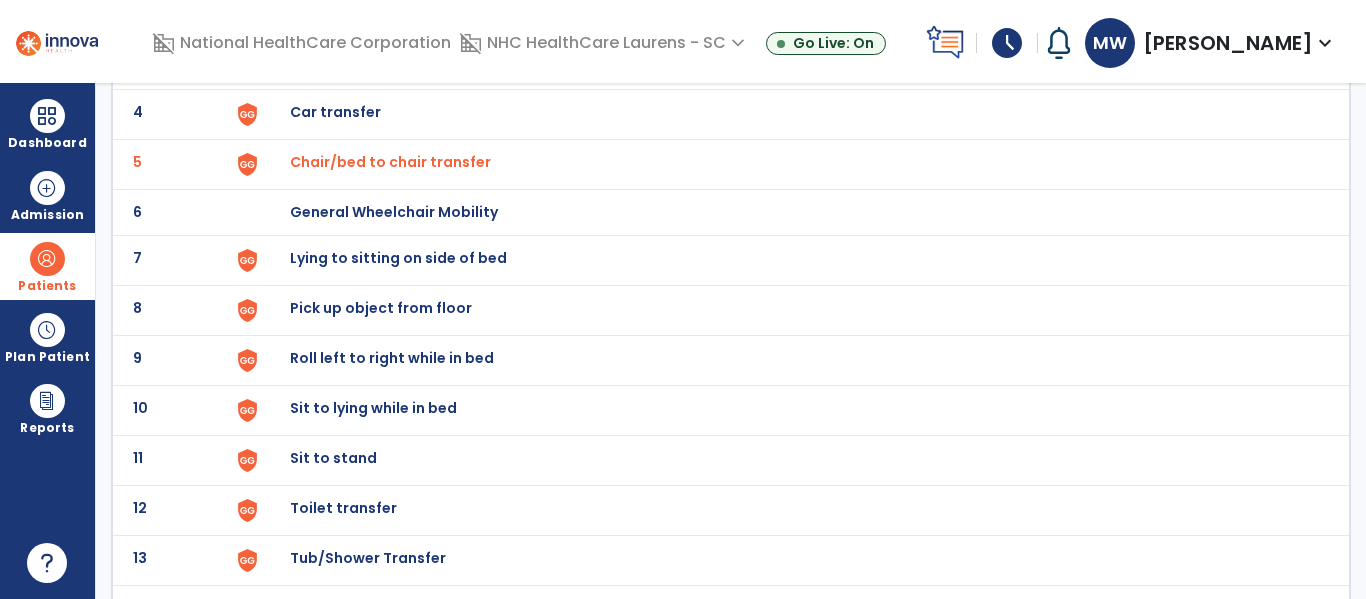 click on "Lying to sitting on side of bed" at bounding box center [336, -38] 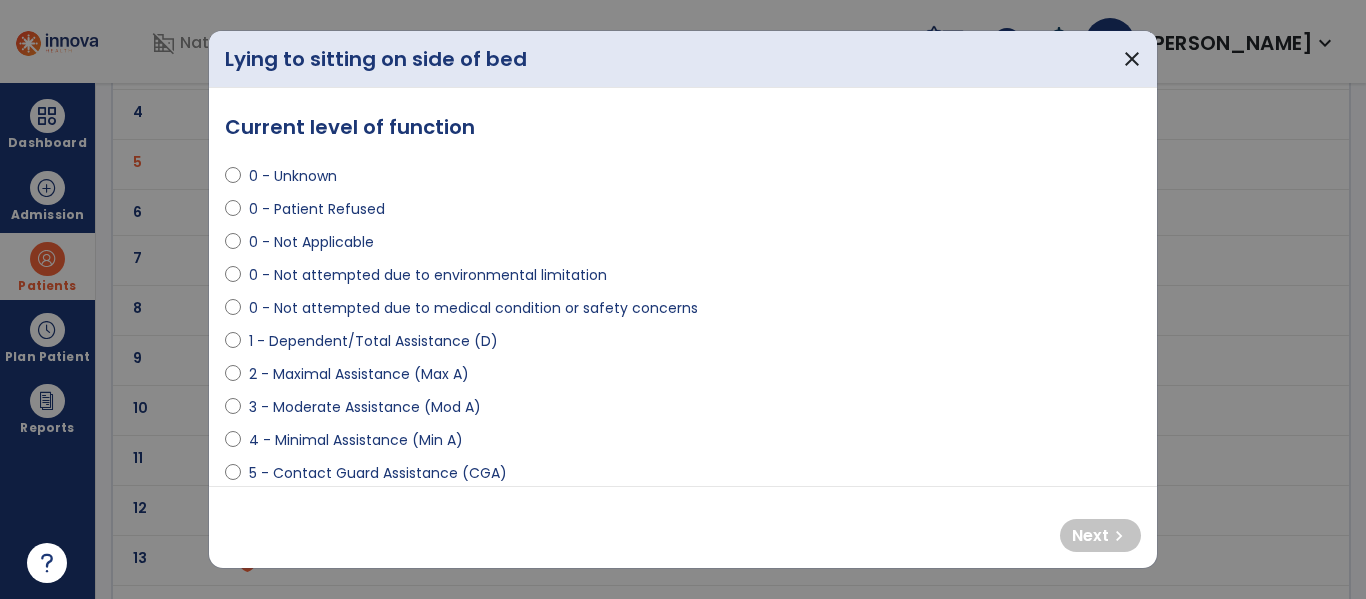 click on "3 - Moderate Assistance (Mod A)" at bounding box center (365, 407) 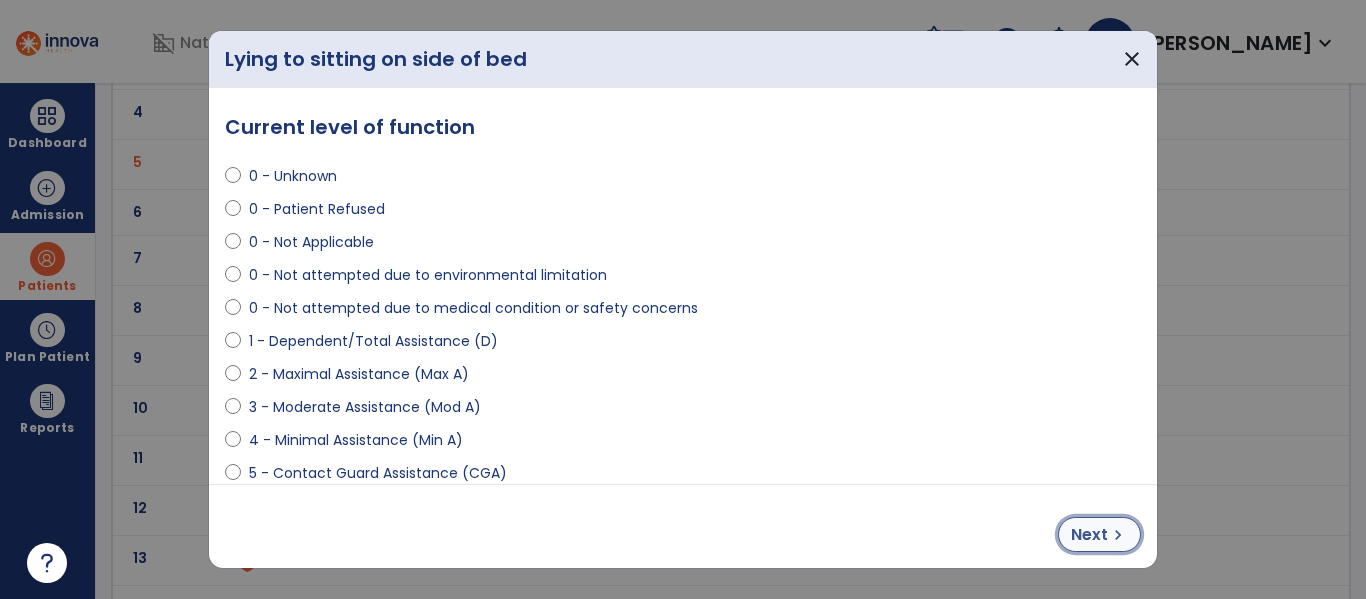 click on "Next" at bounding box center (1089, 535) 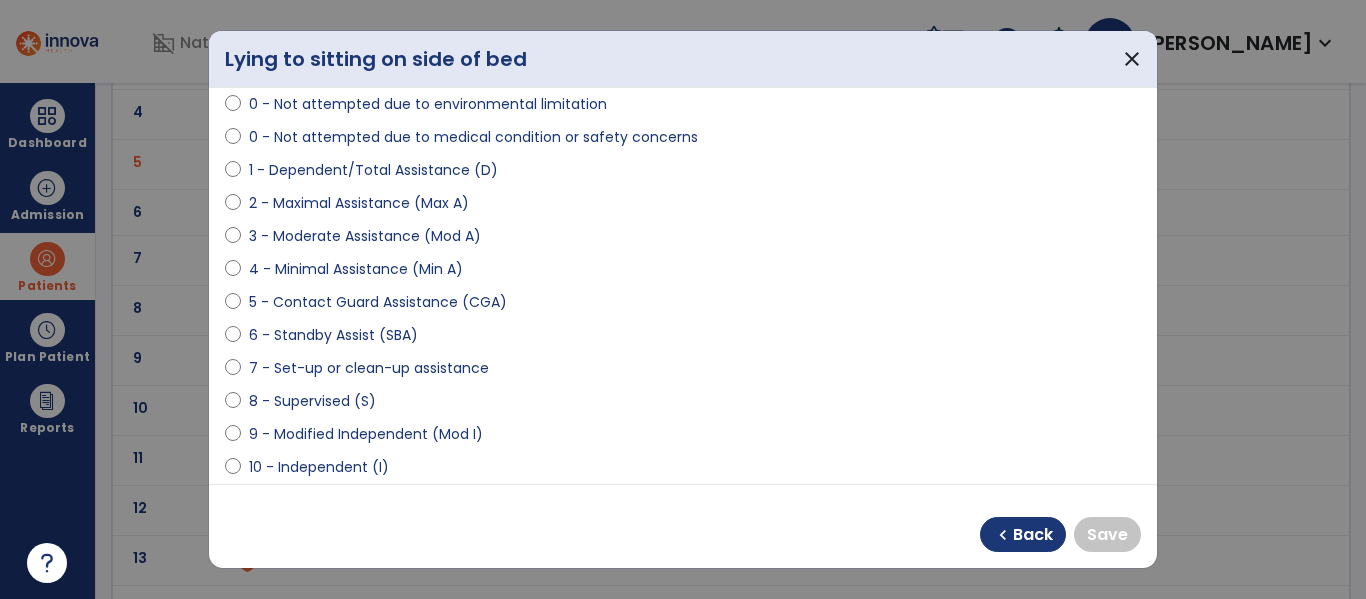 scroll, scrollTop: 200, scrollLeft: 0, axis: vertical 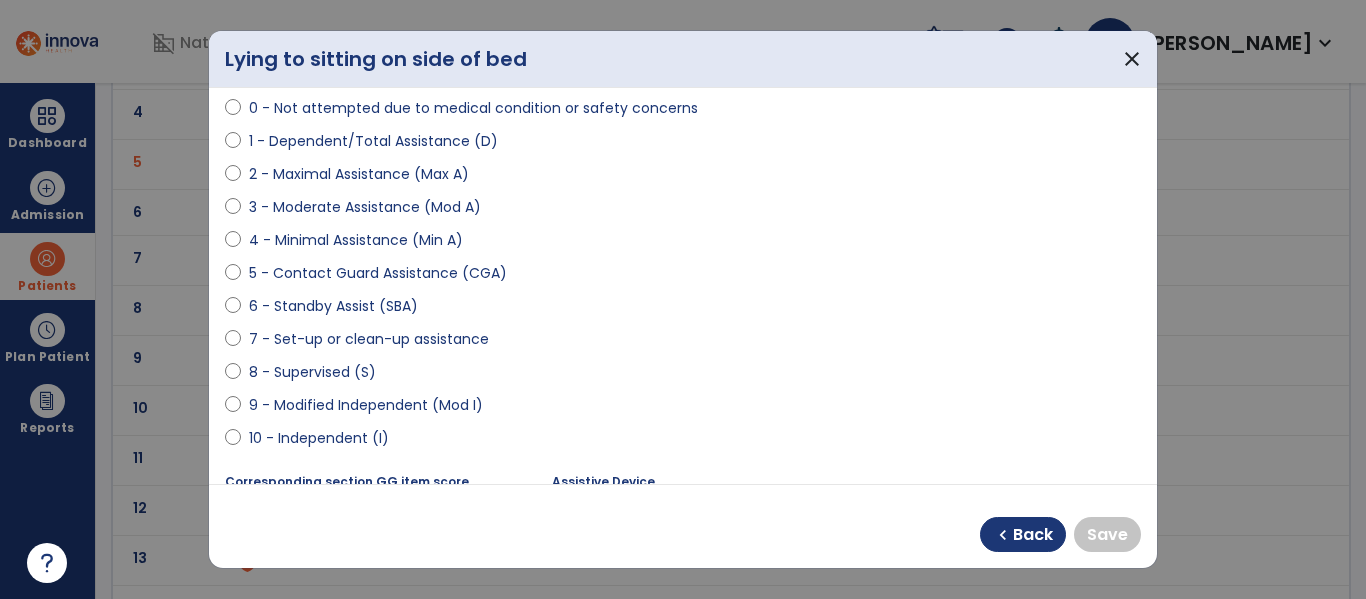 click on "9 - Modified Independent (Mod I)" at bounding box center [366, 405] 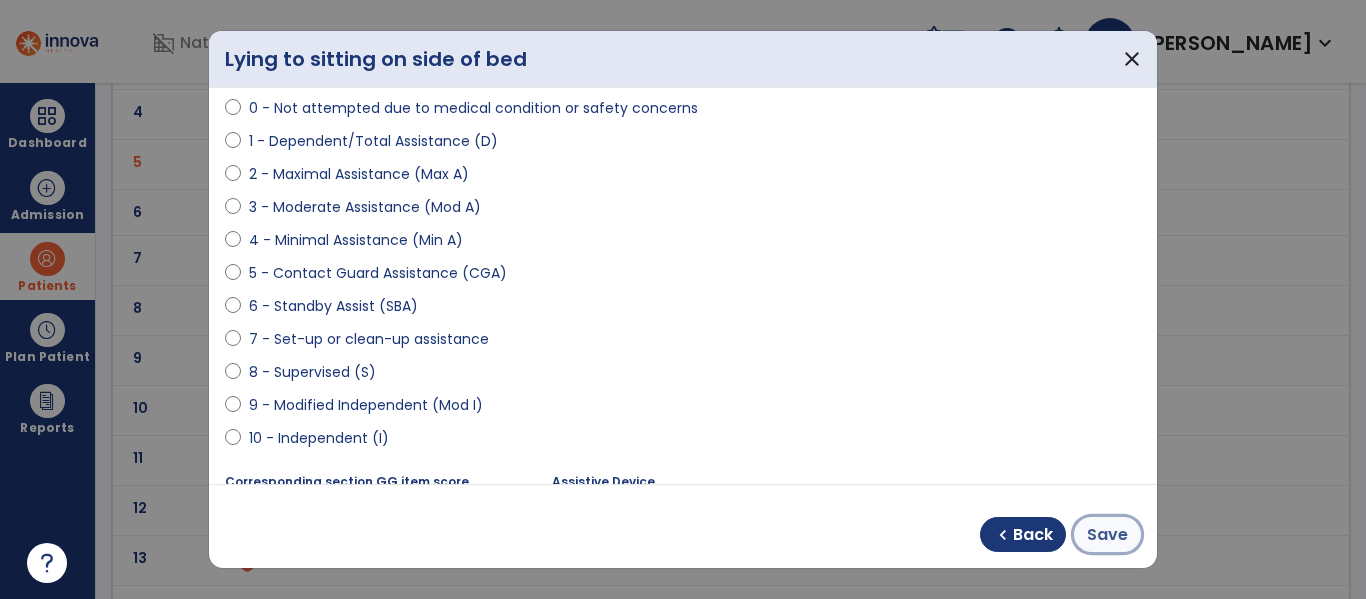 click on "Save" at bounding box center [1107, 535] 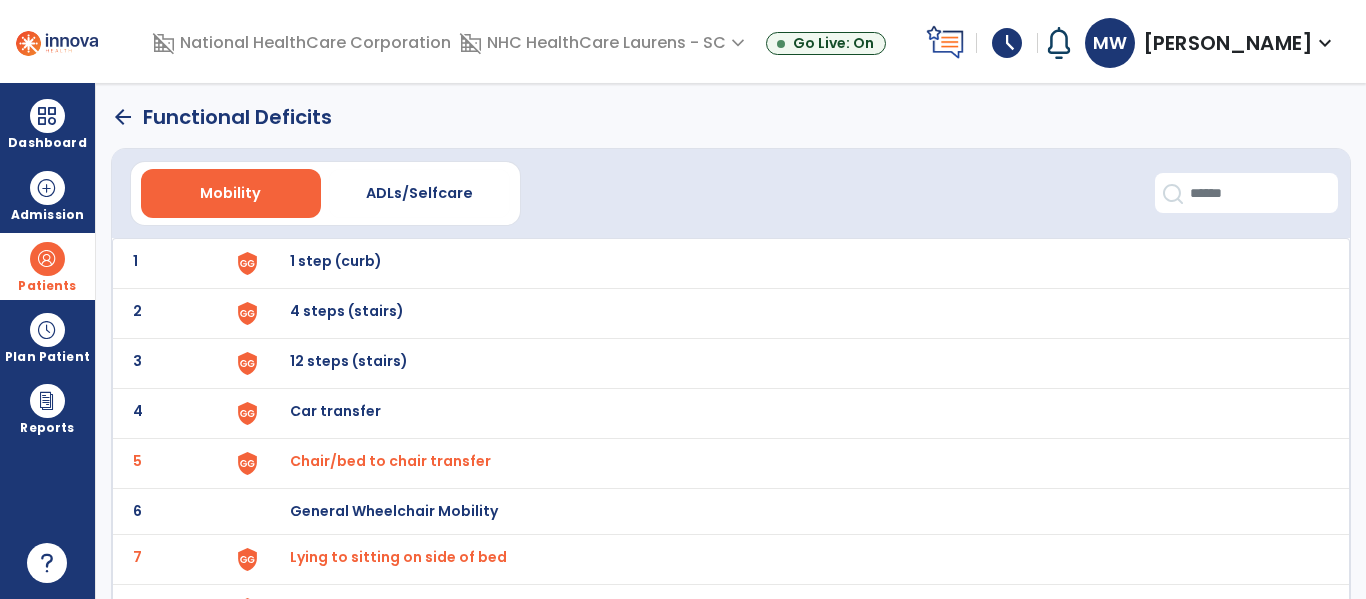 scroll, scrollTop: 0, scrollLeft: 0, axis: both 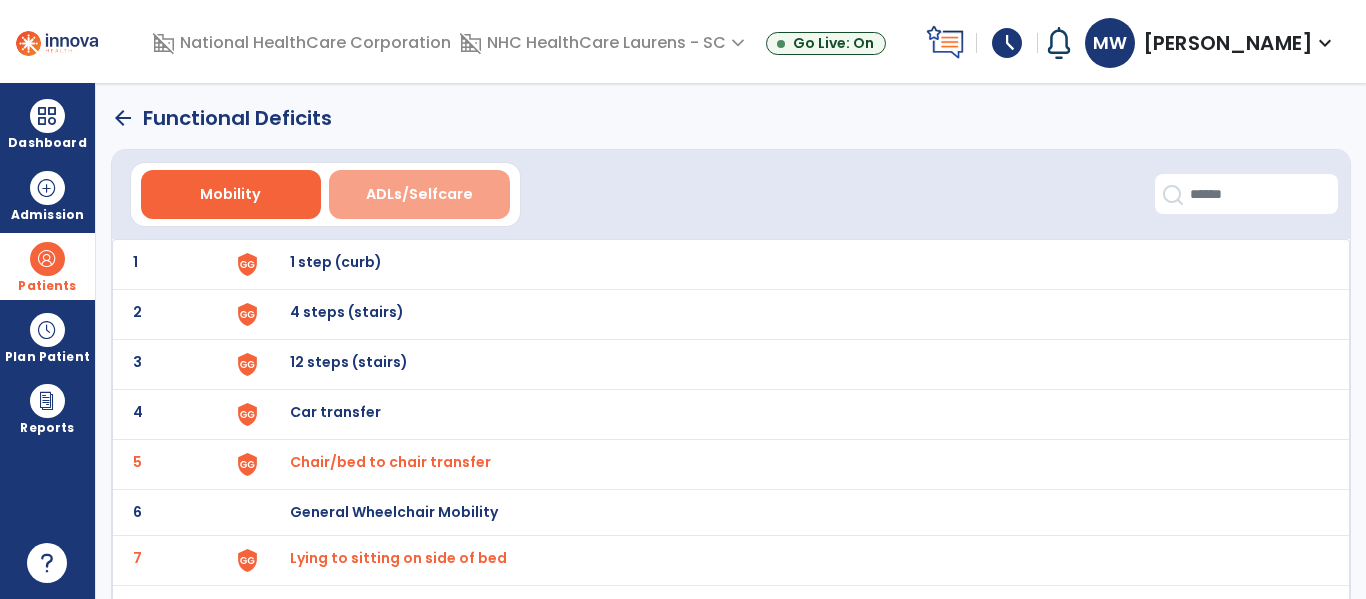 click on "ADLs/Selfcare" at bounding box center [419, 194] 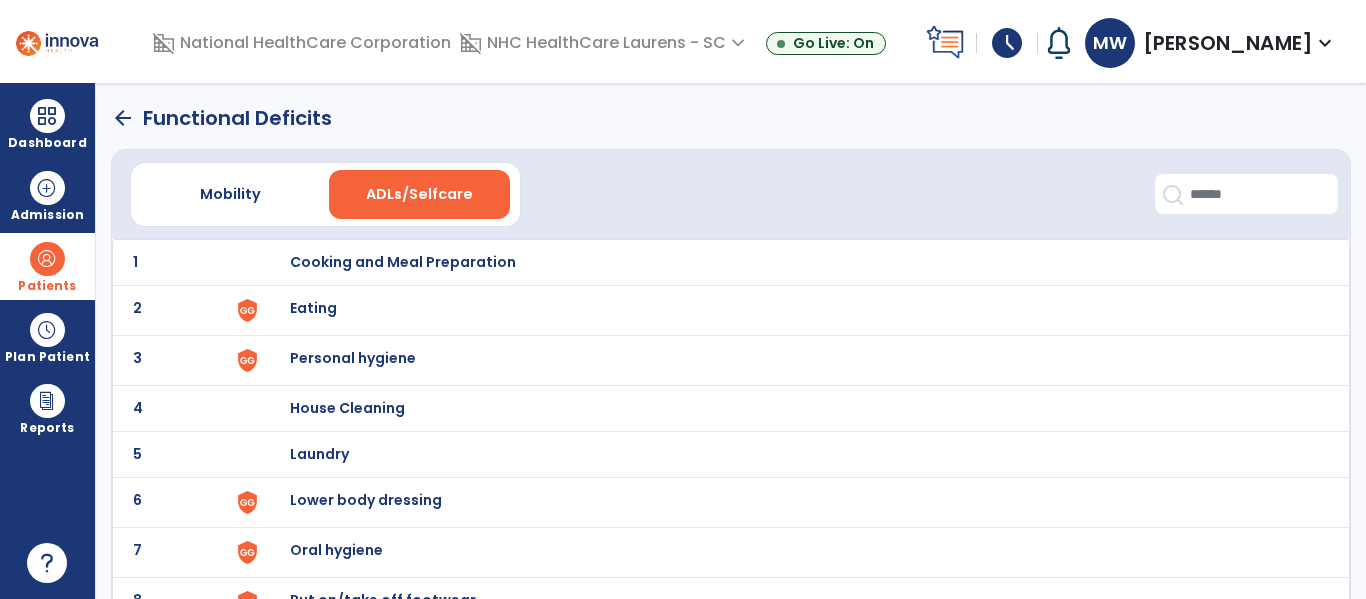 click on "Lower body dressing" at bounding box center (403, 262) 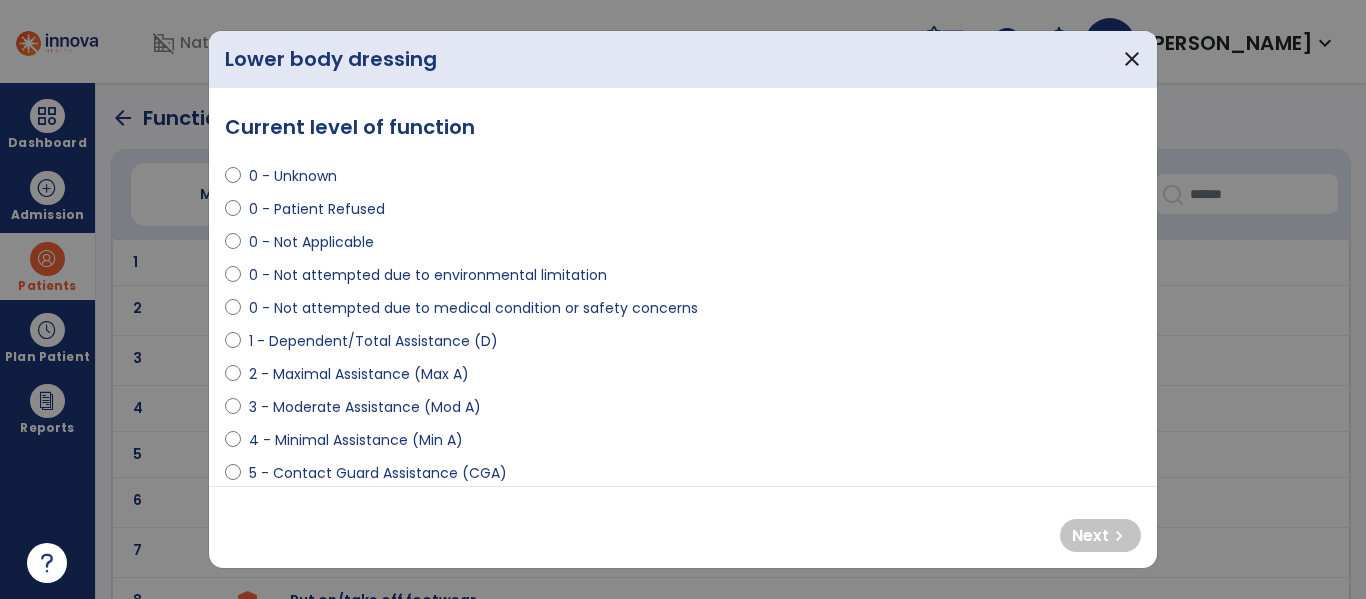 click on "2 - Maximal Assistance (Max A)" at bounding box center (359, 374) 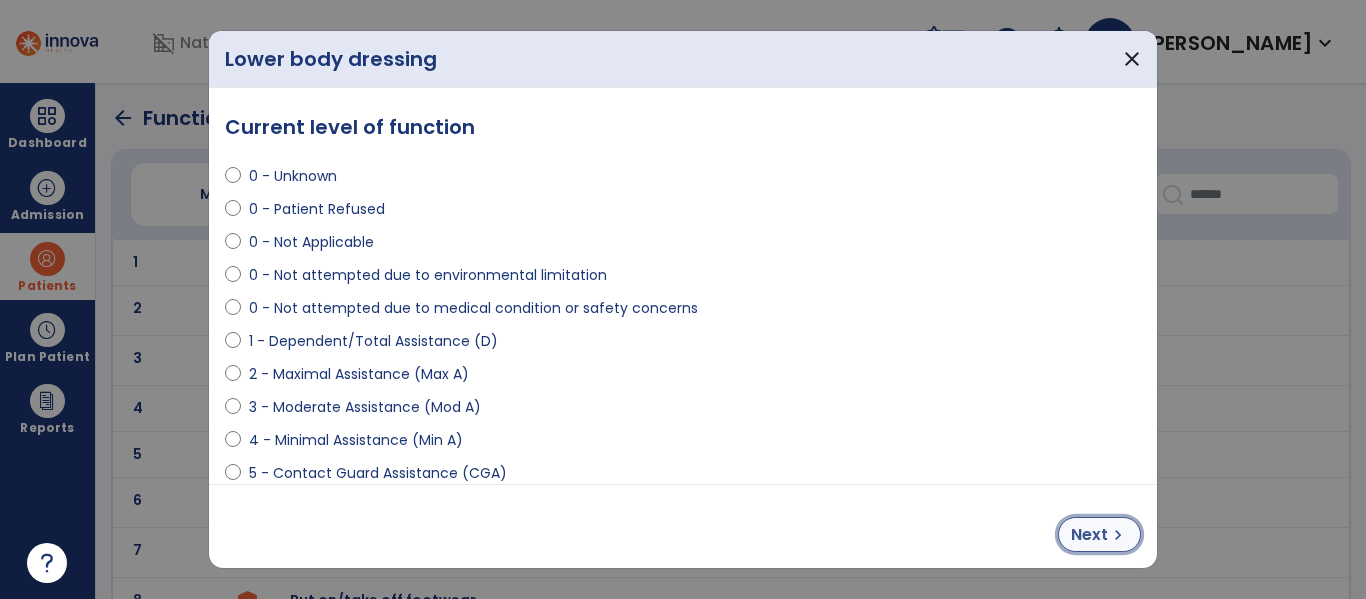 click on "Next" at bounding box center (1089, 535) 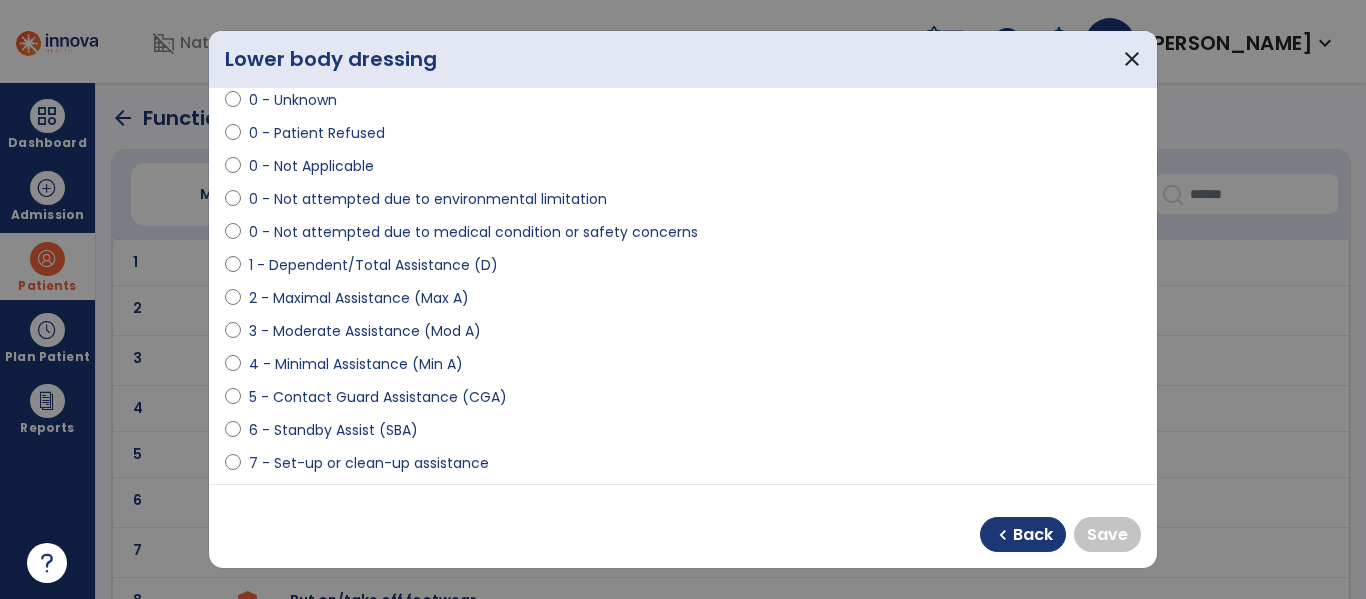 scroll, scrollTop: 200, scrollLeft: 0, axis: vertical 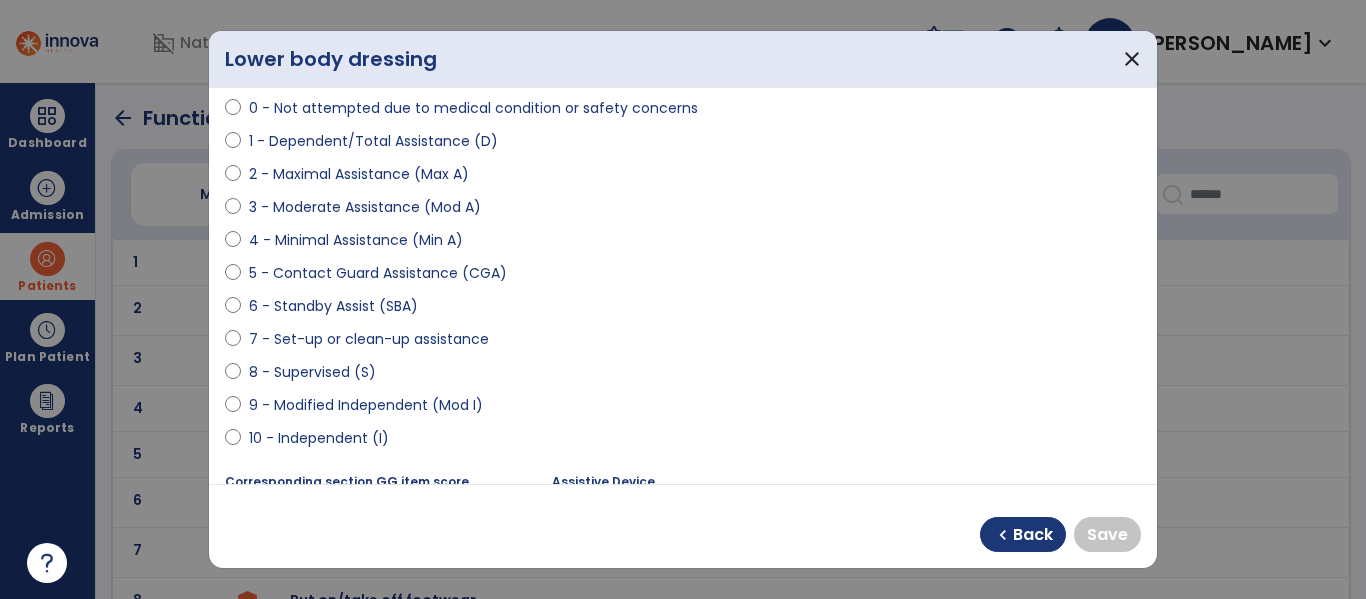 click on "9 - Modified Independent (Mod I)" at bounding box center (366, 405) 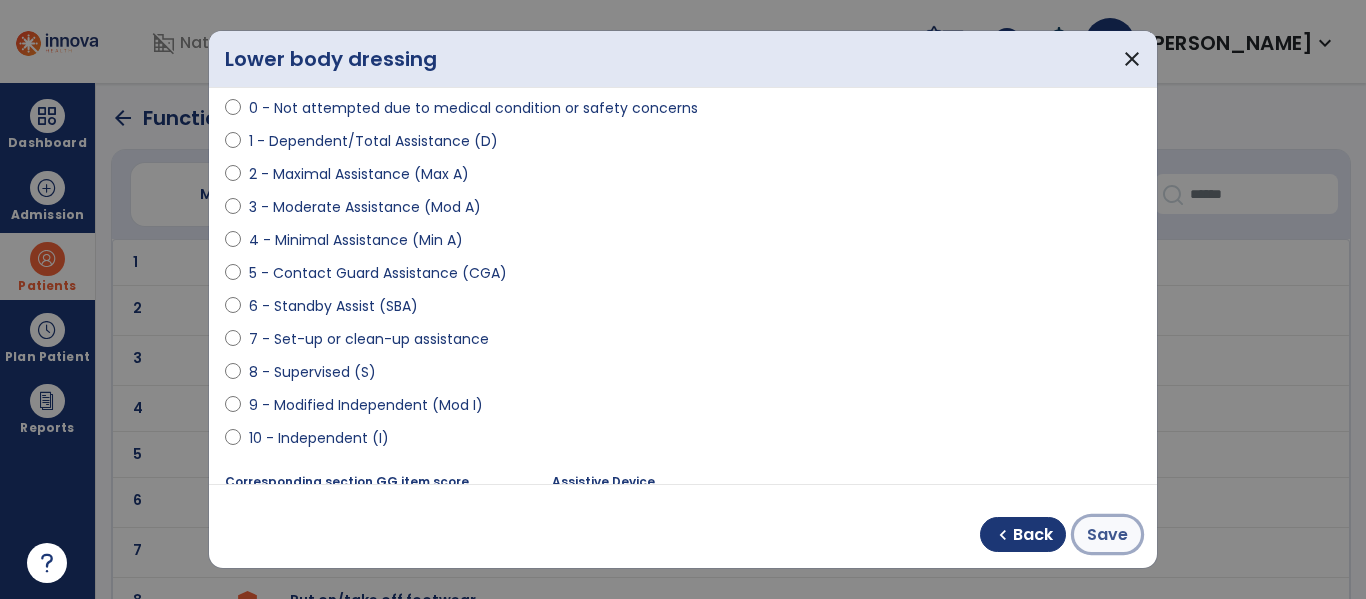 click on "Save" at bounding box center [1107, 534] 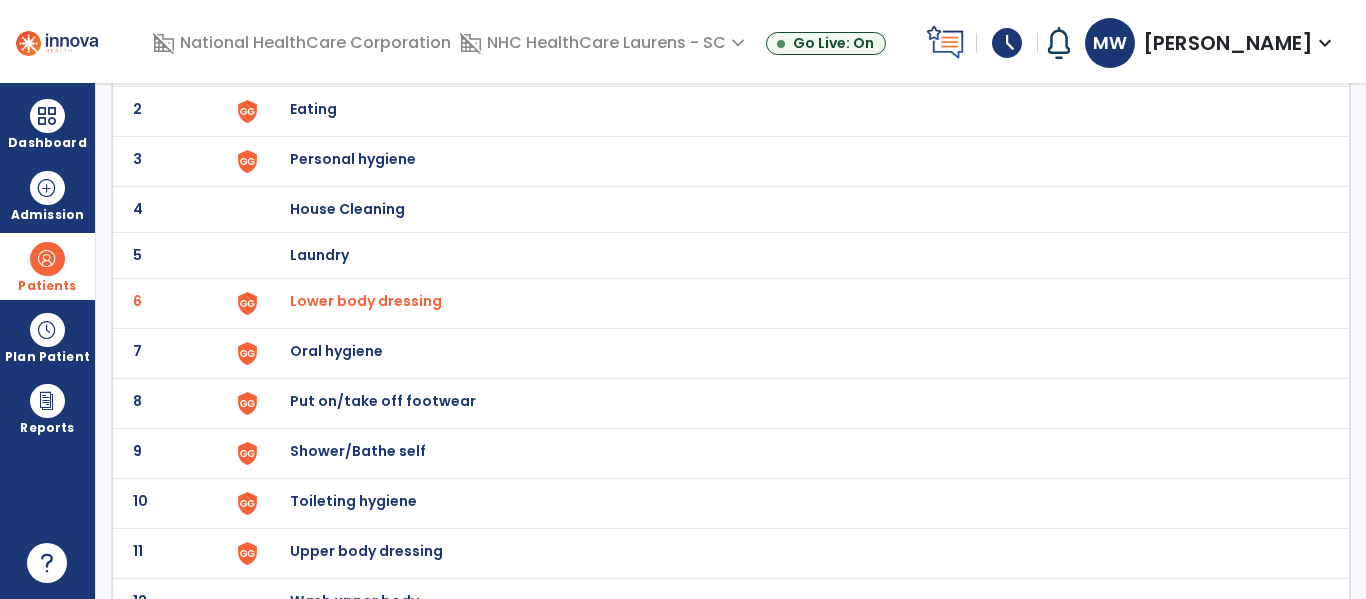 scroll, scrollTop: 200, scrollLeft: 0, axis: vertical 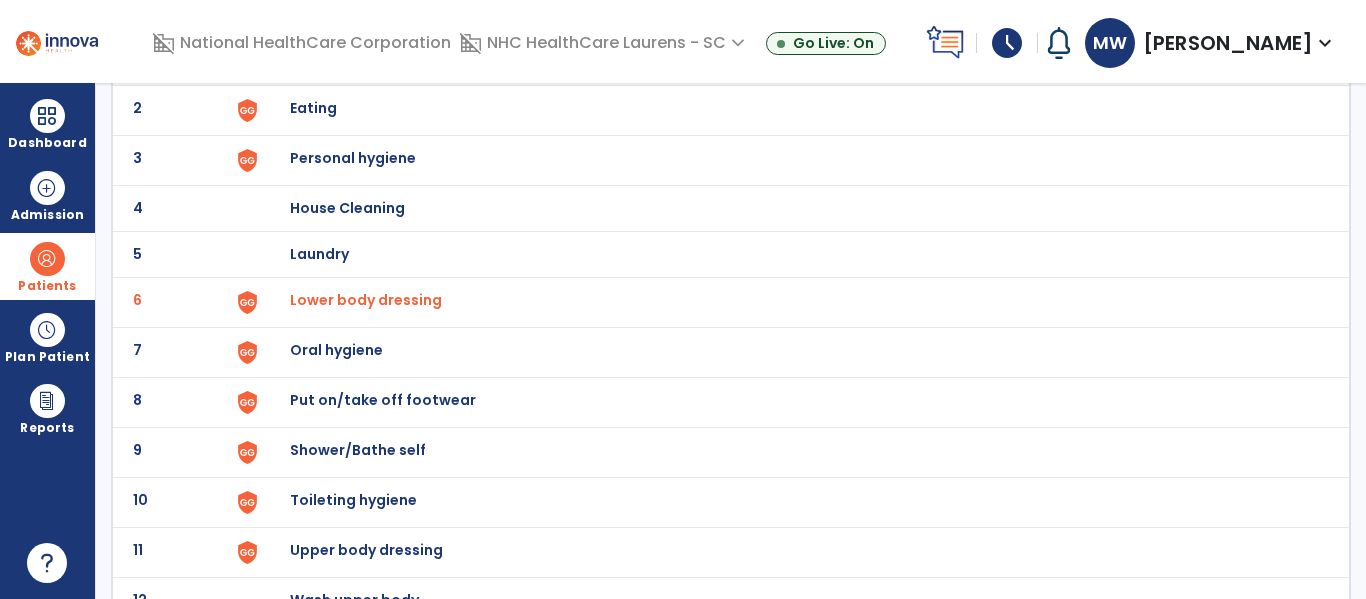 click on "Upper body dressing" at bounding box center (403, 62) 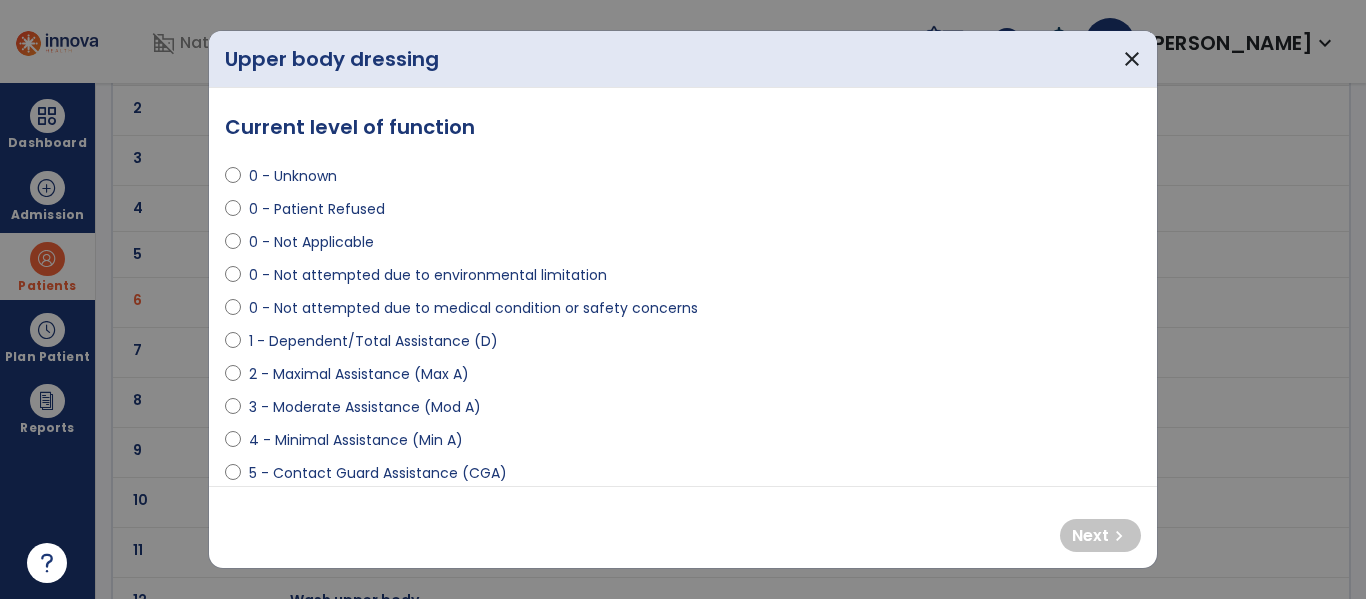 click on "3 - Moderate Assistance (Mod A)" at bounding box center (365, 407) 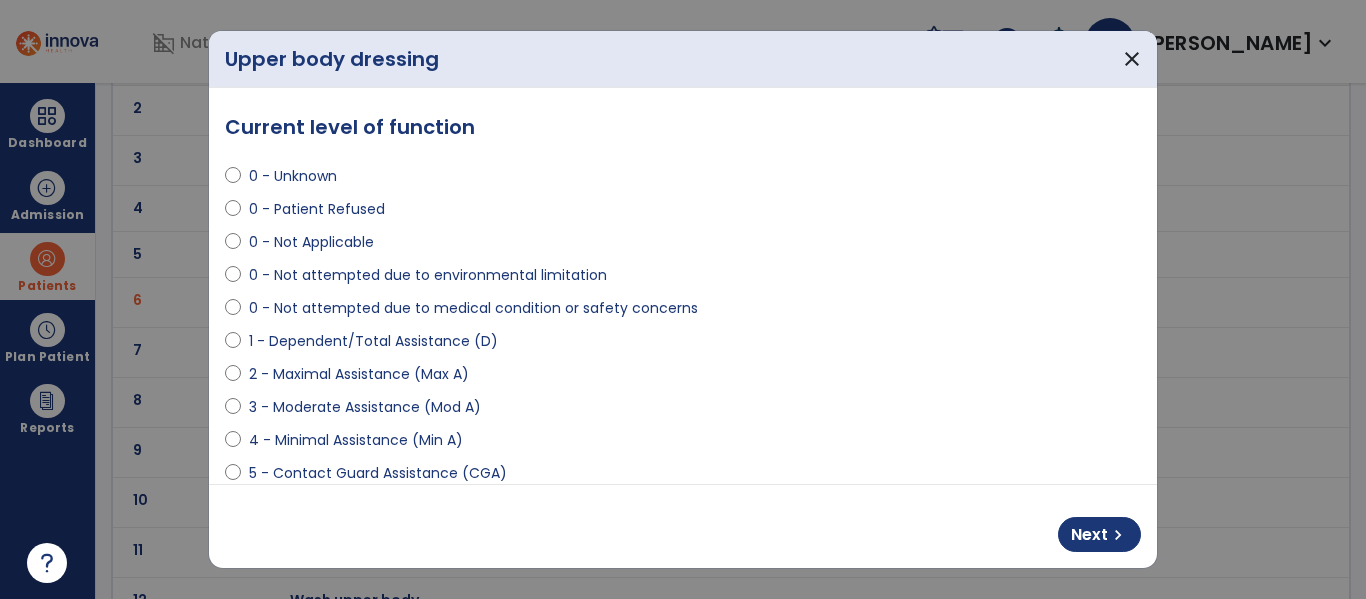 click on "4 - Minimal Assistance (Min A)" at bounding box center (356, 440) 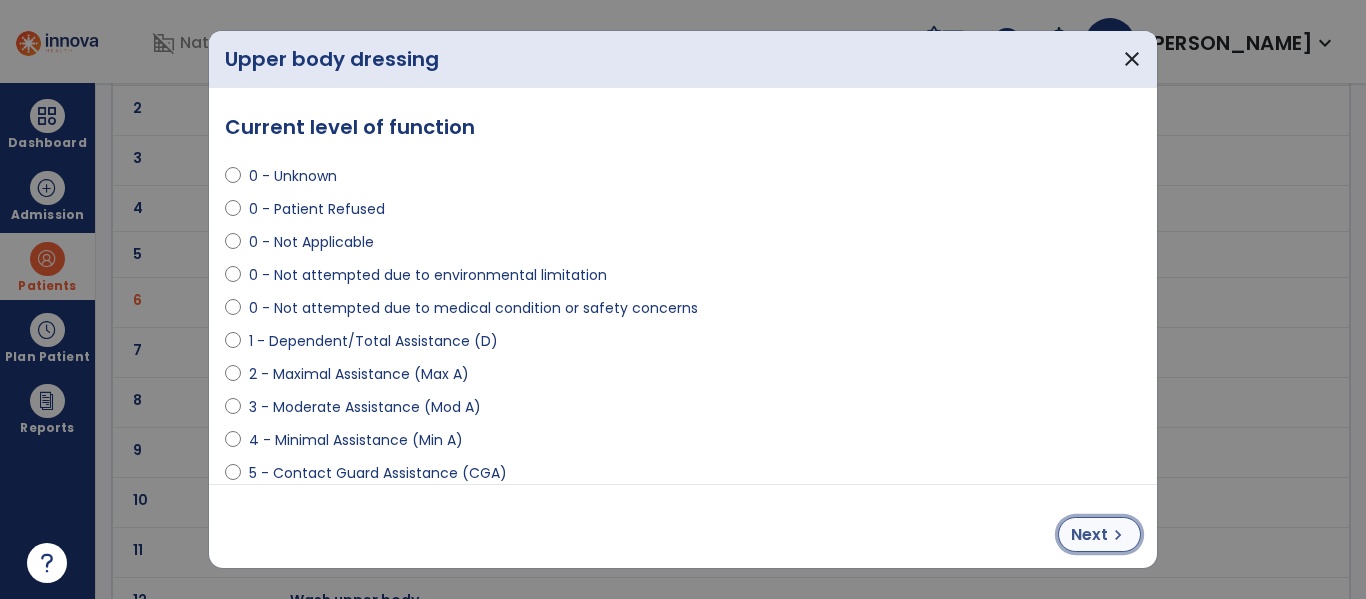 click on "Next" at bounding box center (1089, 535) 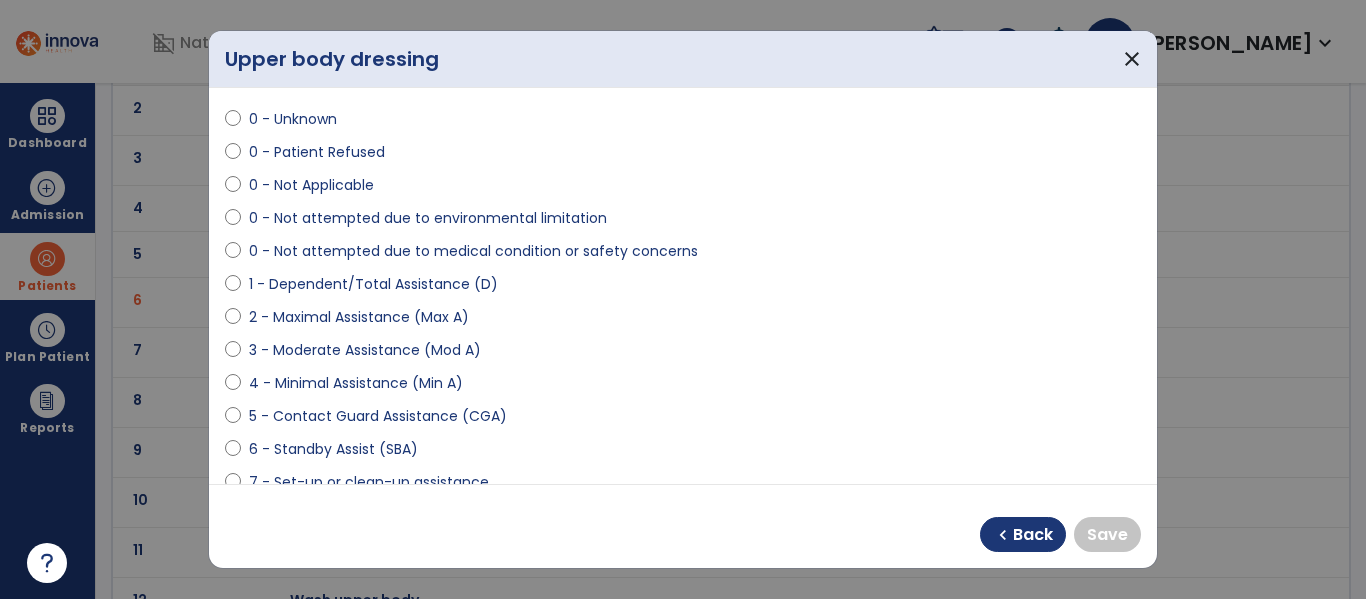 scroll, scrollTop: 200, scrollLeft: 0, axis: vertical 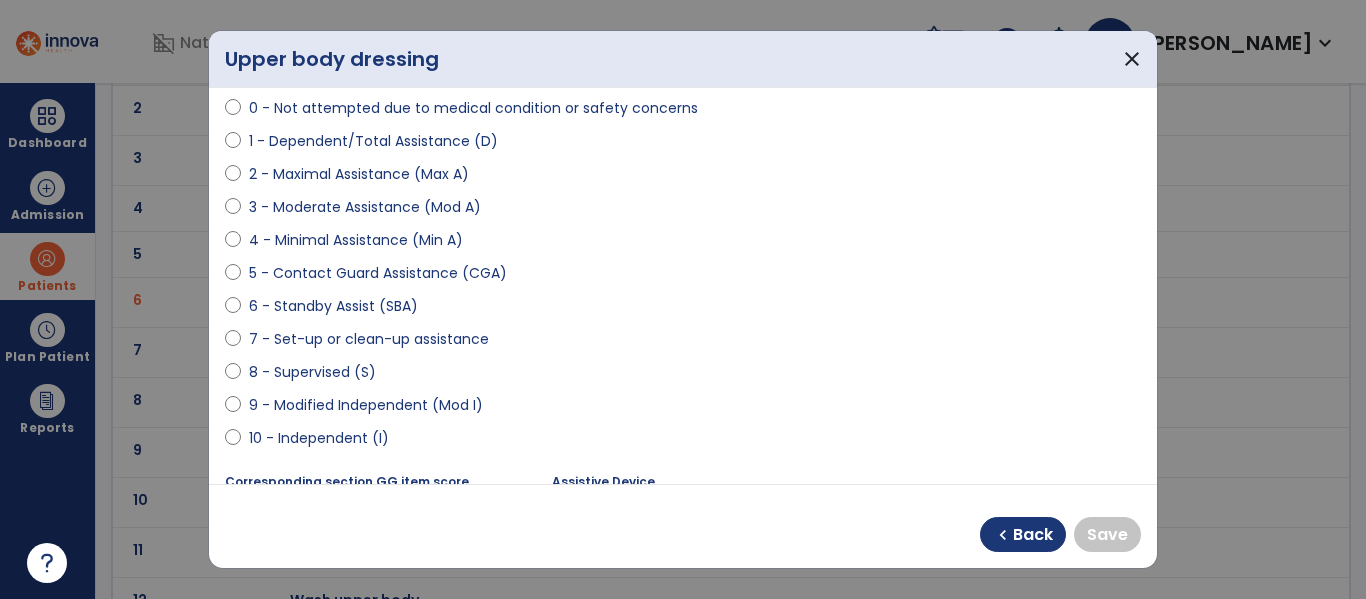 click on "9 - Modified Independent (Mod I)" at bounding box center (366, 405) 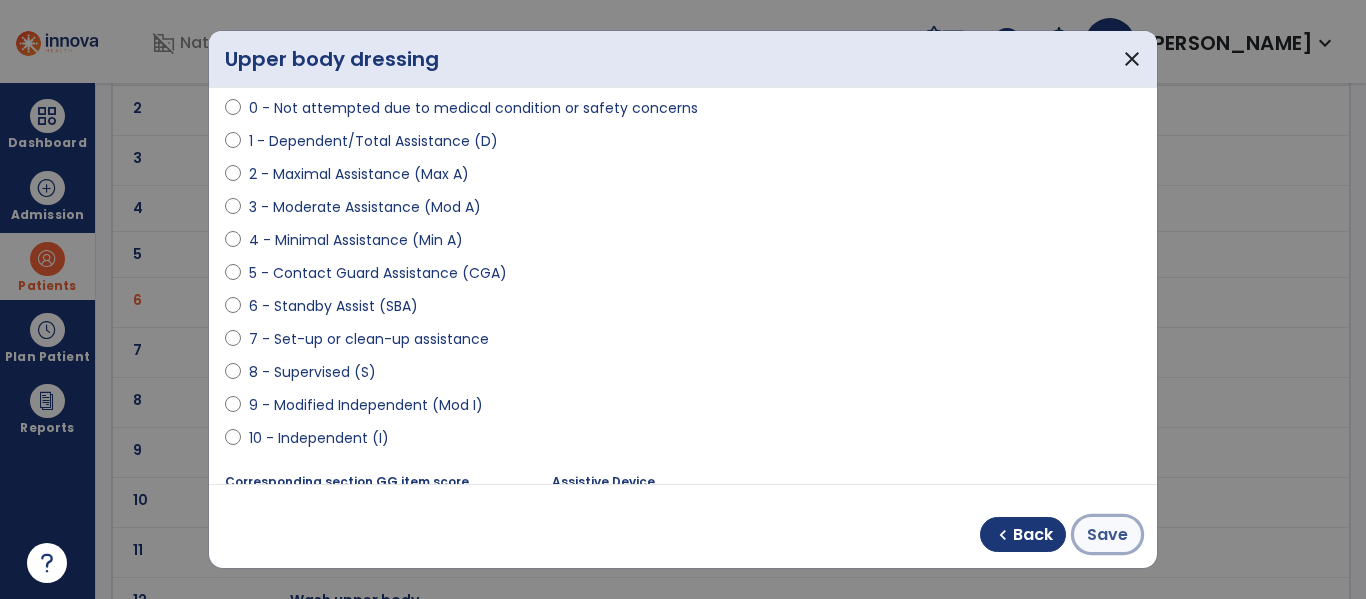 click on "Save" at bounding box center (1107, 535) 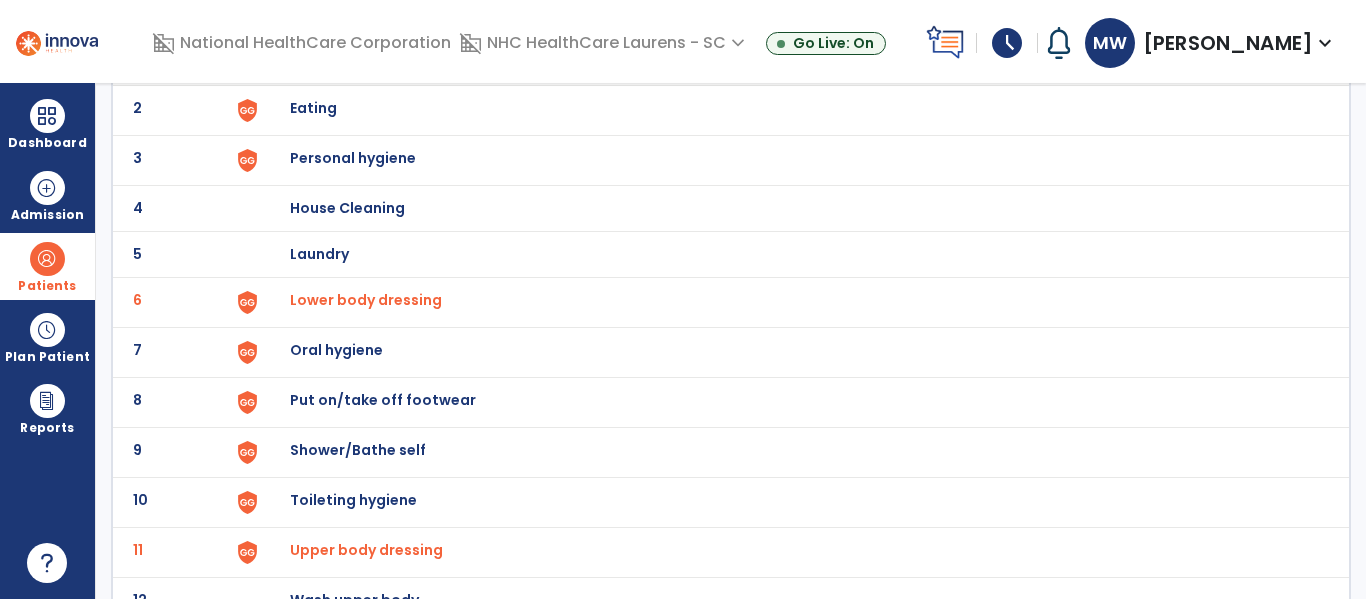 click on "Toileting hygiene" at bounding box center (403, 62) 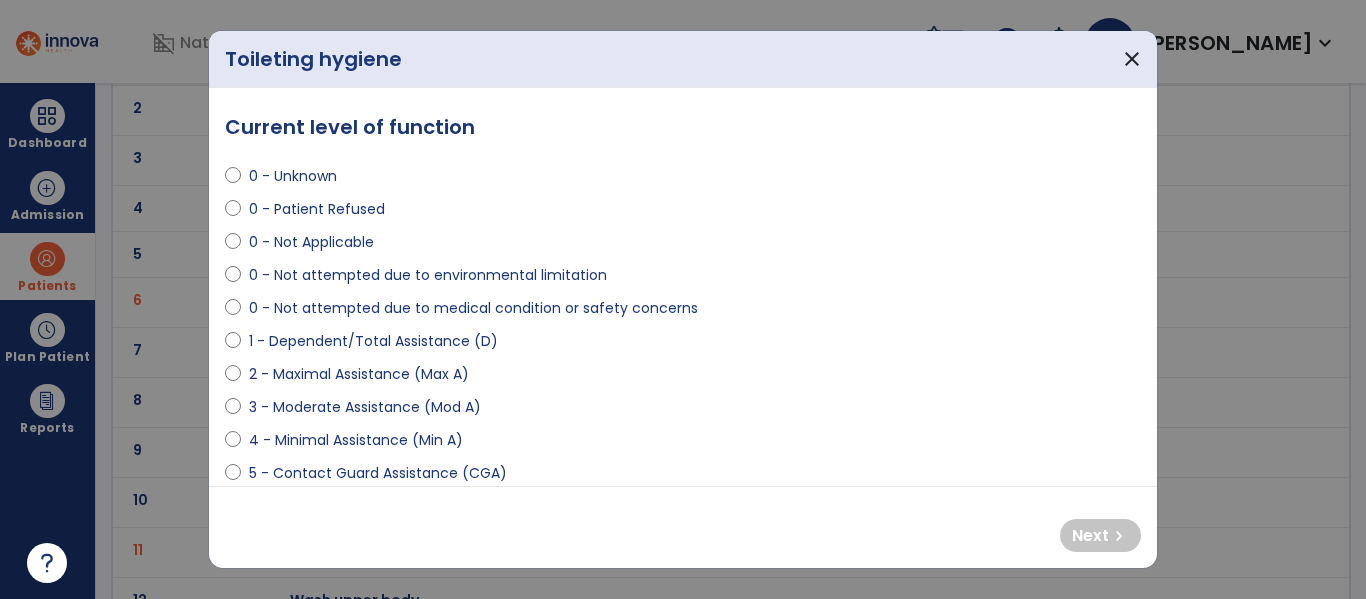 click on "2 - Maximal Assistance (Max A)" at bounding box center [359, 374] 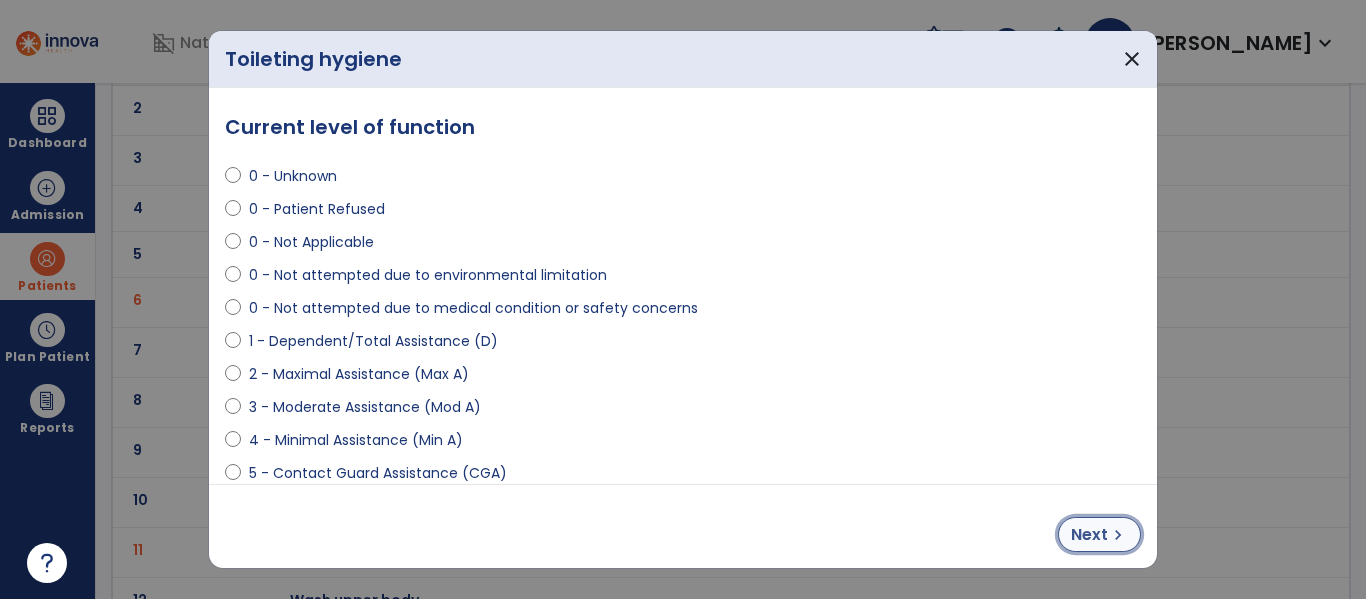 click on "Next  chevron_right" at bounding box center [1099, 534] 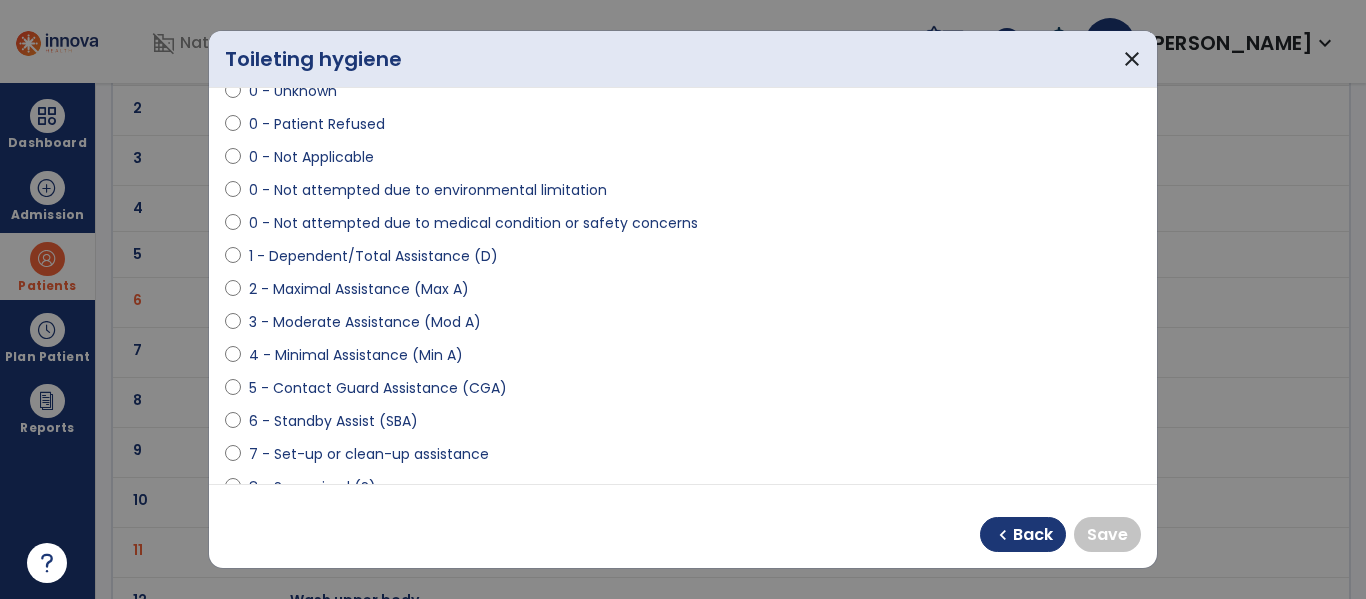 scroll, scrollTop: 200, scrollLeft: 0, axis: vertical 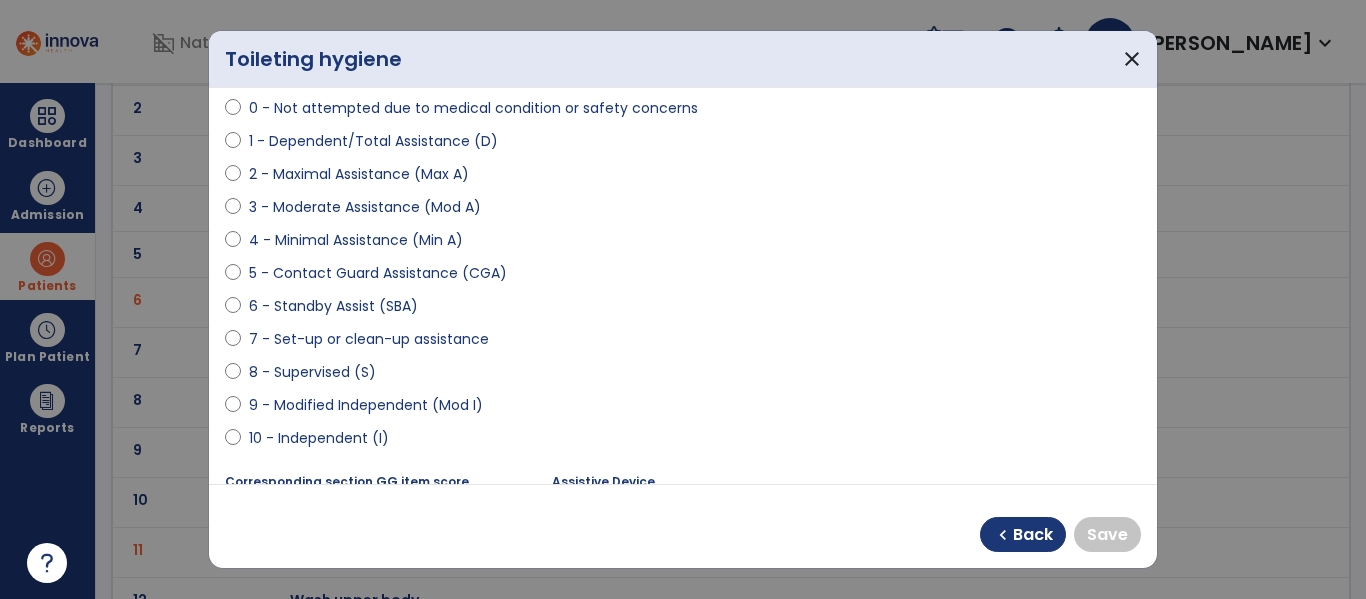 click on "9 - Modified Independent (Mod I)" at bounding box center (366, 405) 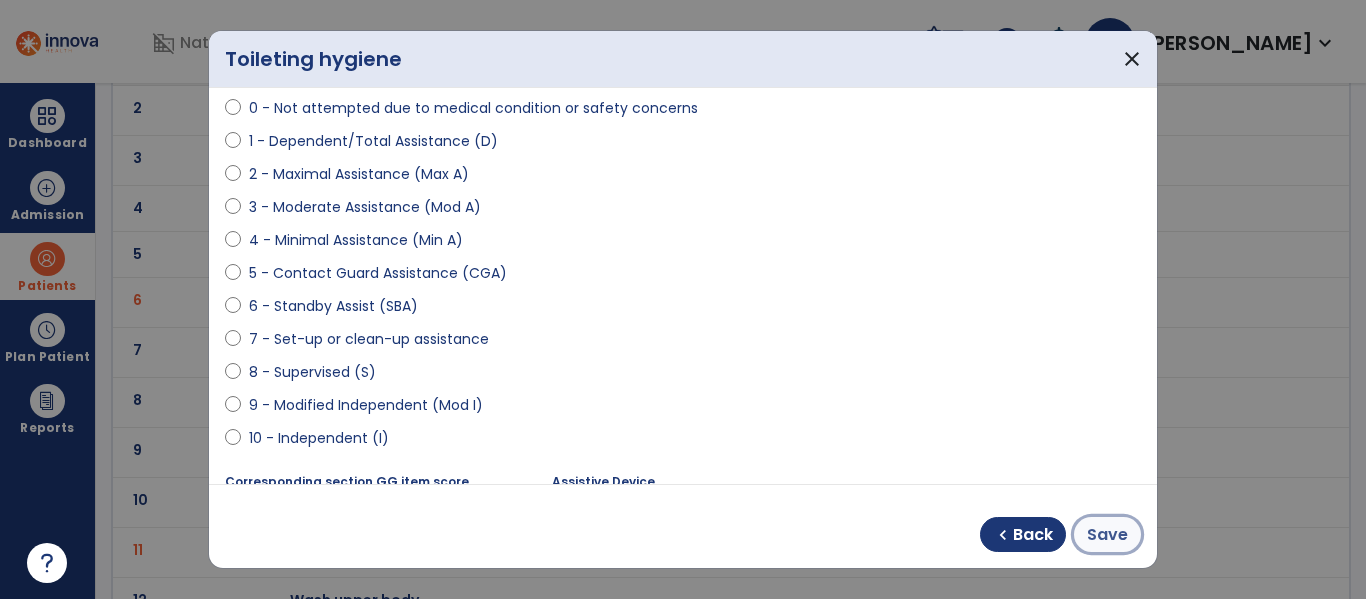 click on "Save" at bounding box center [1107, 535] 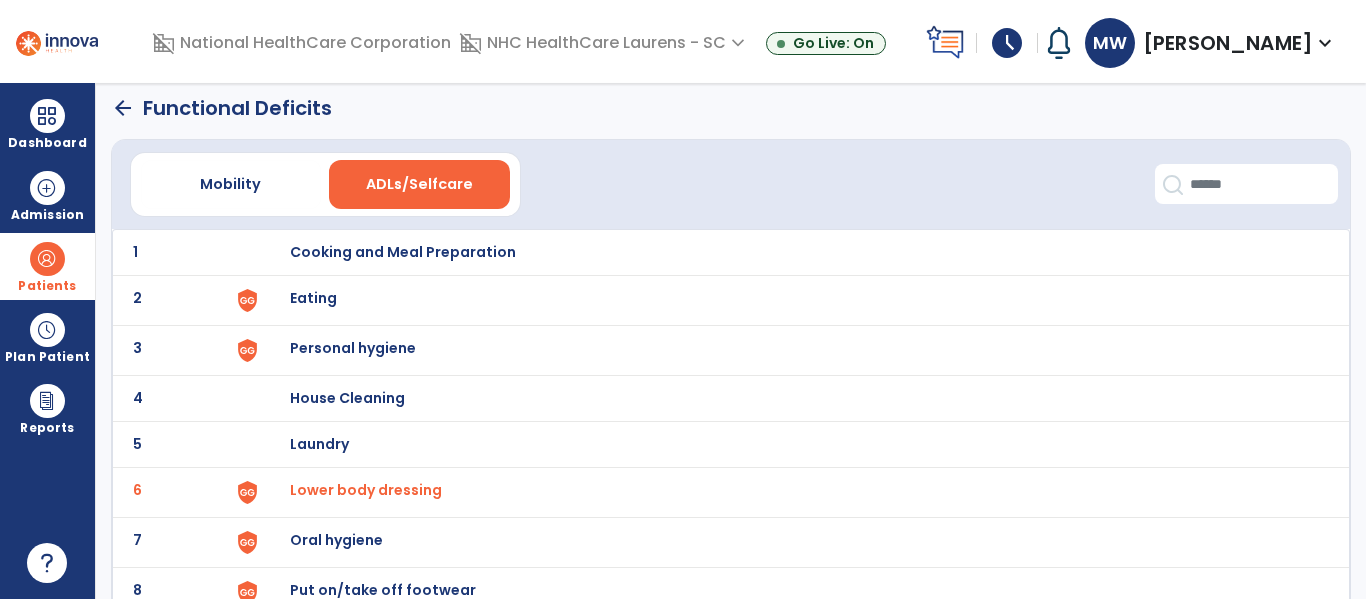 scroll, scrollTop: 0, scrollLeft: 0, axis: both 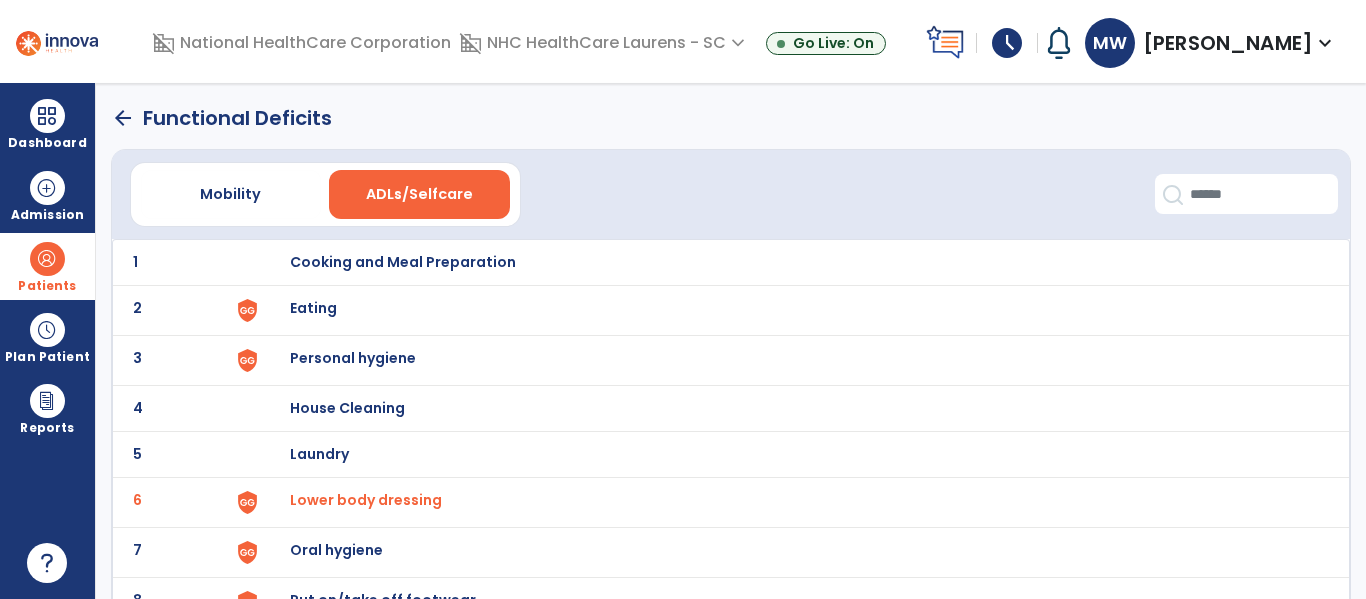click on "arrow_back" 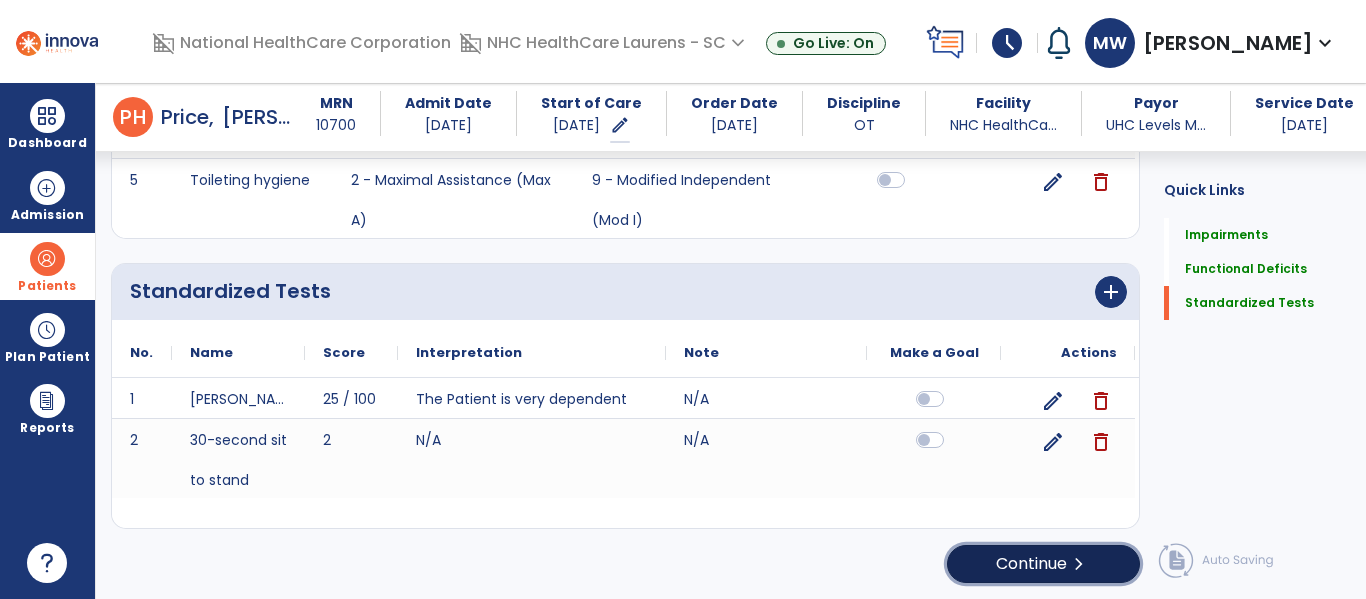 click on "Continue  chevron_right" 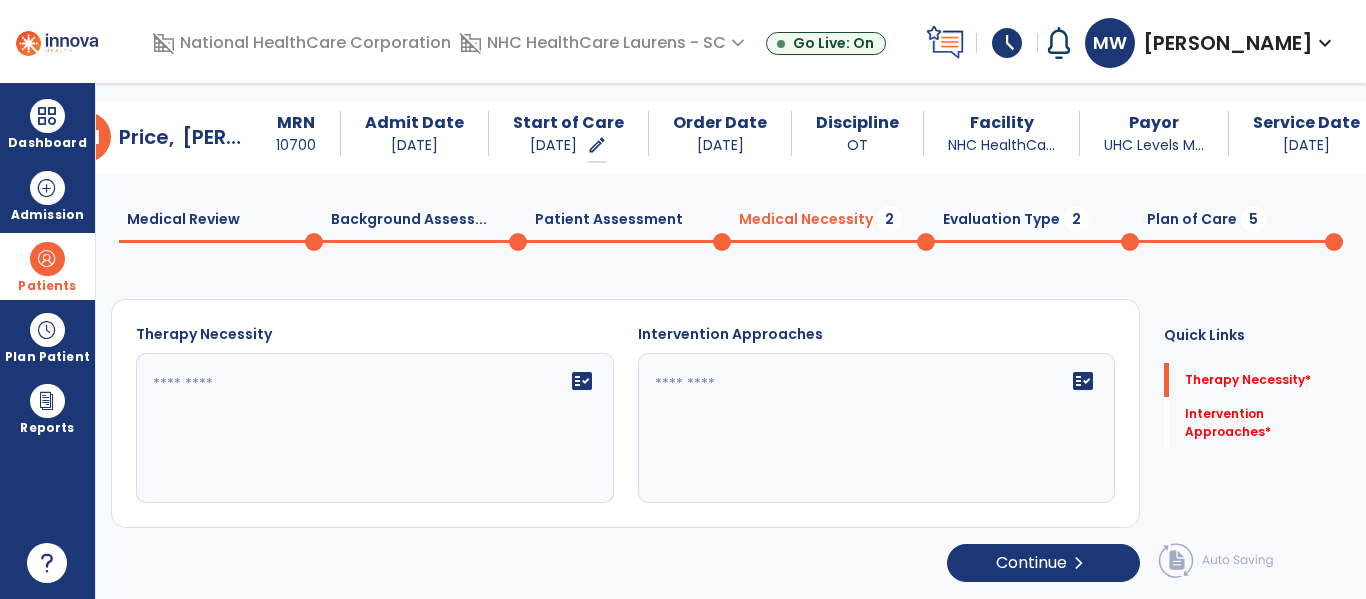 scroll, scrollTop: 29, scrollLeft: 0, axis: vertical 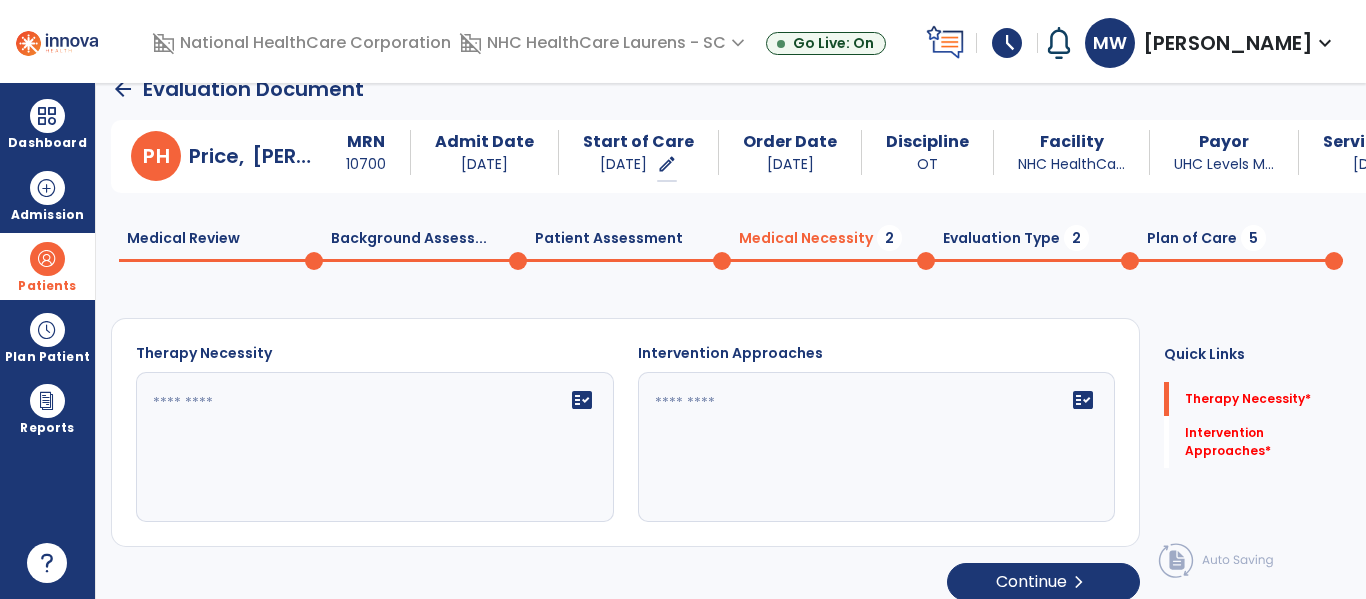 click 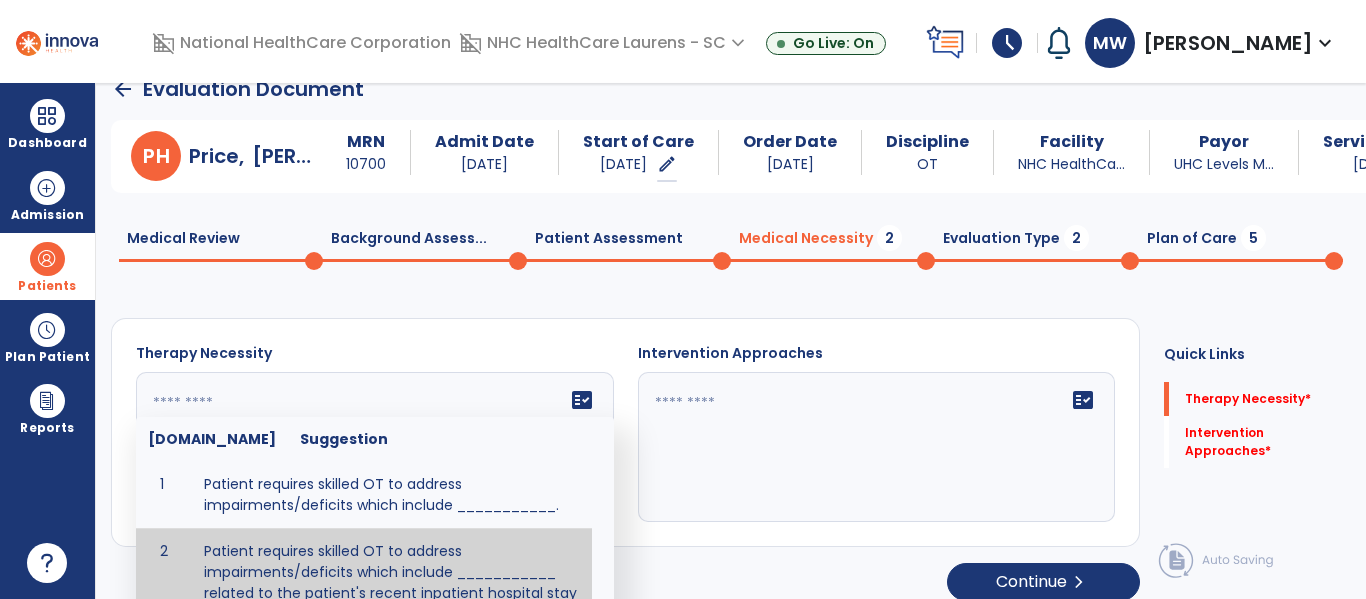 click on "fact_check  [DOMAIN_NAME] Suggestion 1 Patient requires skilled OT to address impairments/deficits which include ___________. 2 Patient requires skilled OT to address impairments/deficits which include ___________ related to the patient's recent inpatient hospital stay and diagnosis of _____________." 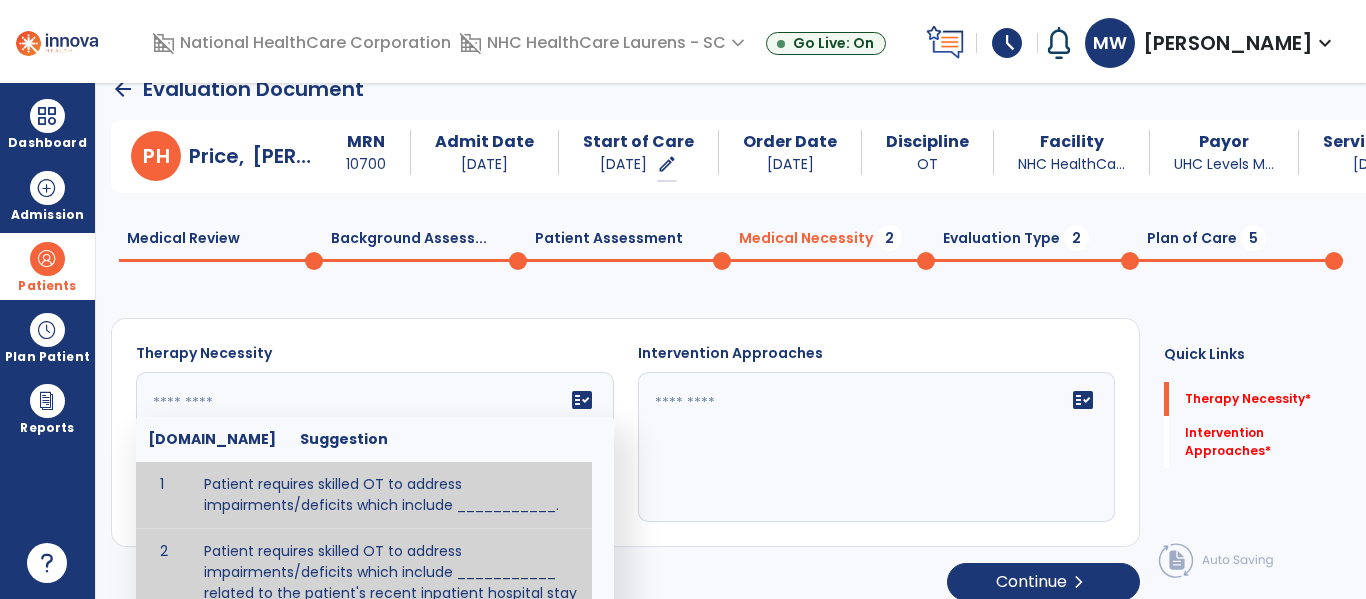 paste on "**********" 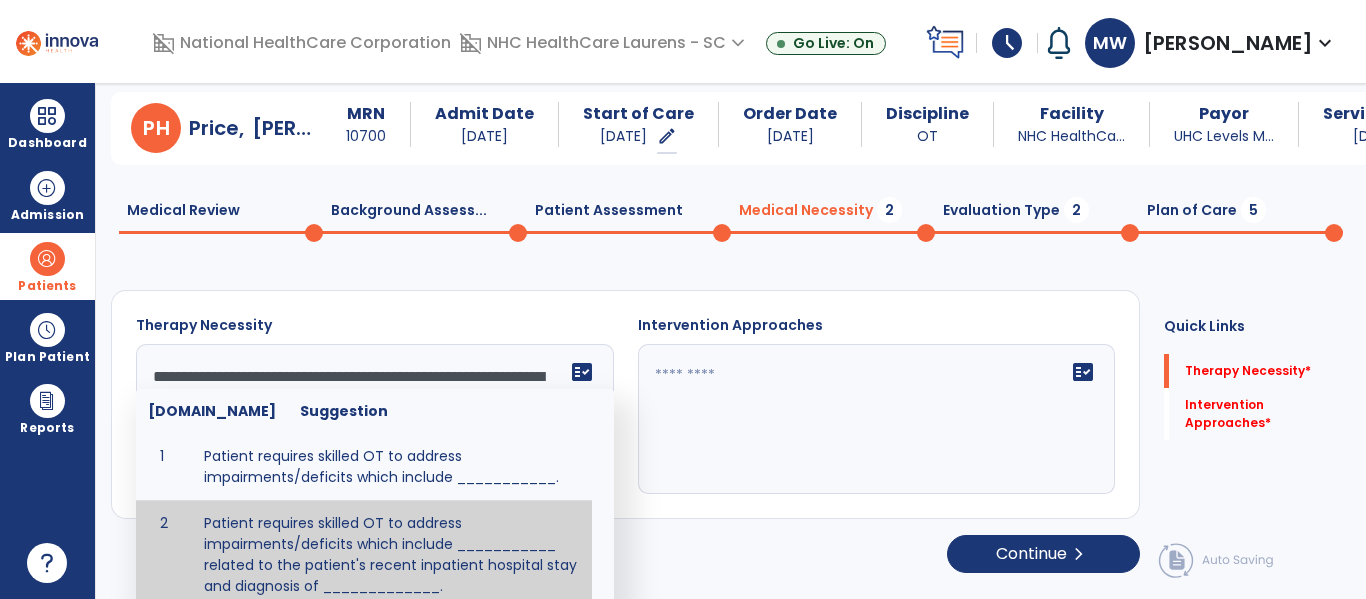 scroll, scrollTop: 29, scrollLeft: 0, axis: vertical 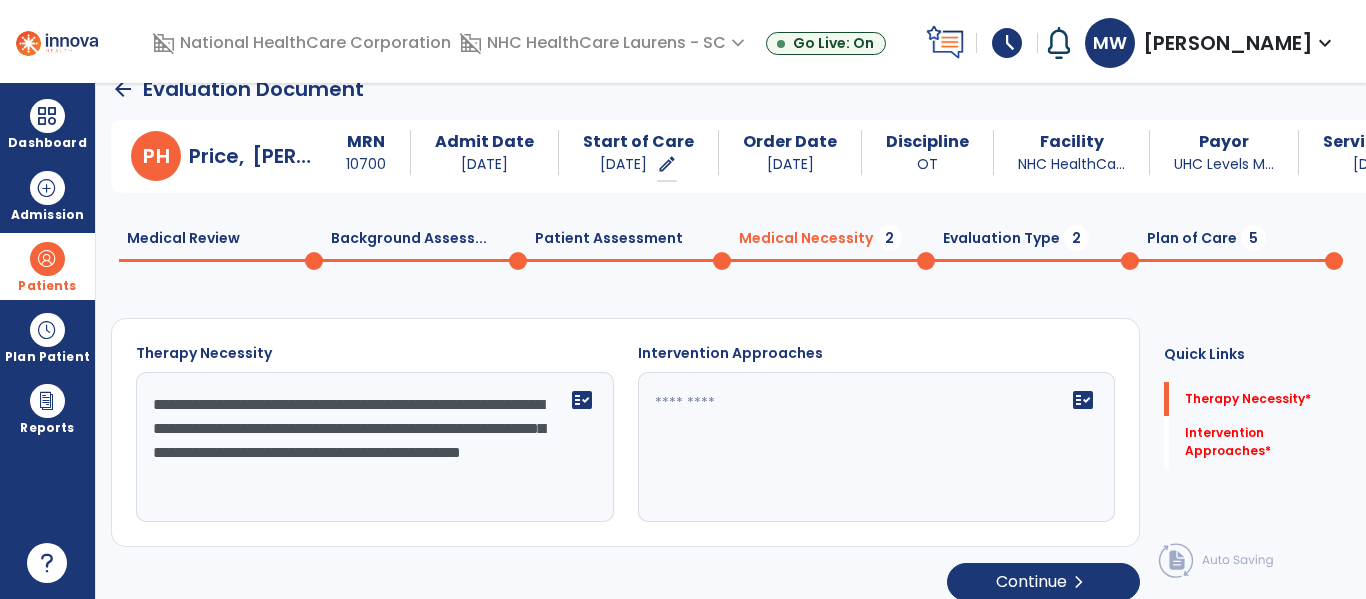 type on "**********" 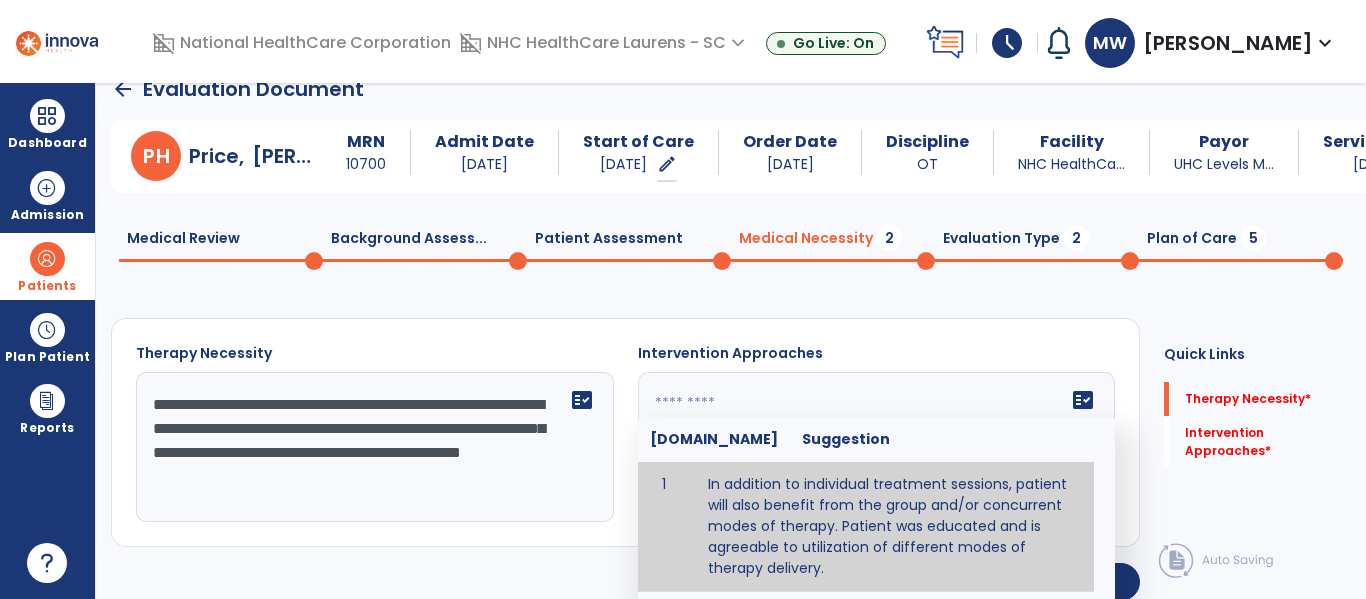 click 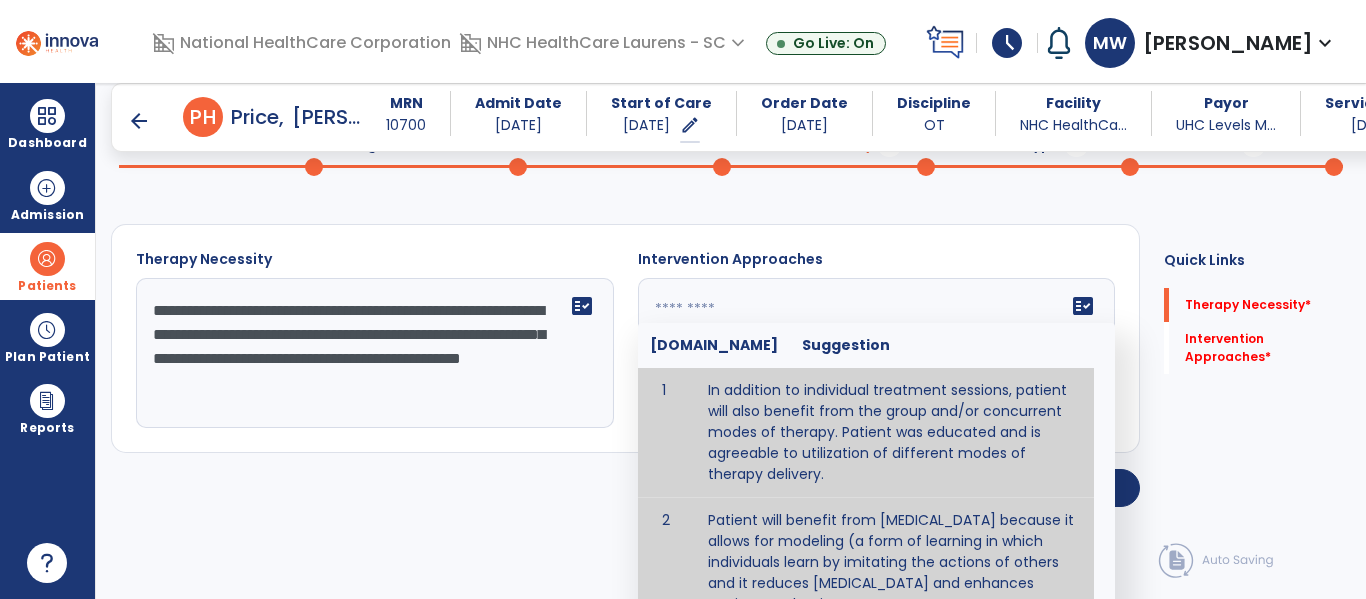 scroll, scrollTop: 139, scrollLeft: 0, axis: vertical 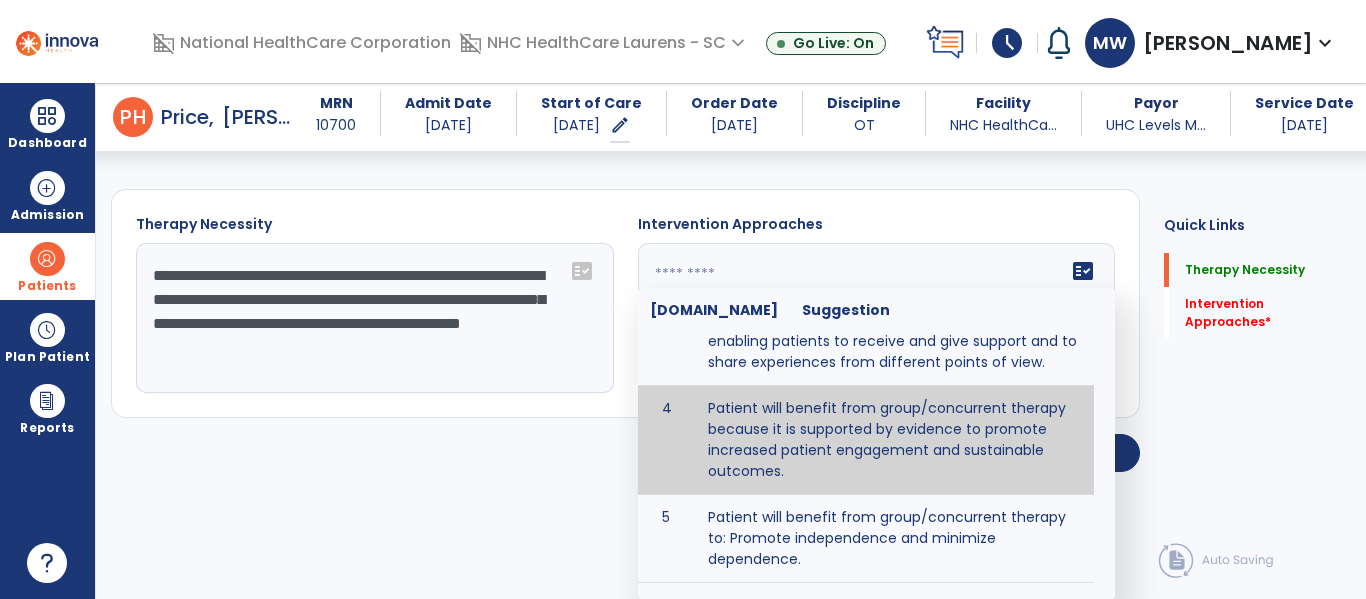 type on "**********" 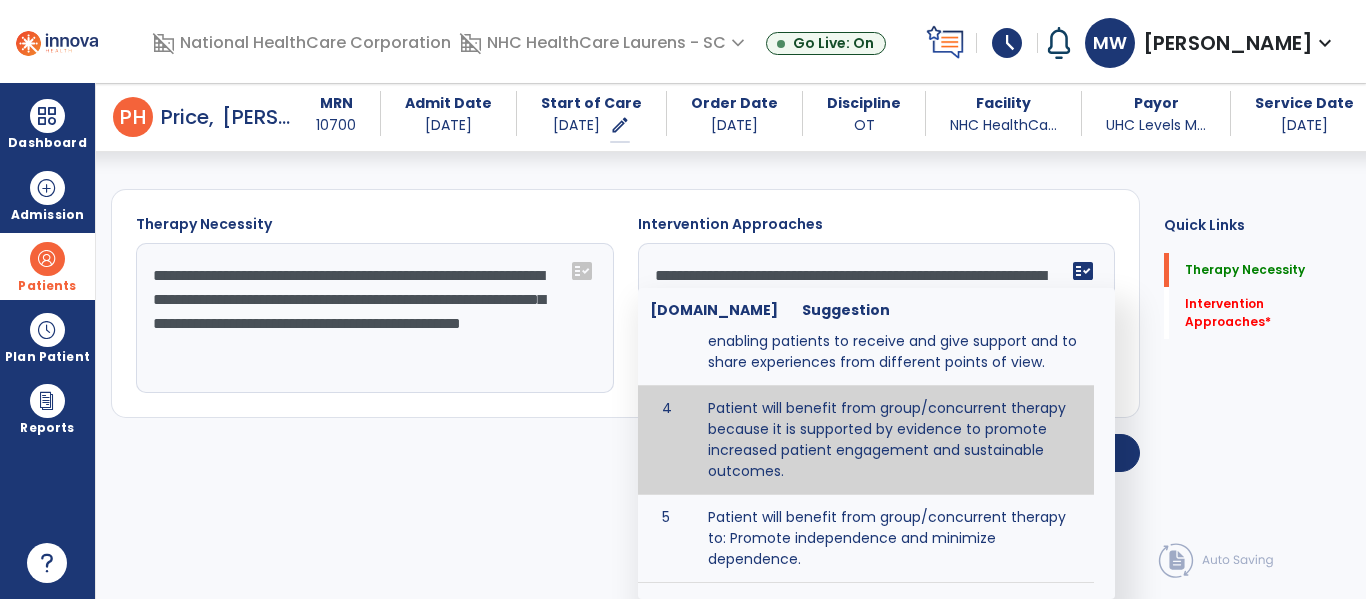 scroll, scrollTop: 27, scrollLeft: 0, axis: vertical 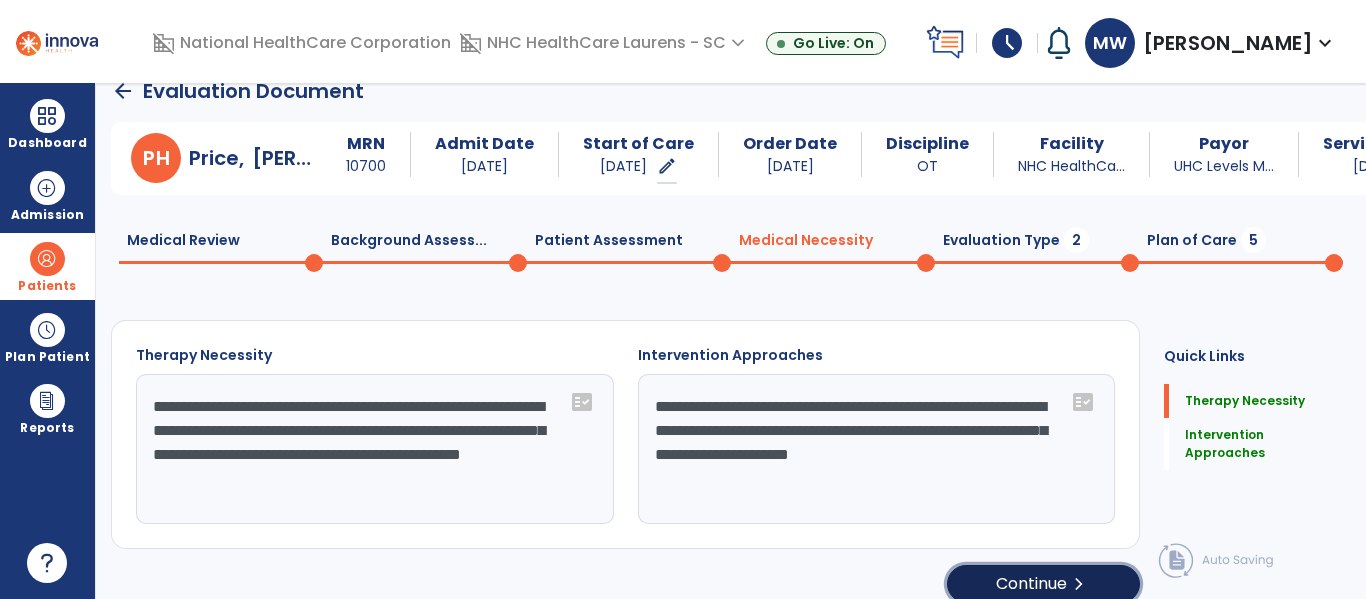 click on "Continue  chevron_right" 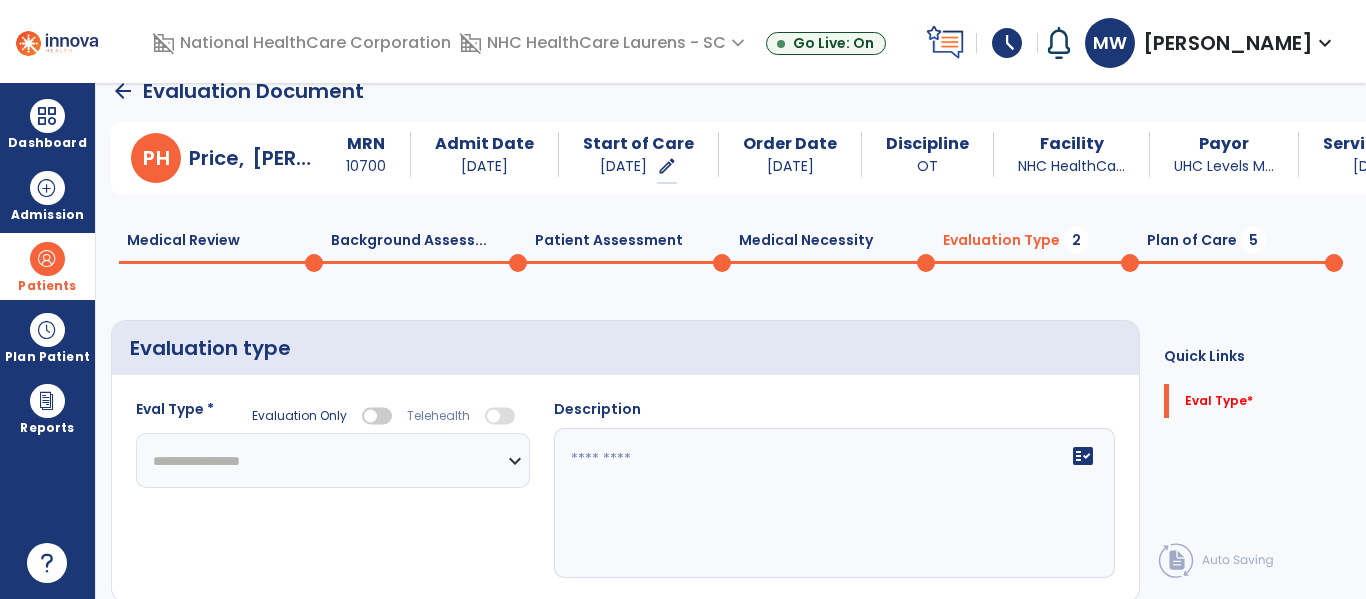 click on "**********" 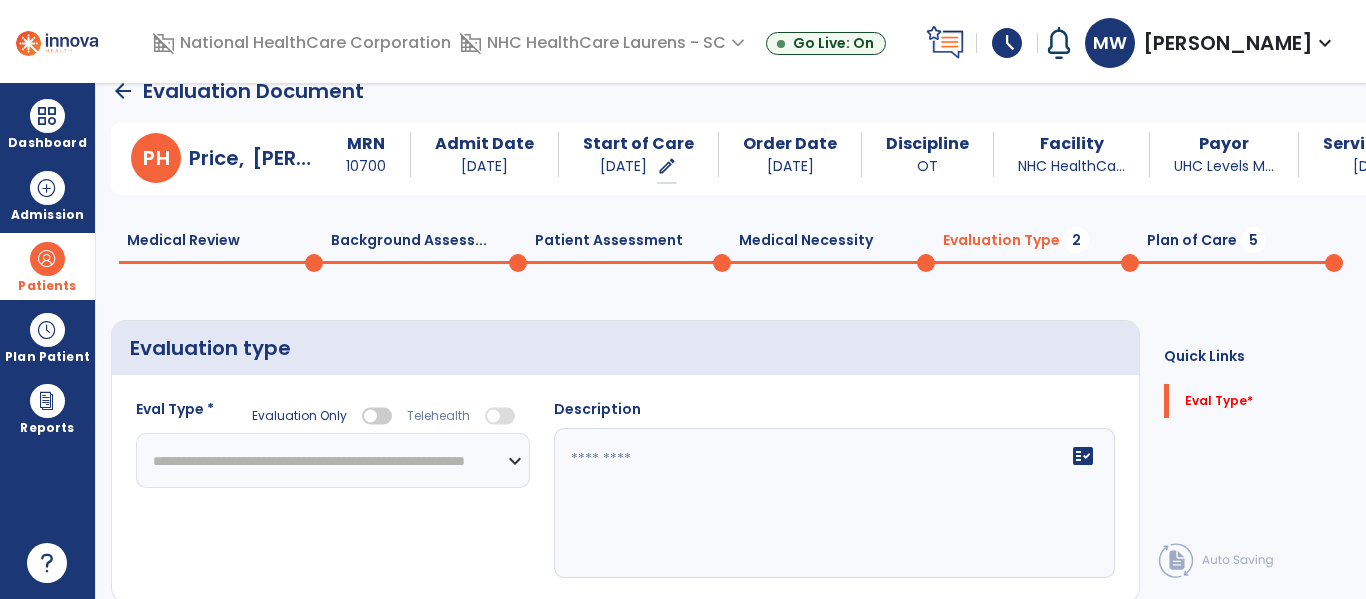 click on "**********" 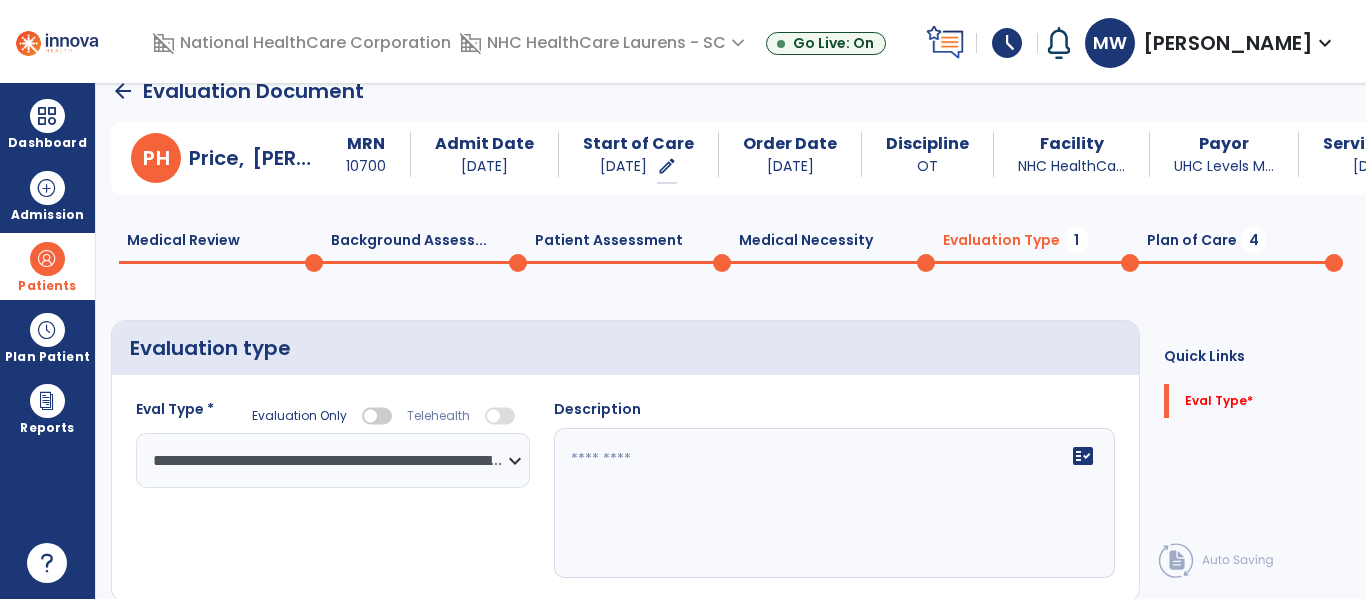 click 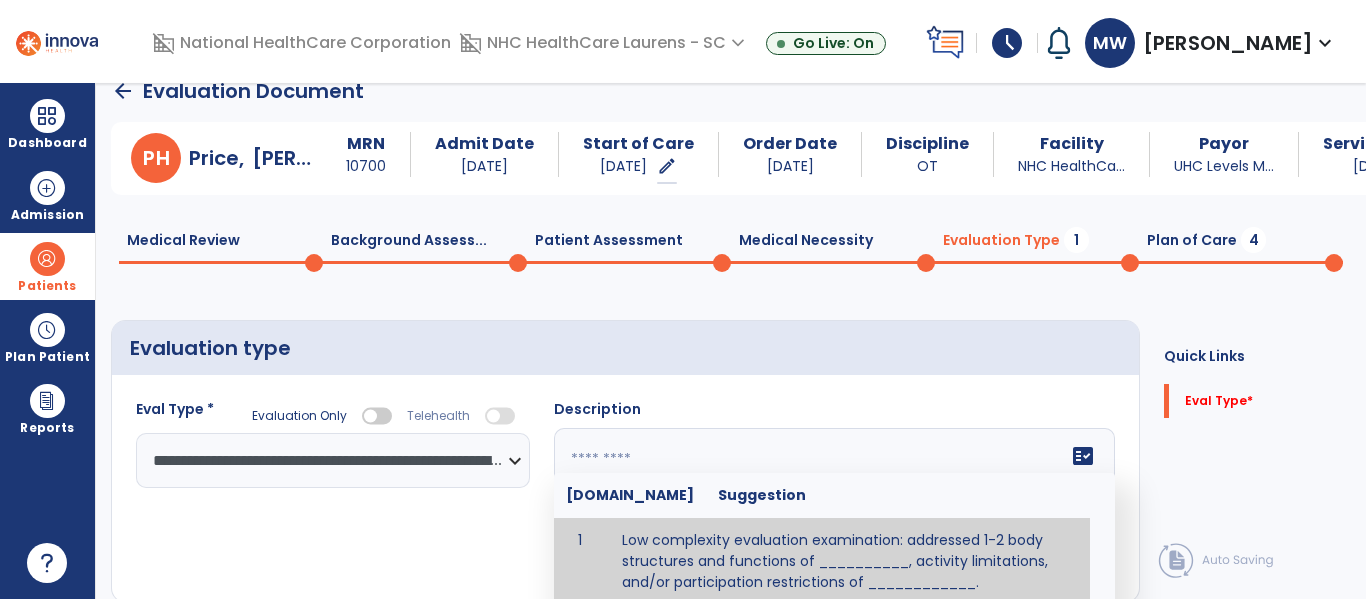 paste on "**********" 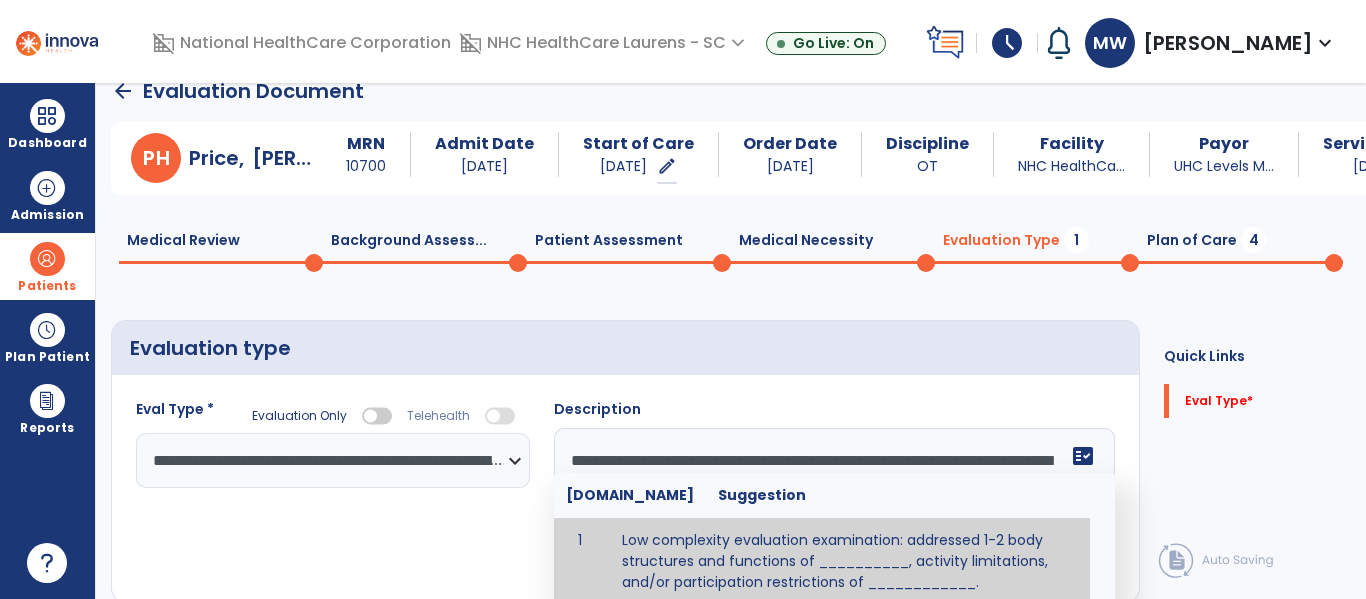 scroll, scrollTop: 34, scrollLeft: 0, axis: vertical 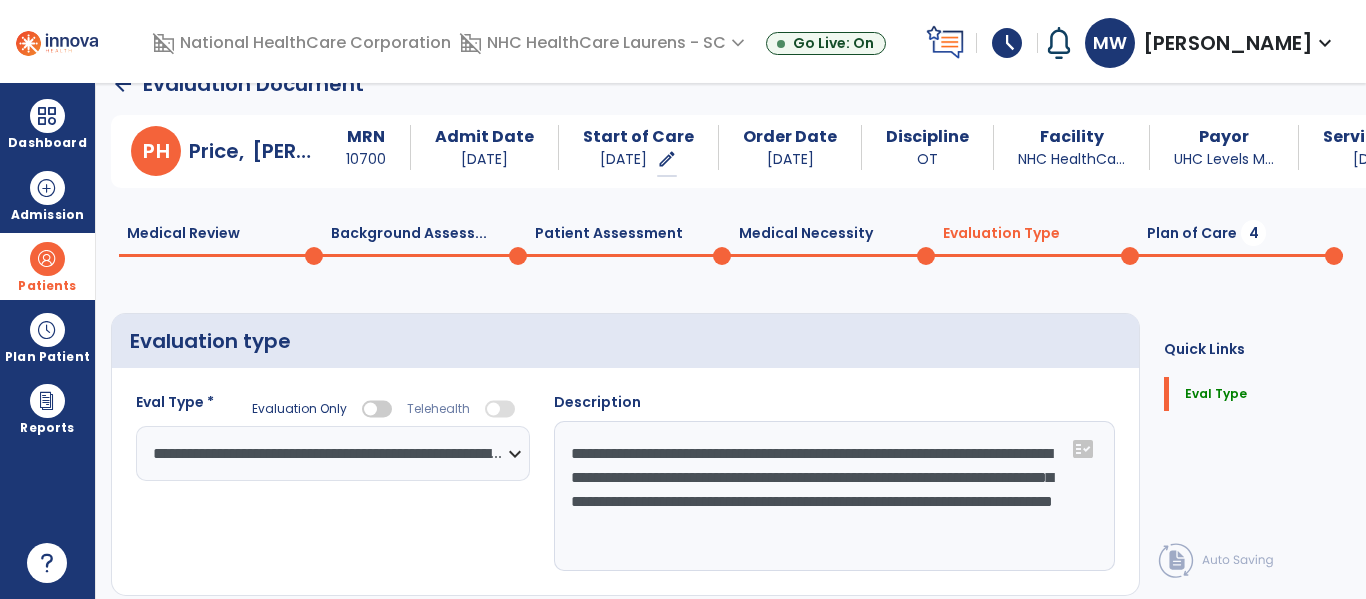 type on "**********" 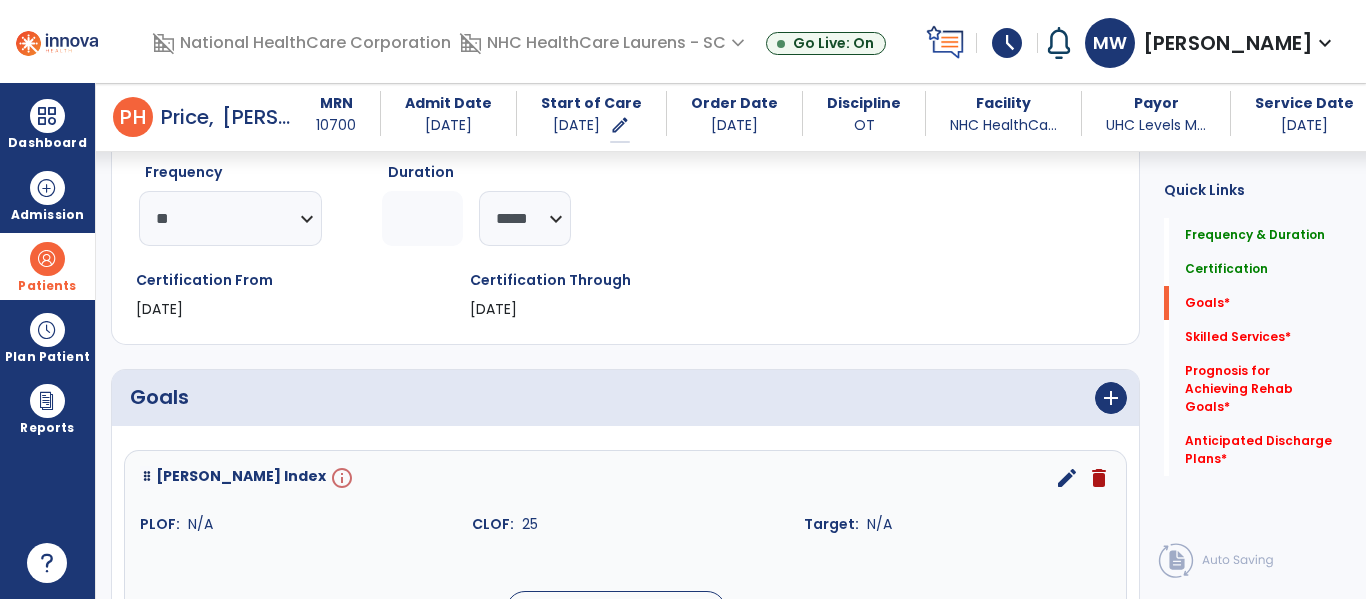 scroll, scrollTop: 334, scrollLeft: 0, axis: vertical 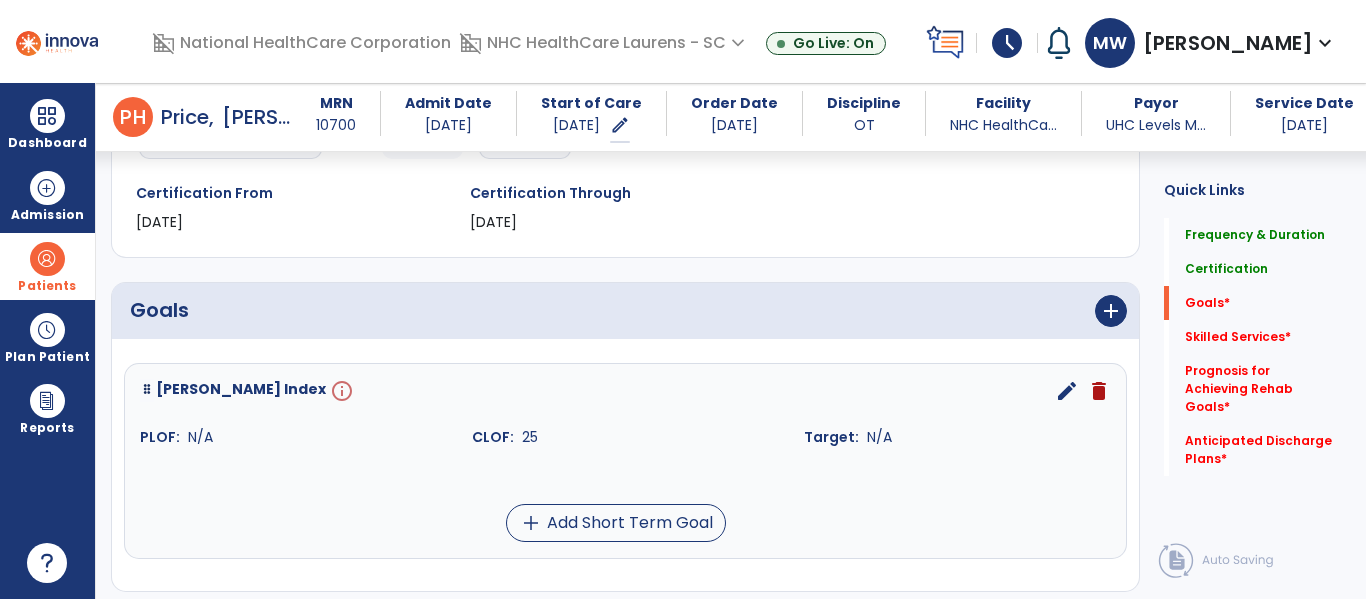 click on "edit" at bounding box center [1067, 391] 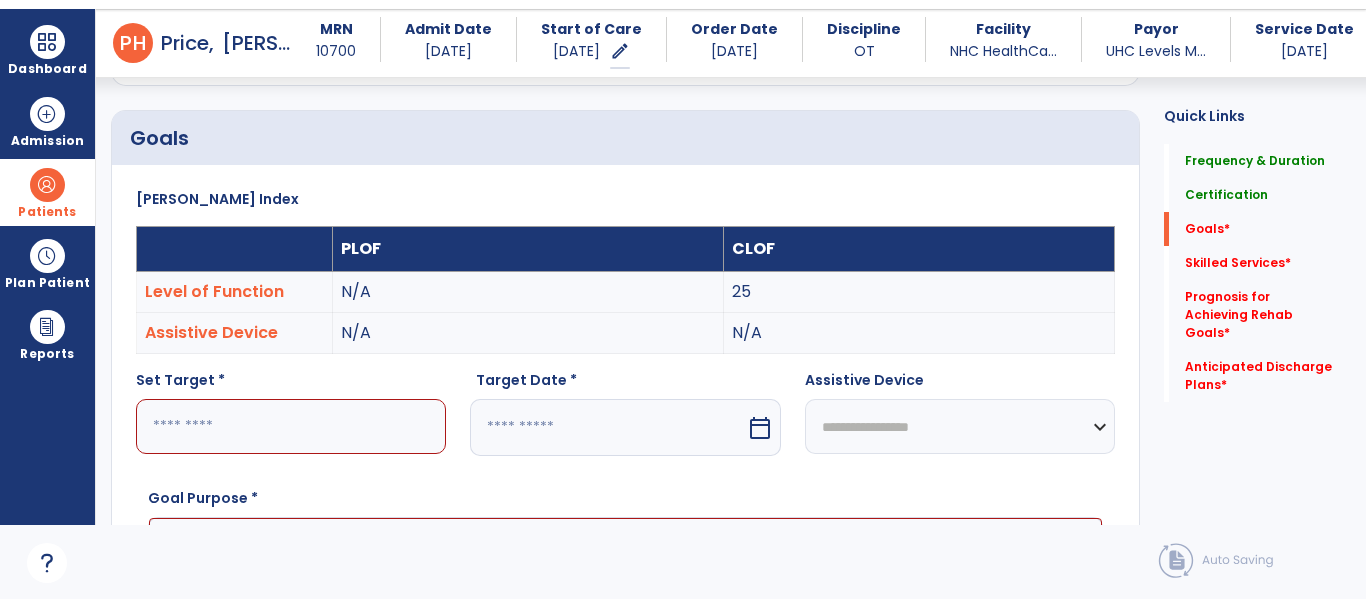 scroll, scrollTop: 83, scrollLeft: 0, axis: vertical 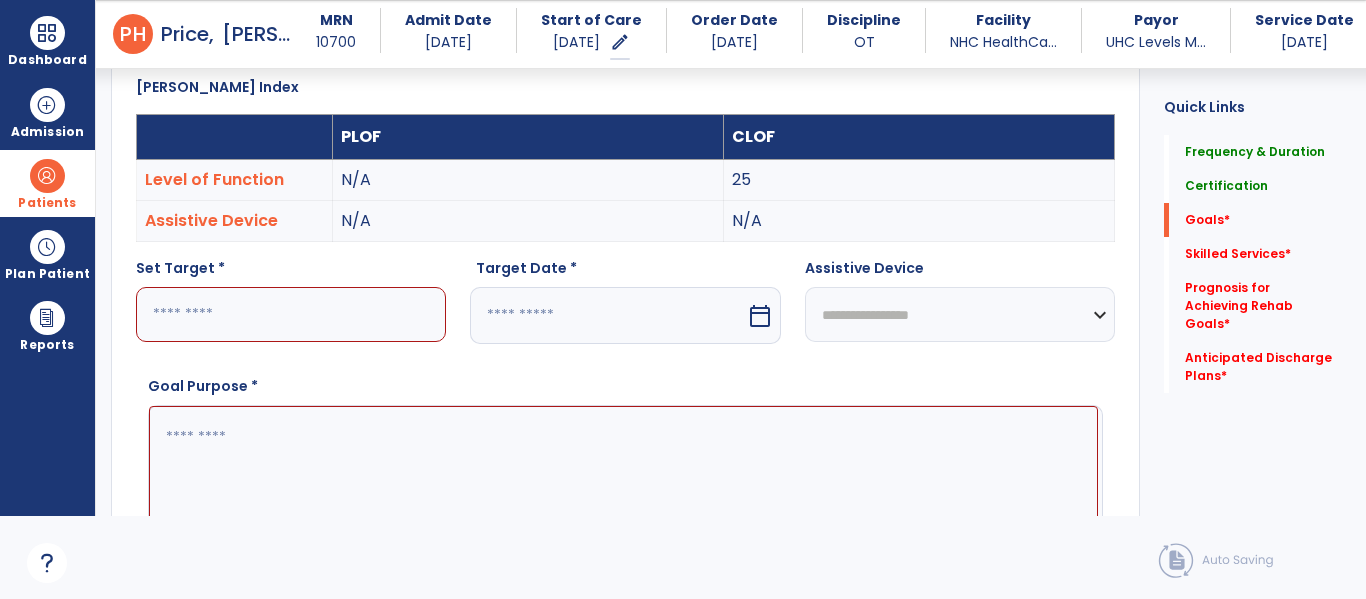 click at bounding box center [291, 314] 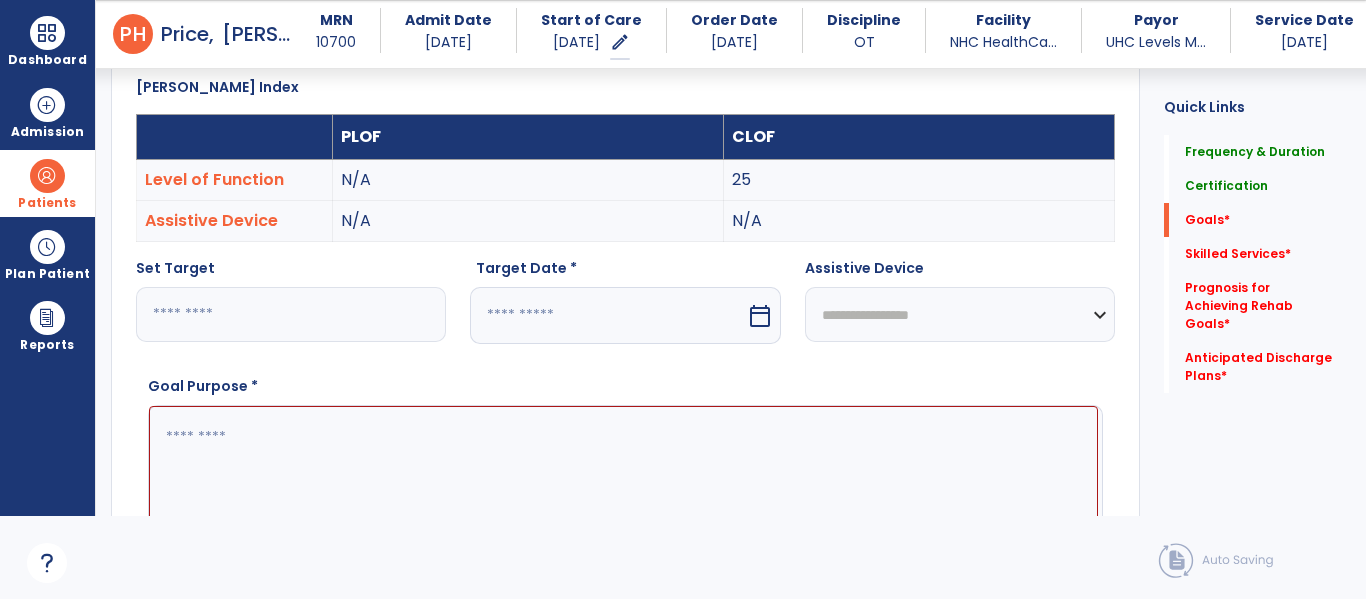 type on "**" 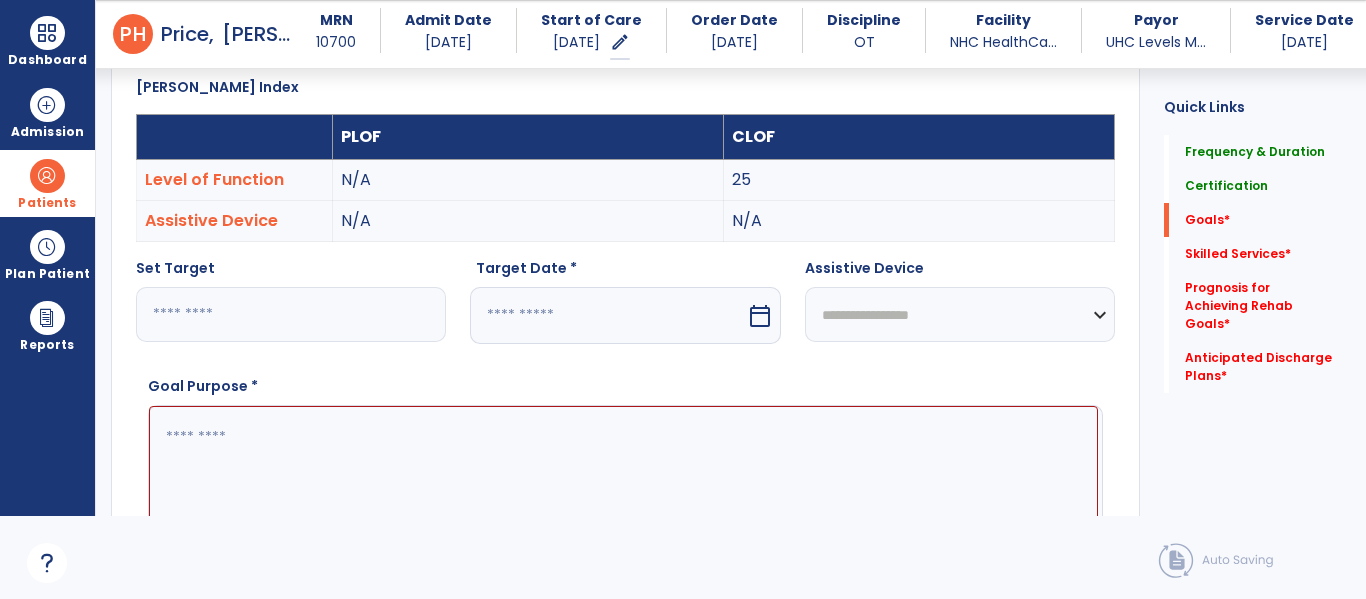 click at bounding box center [607, 315] 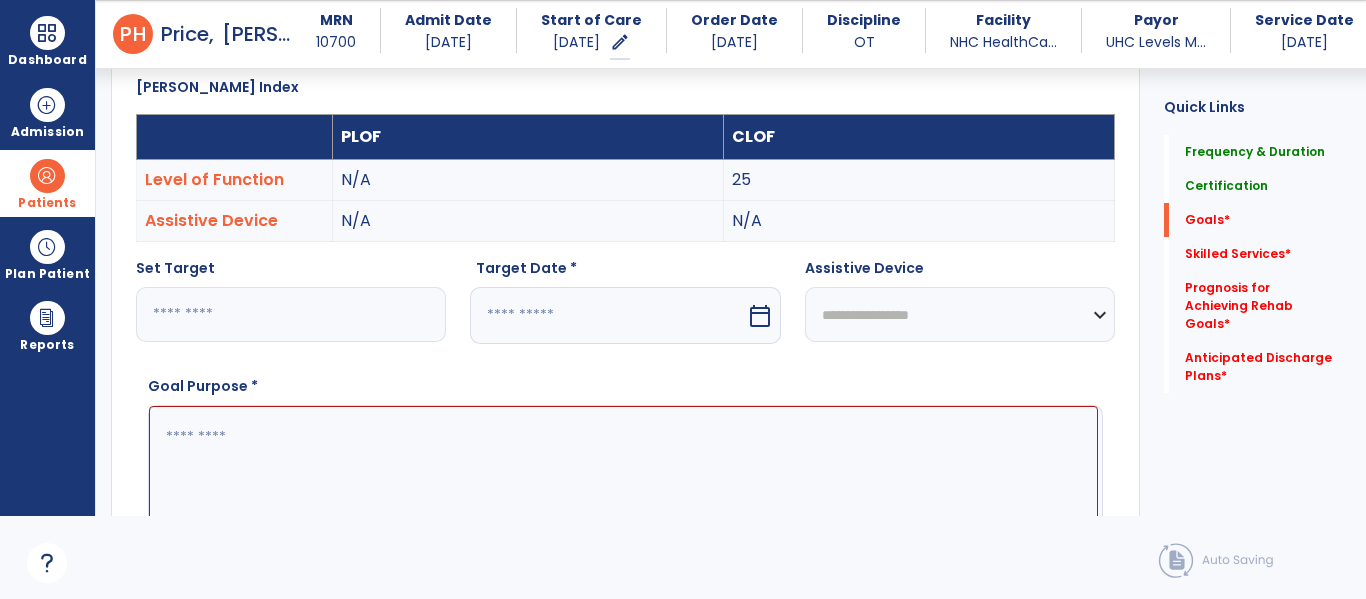 select on "*" 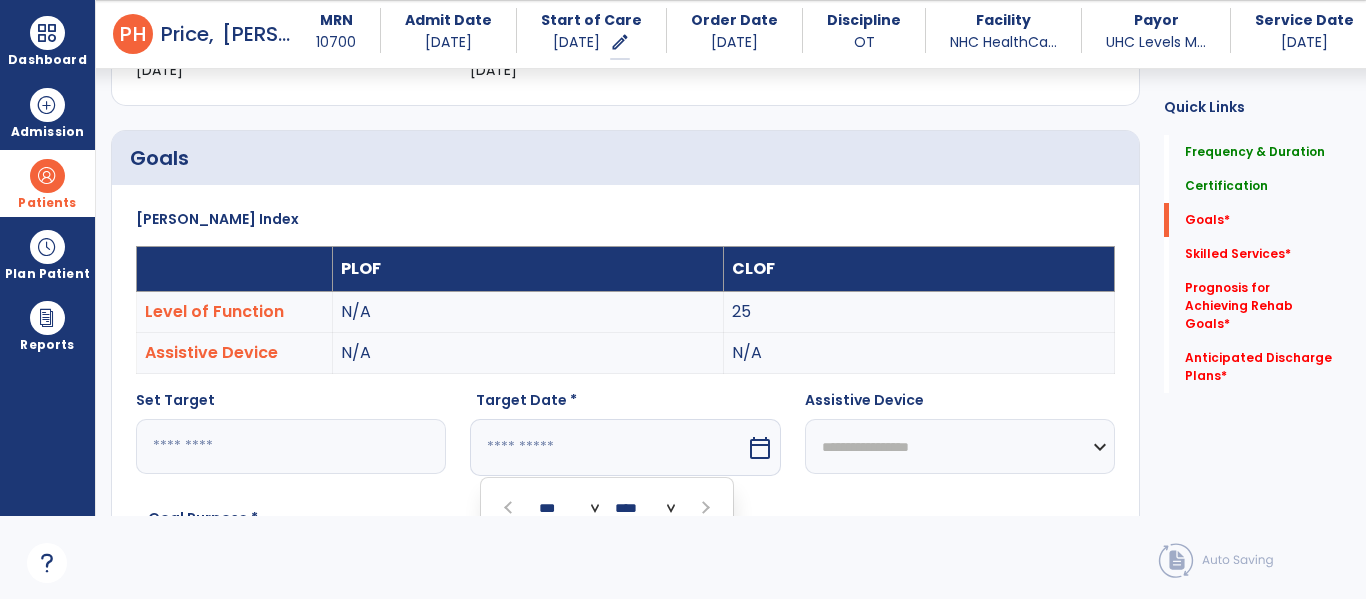 scroll, scrollTop: 535, scrollLeft: 0, axis: vertical 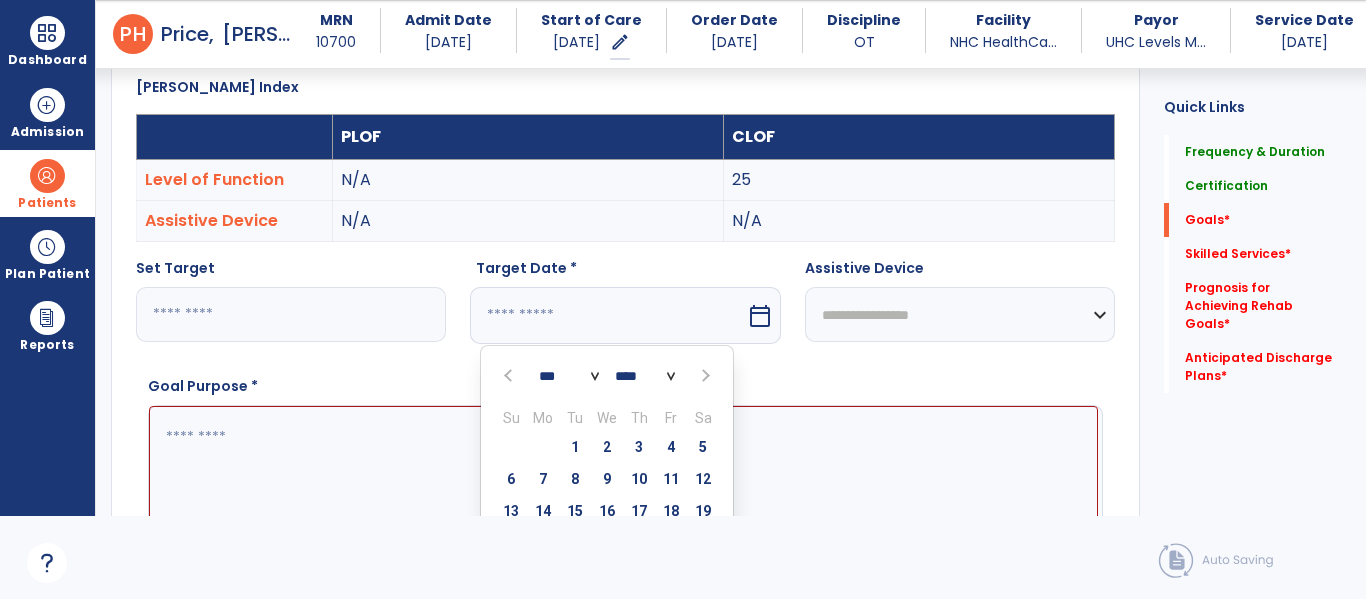 click at bounding box center (704, 376) 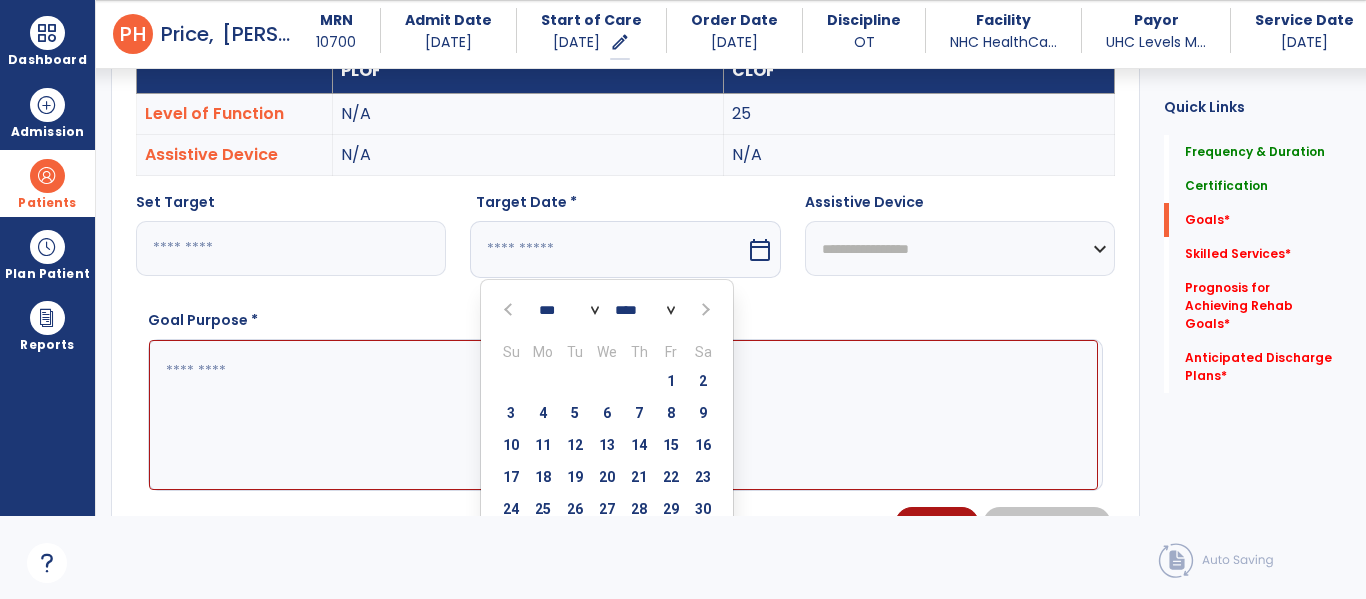 scroll, scrollTop: 735, scrollLeft: 0, axis: vertical 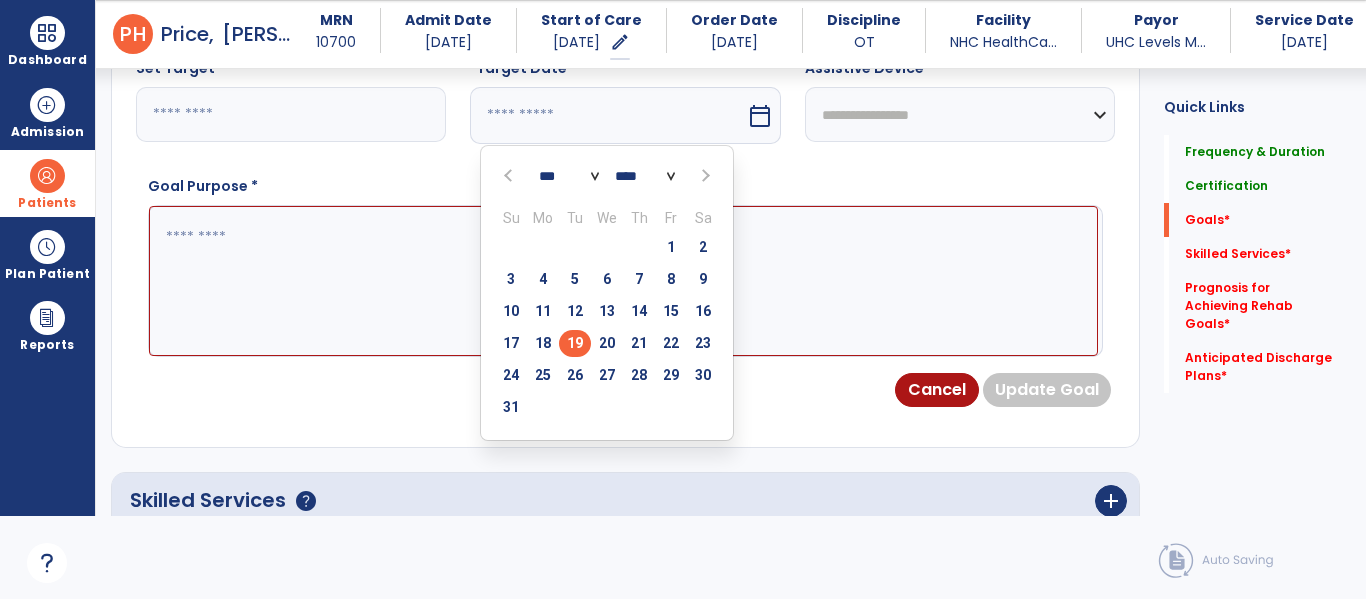 click on "19" at bounding box center [575, 343] 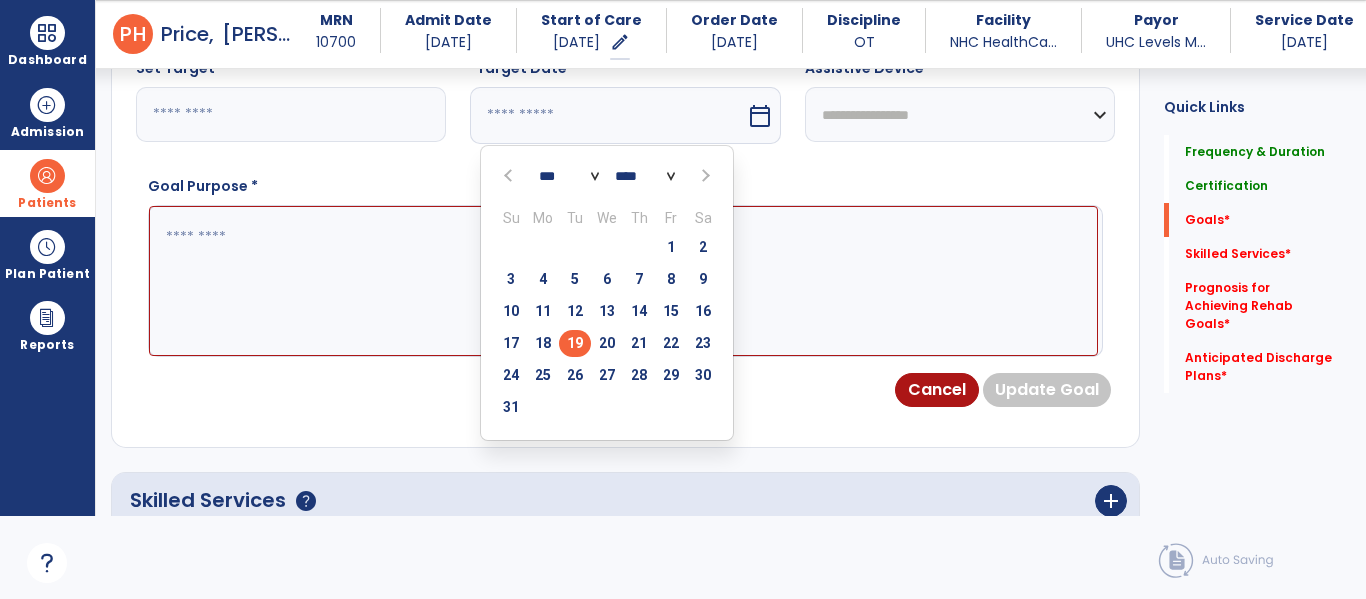 type on "*********" 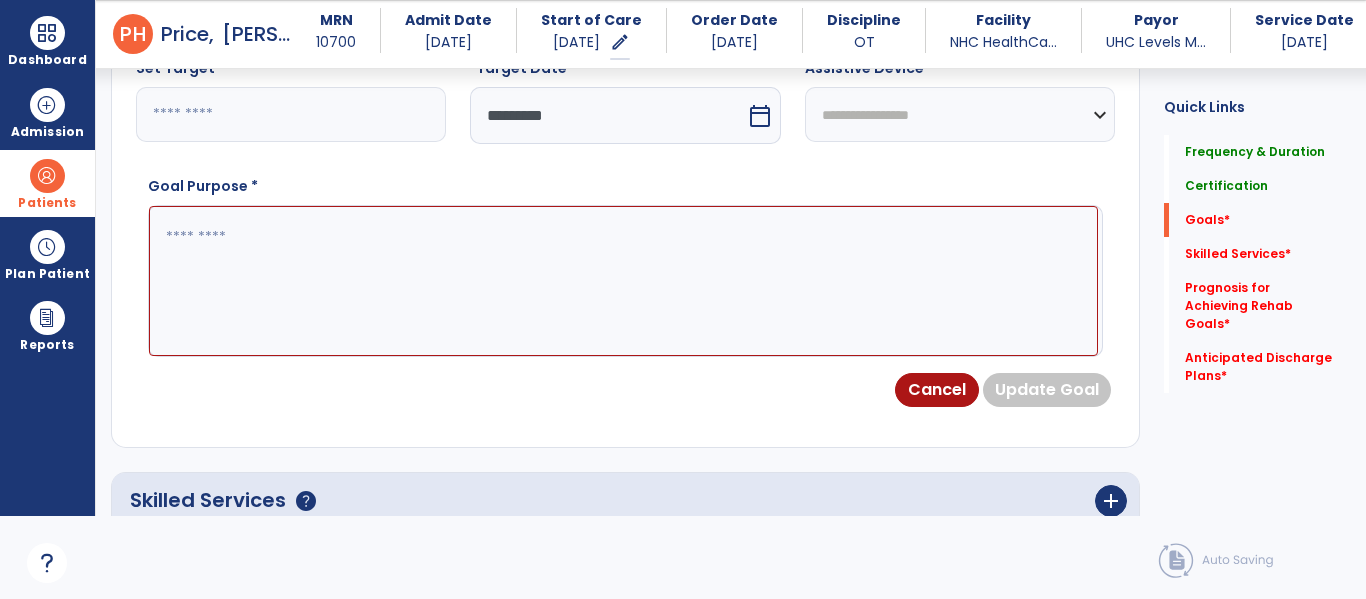 click at bounding box center [623, 281] 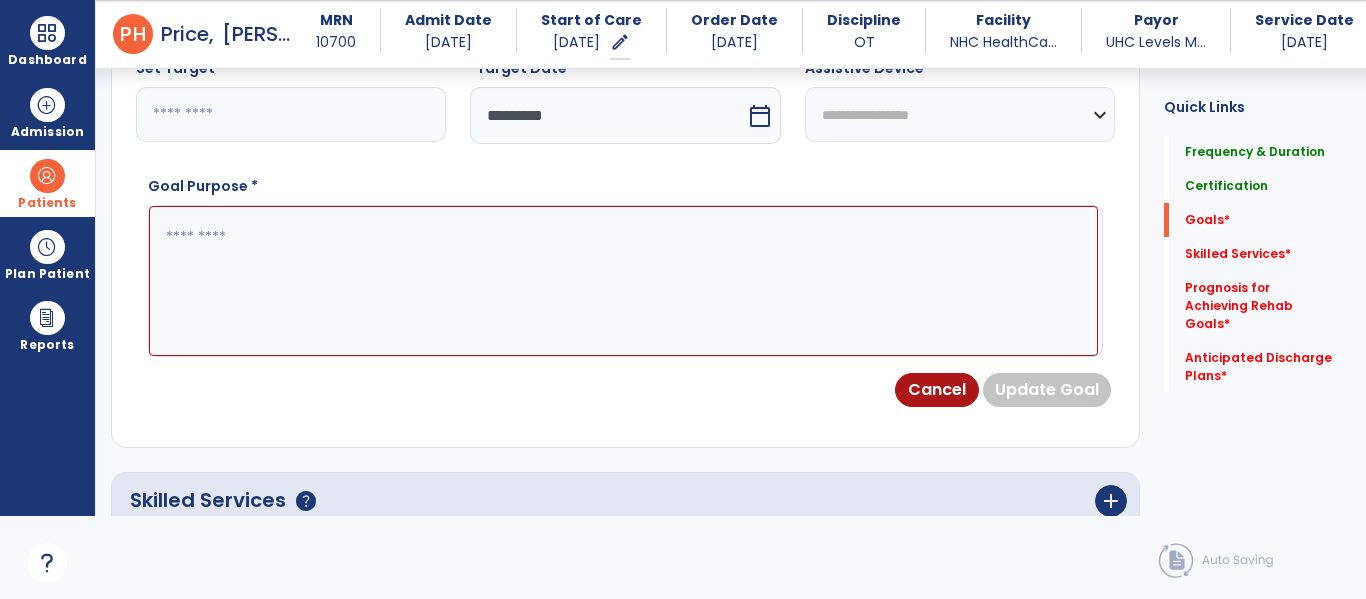 click at bounding box center [623, 281] 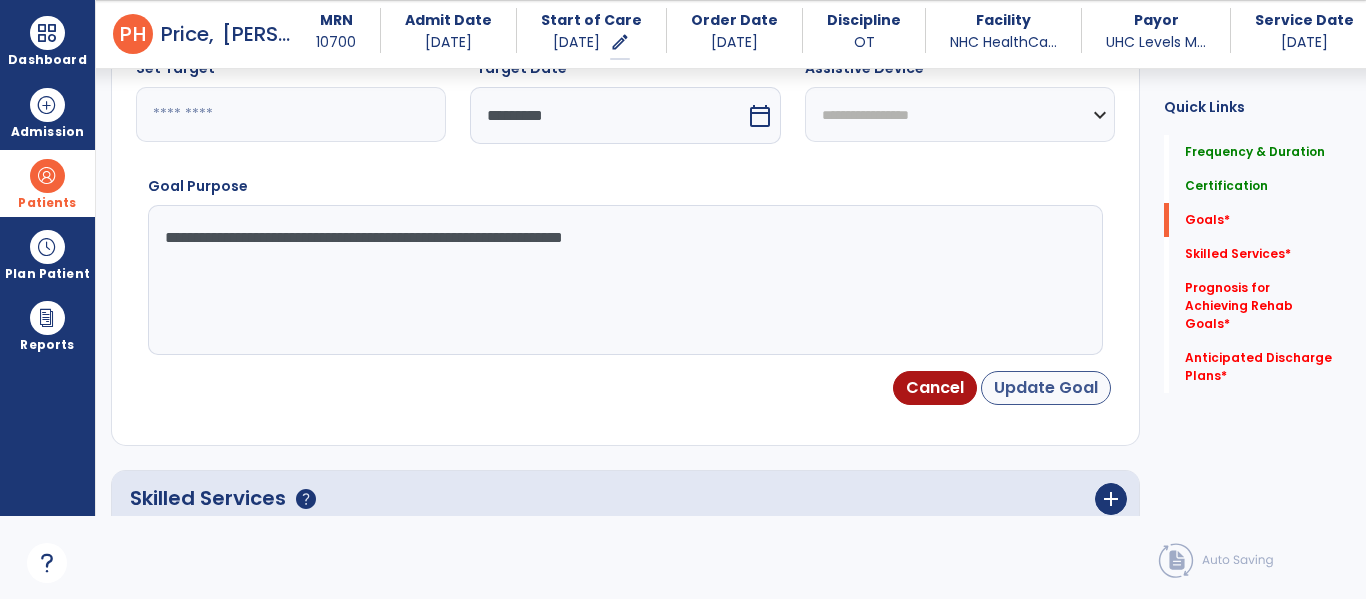 type on "**********" 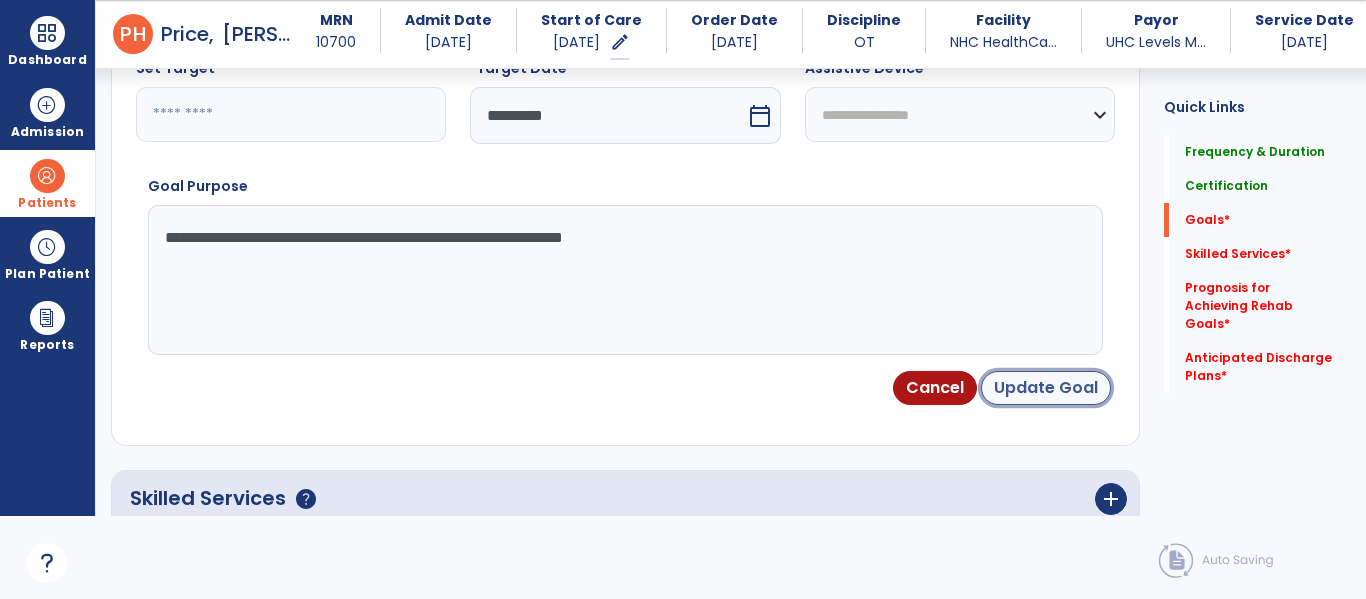 click on "Update Goal" at bounding box center (1046, 388) 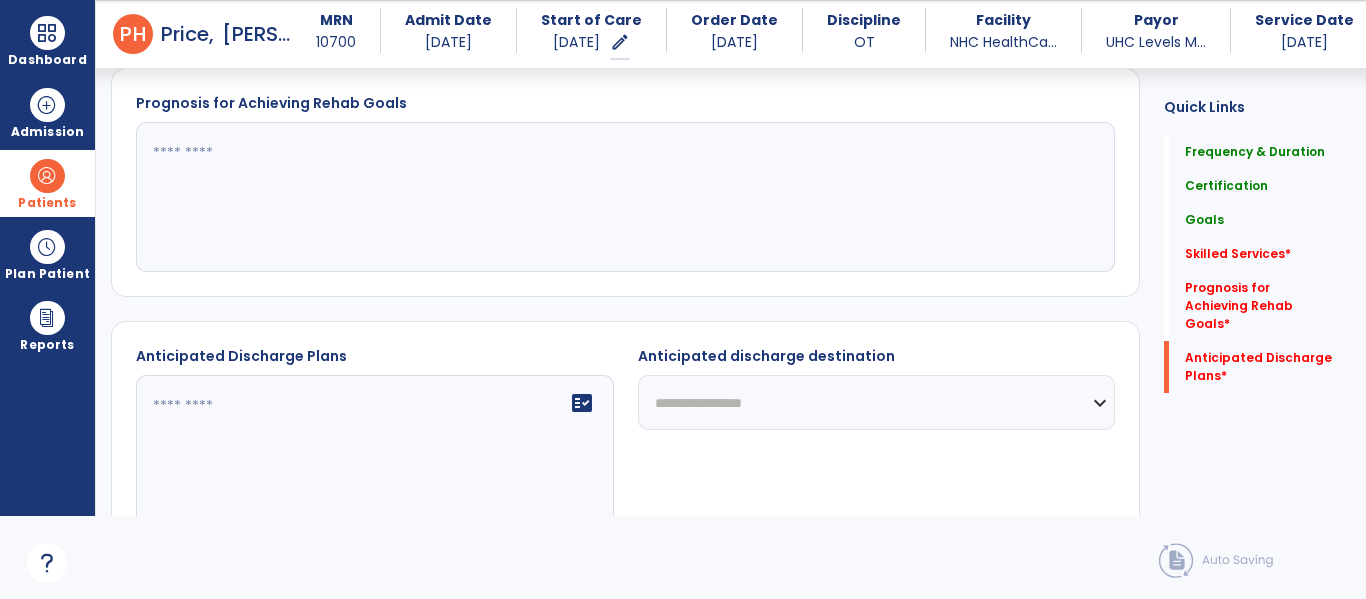 scroll, scrollTop: 1145, scrollLeft: 0, axis: vertical 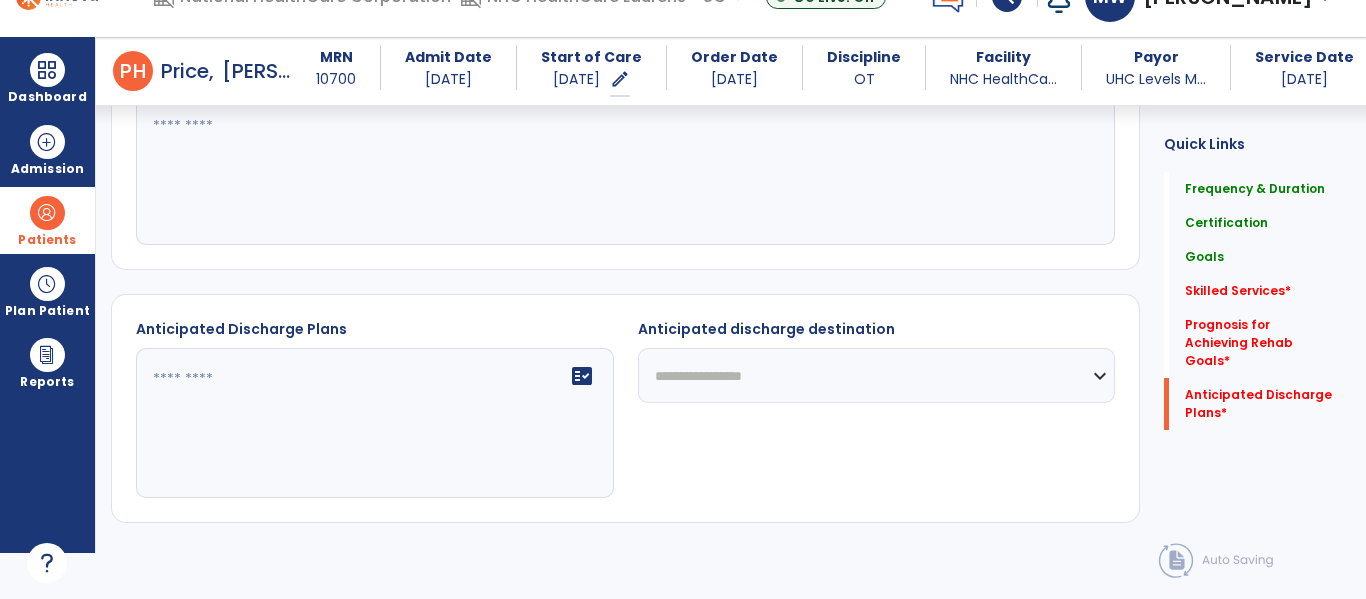 click 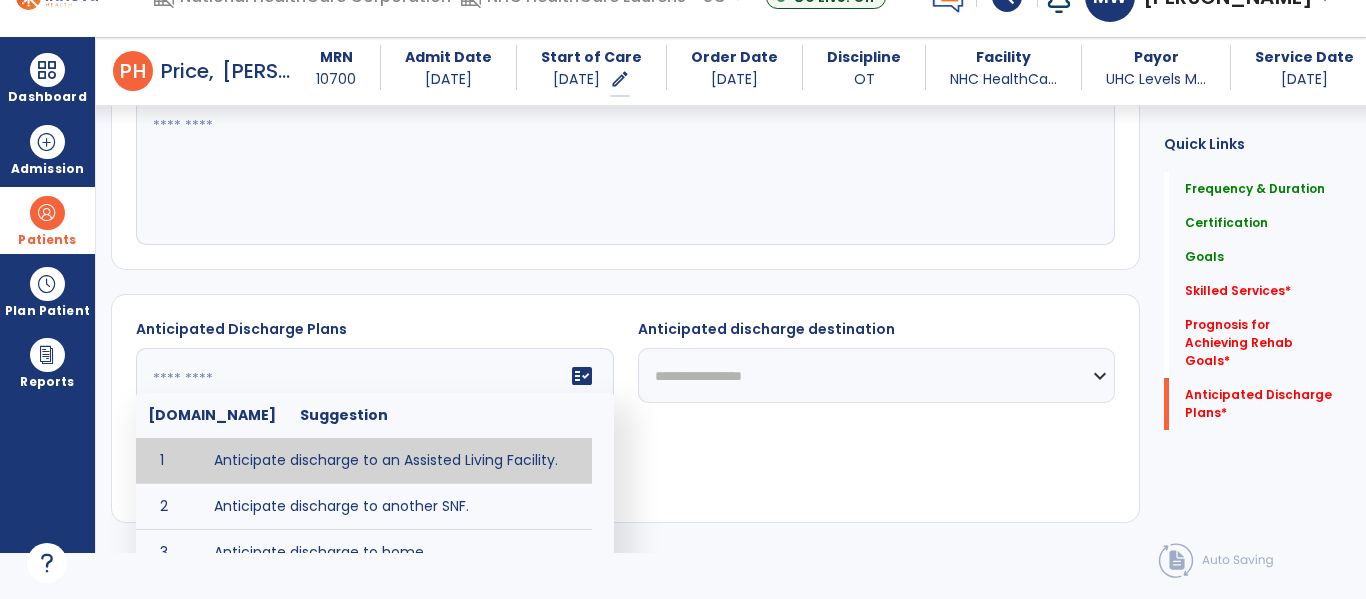 scroll, scrollTop: 1214, scrollLeft: 0, axis: vertical 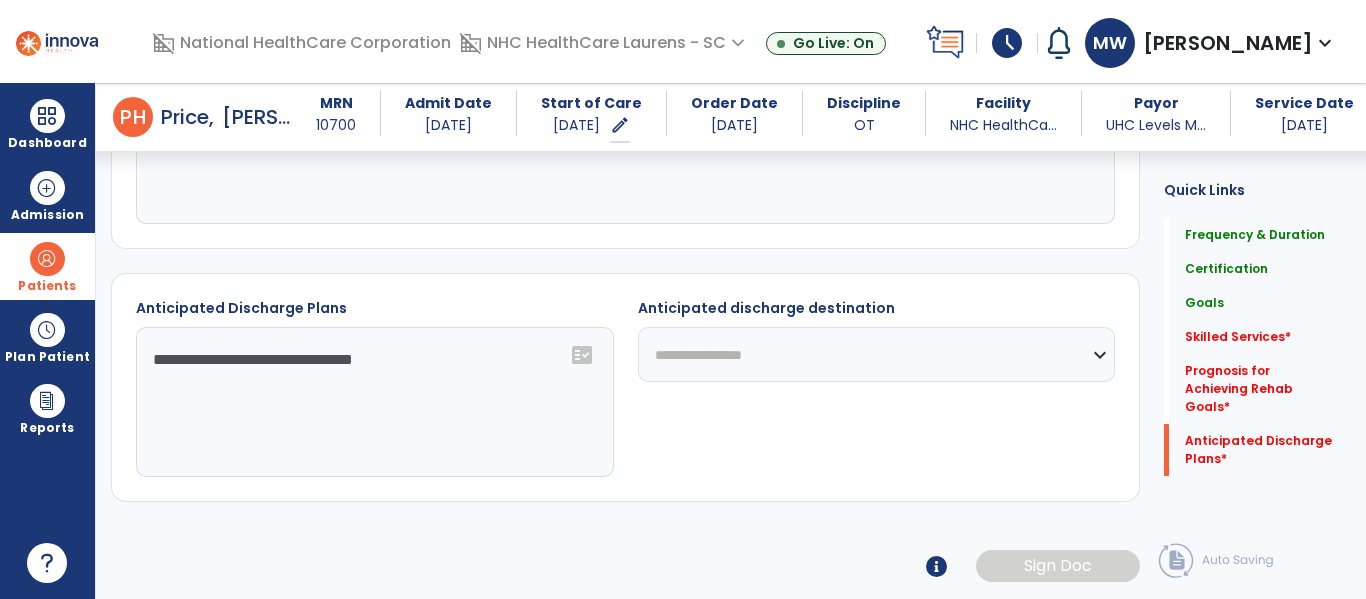 click on "**********" 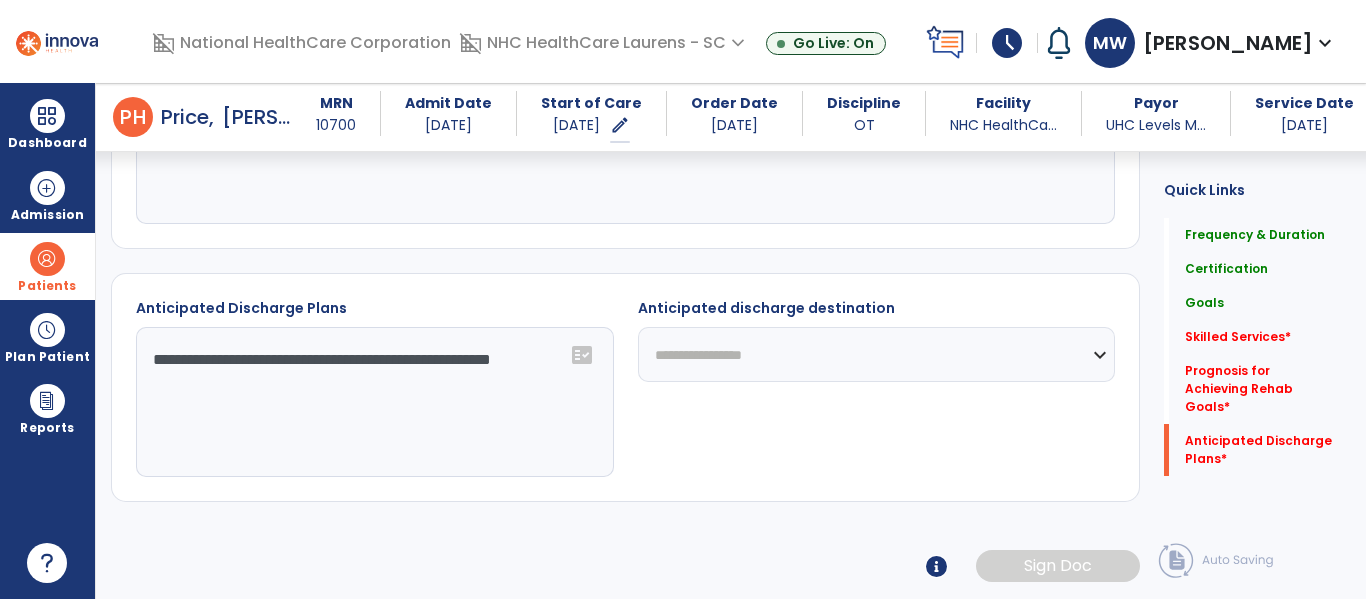 type on "**********" 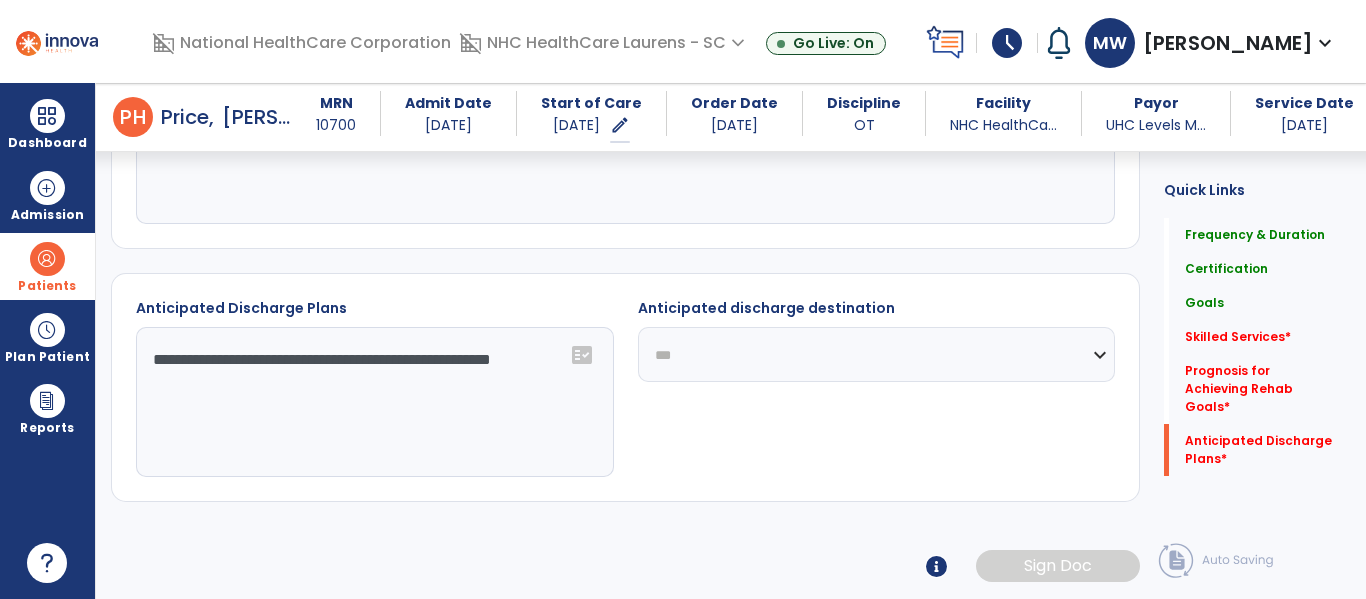 click on "**********" 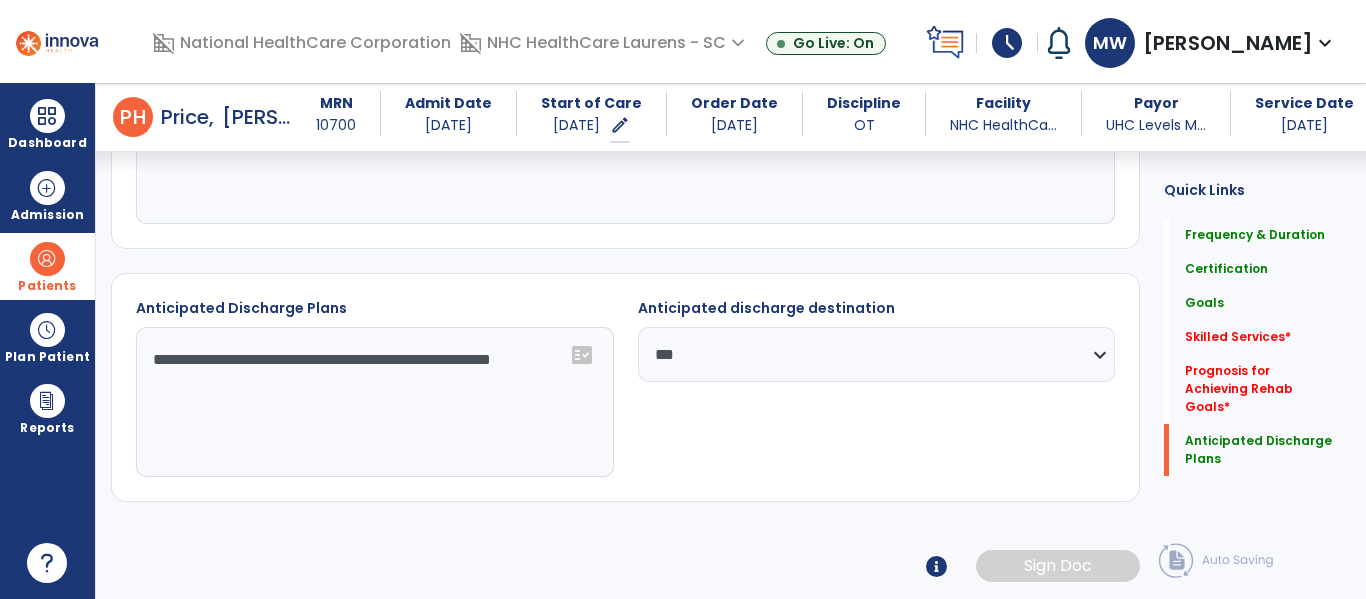 click on "**********" 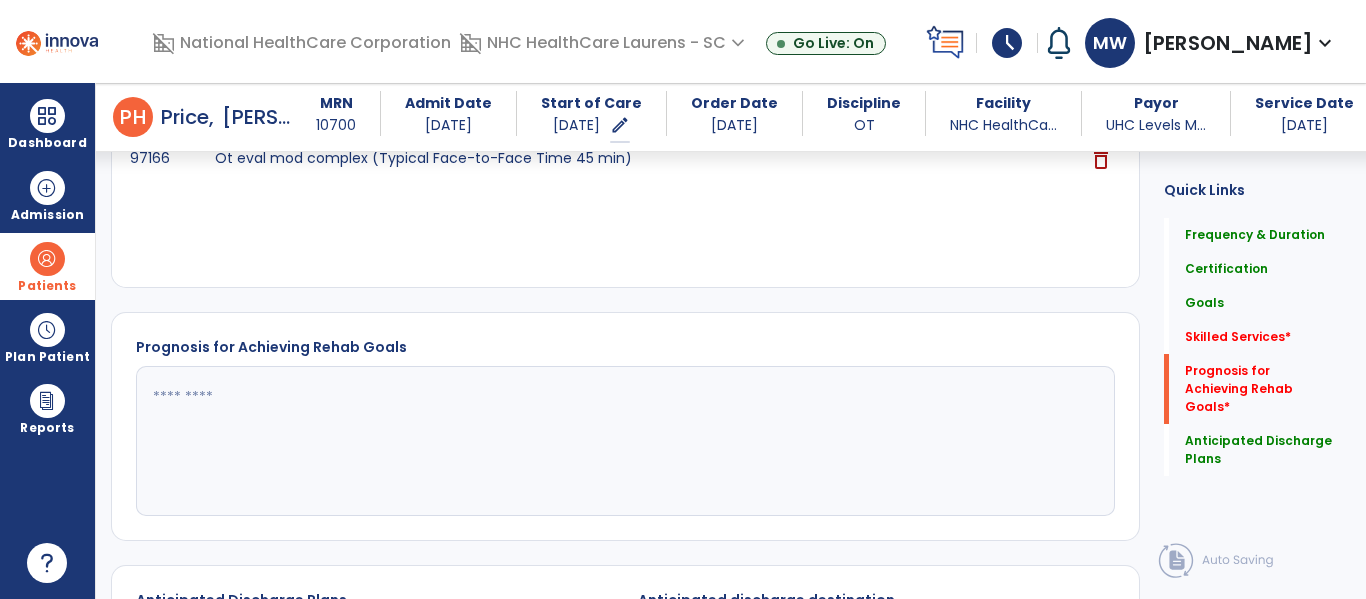 scroll, scrollTop: 913, scrollLeft: 0, axis: vertical 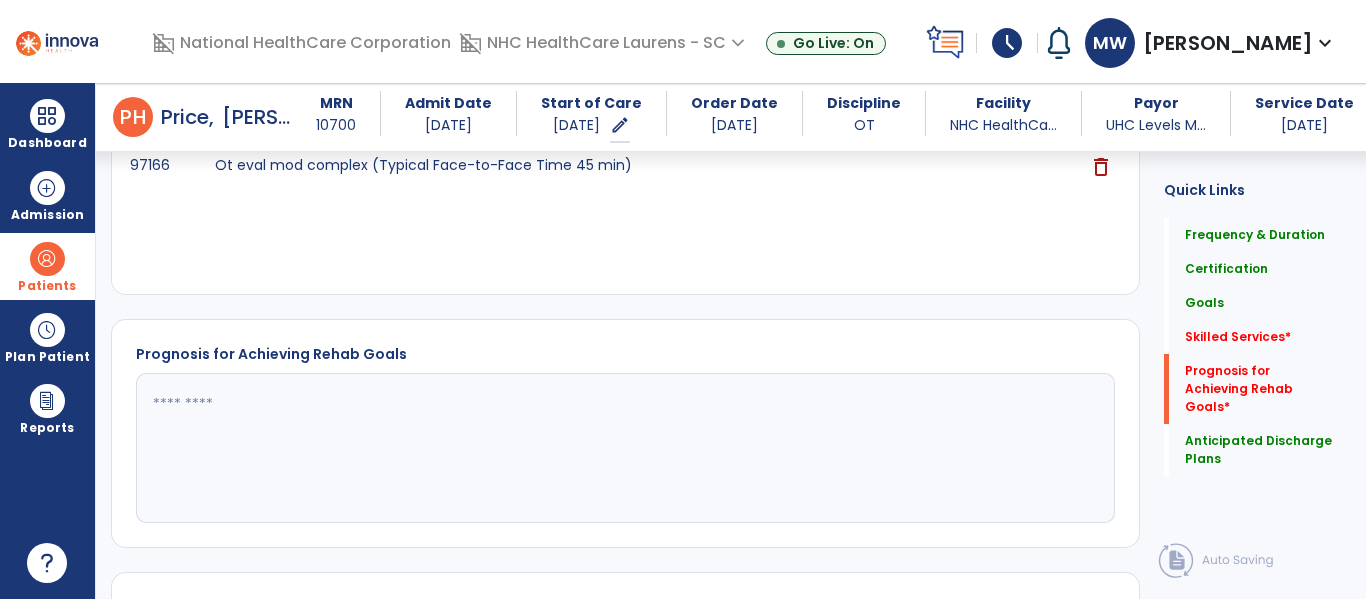 click 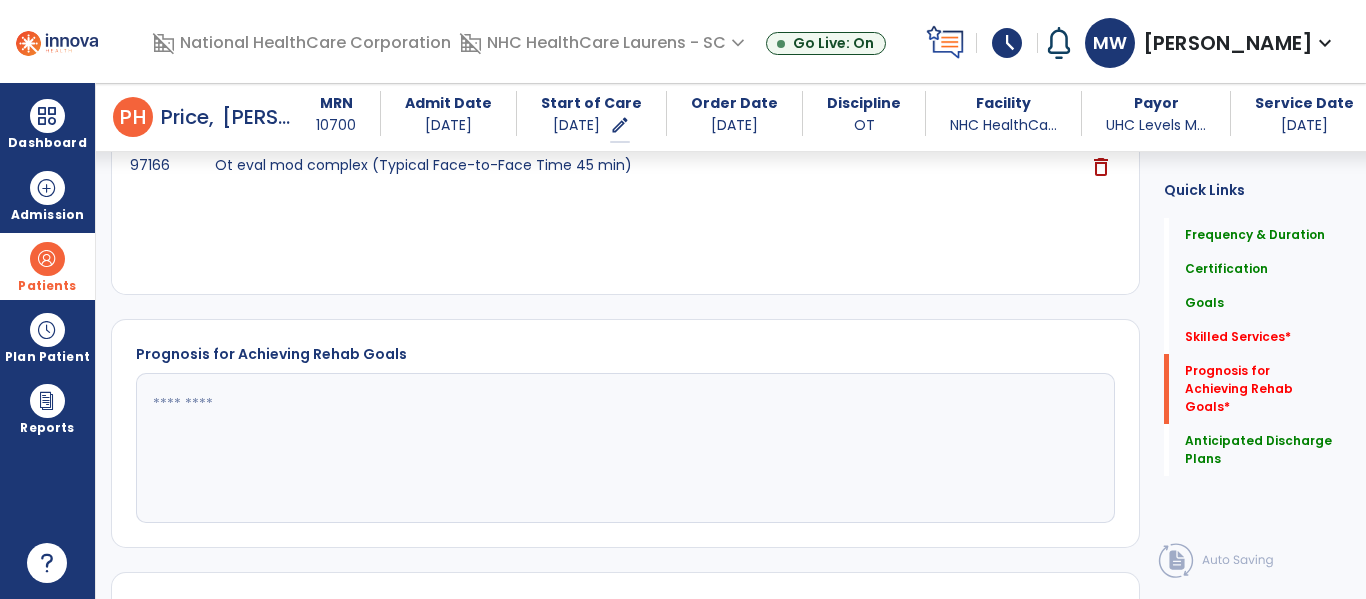 click 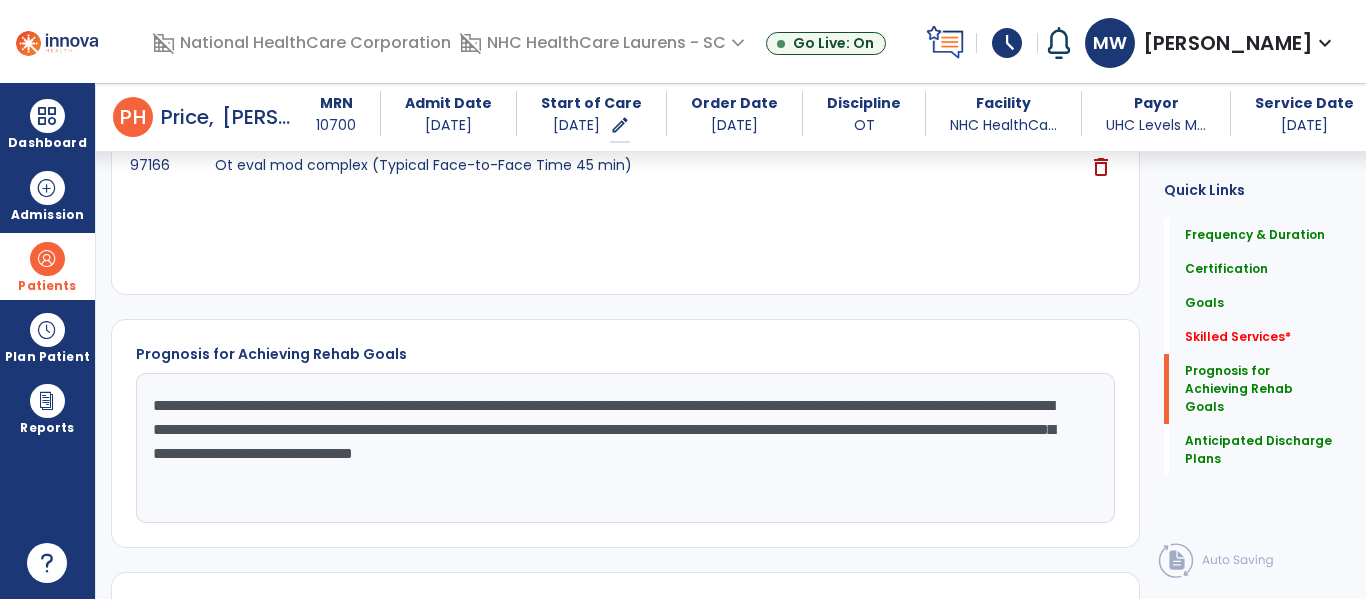 drag, startPoint x: 948, startPoint y: 407, endPoint x: 414, endPoint y: 434, distance: 534.6821 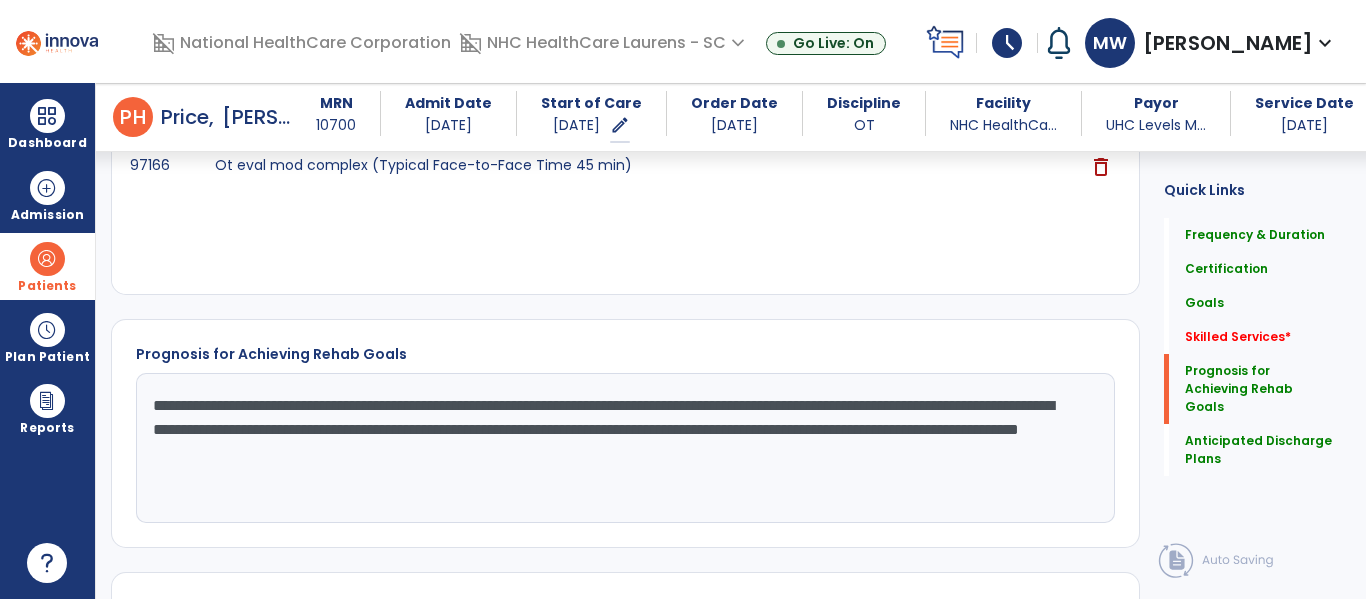 click on "**********" 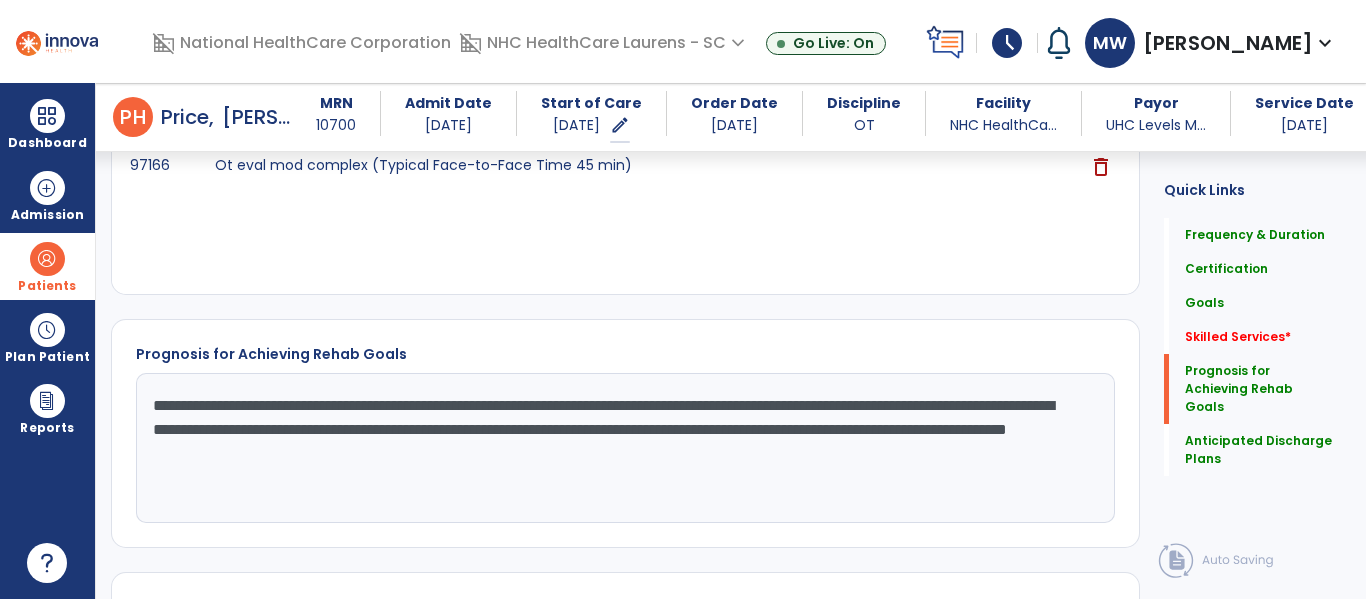 drag, startPoint x: 701, startPoint y: 428, endPoint x: 996, endPoint y: 442, distance: 295.33203 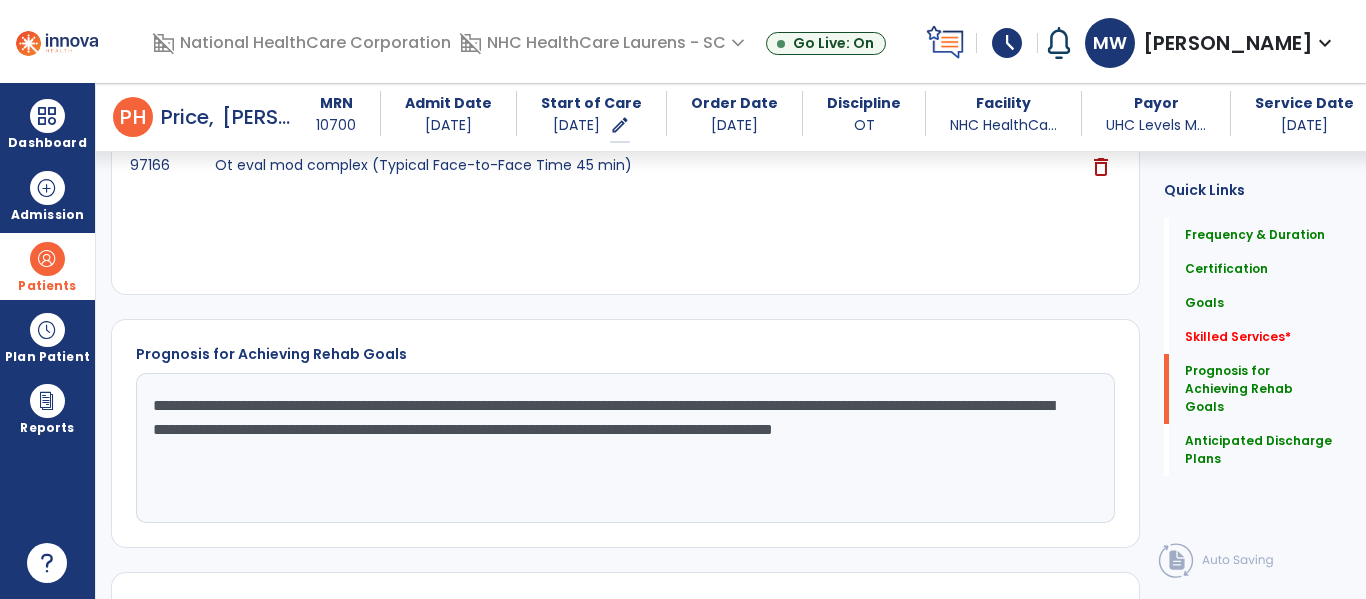 drag, startPoint x: 911, startPoint y: 438, endPoint x: 930, endPoint y: 451, distance: 23.021729 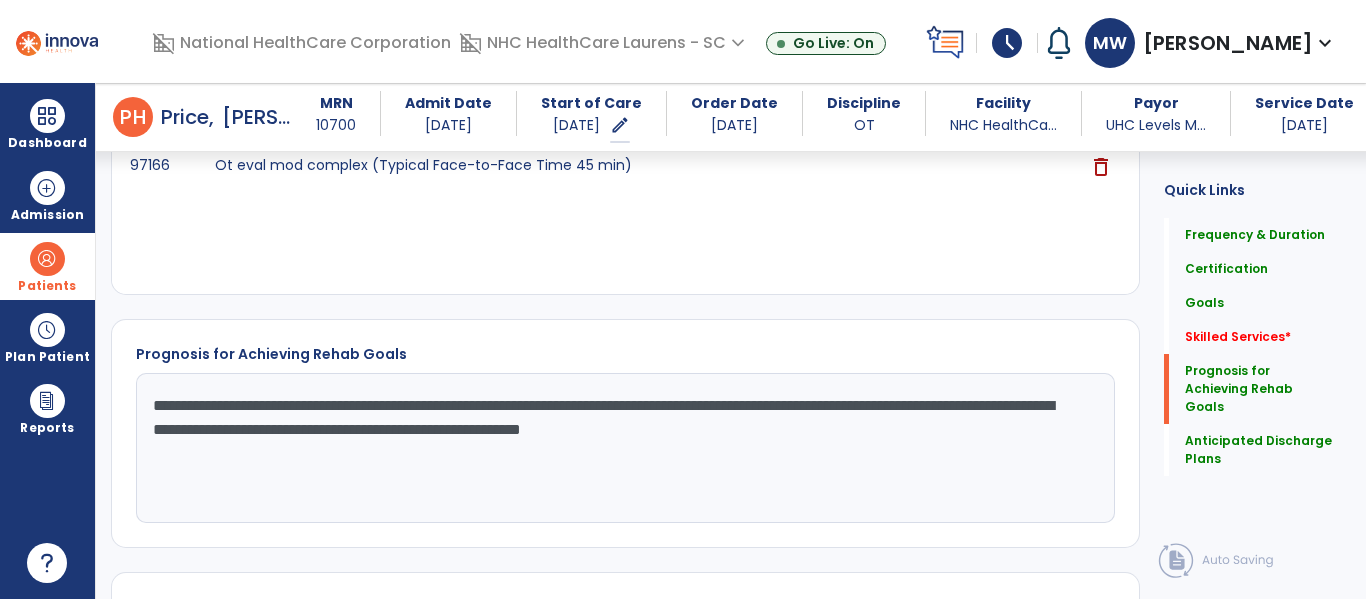 click on "**********" 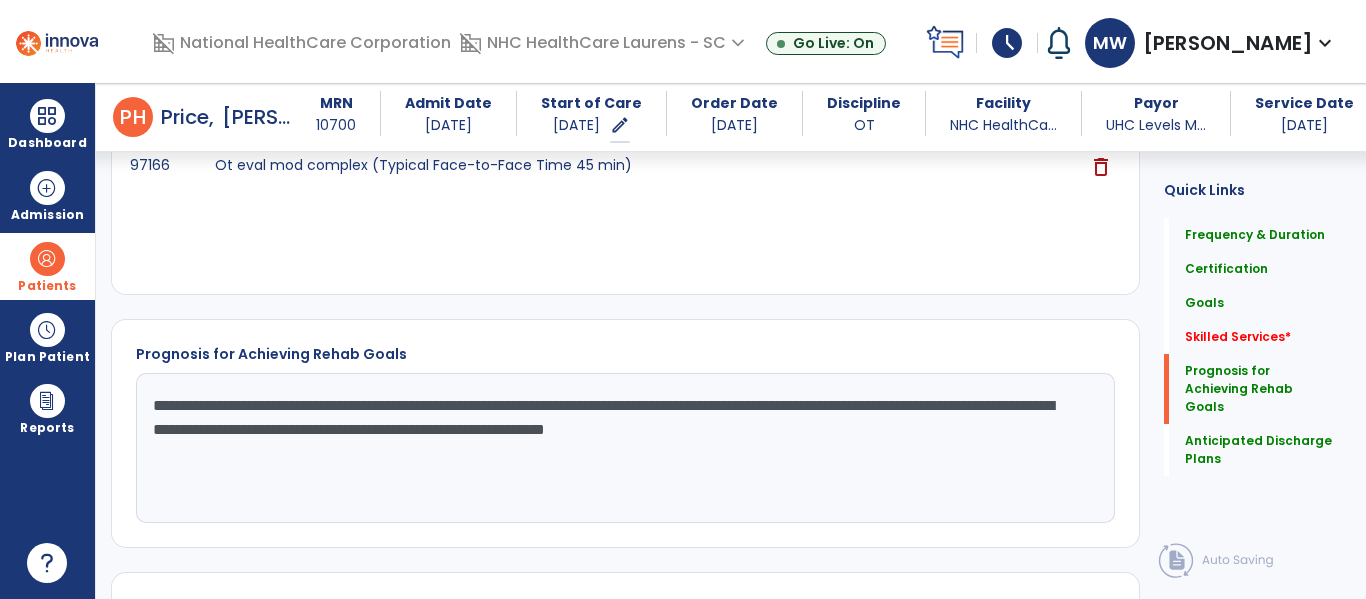 type on "**********" 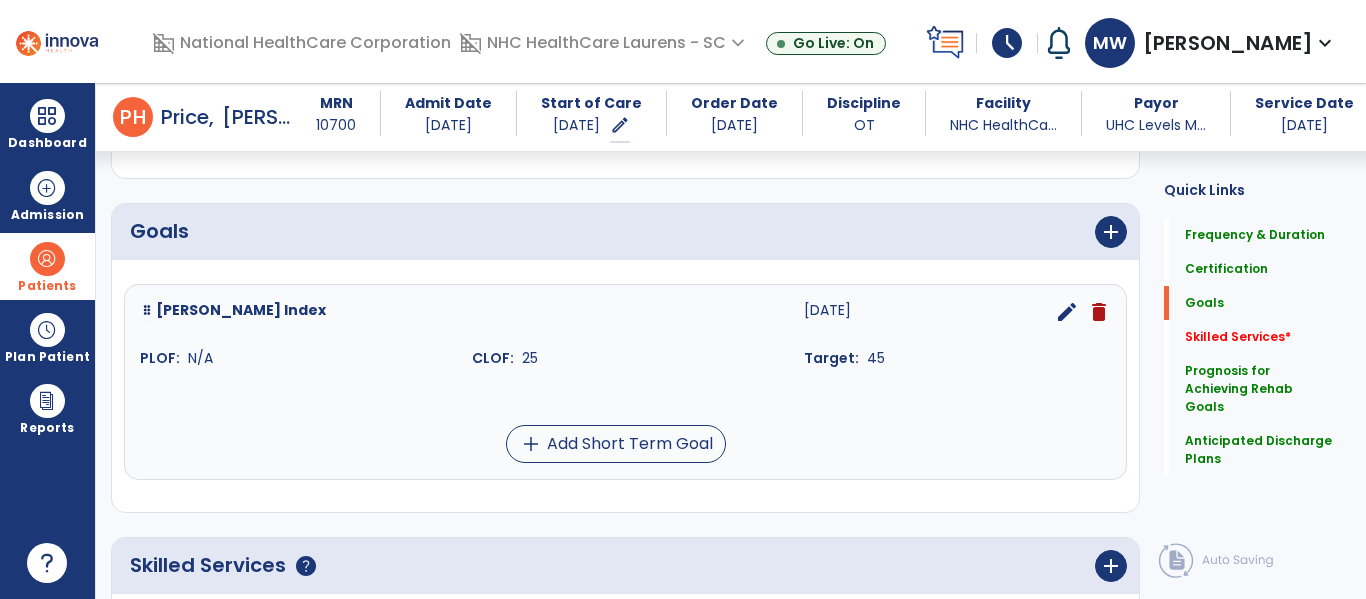 scroll, scrollTop: 613, scrollLeft: 0, axis: vertical 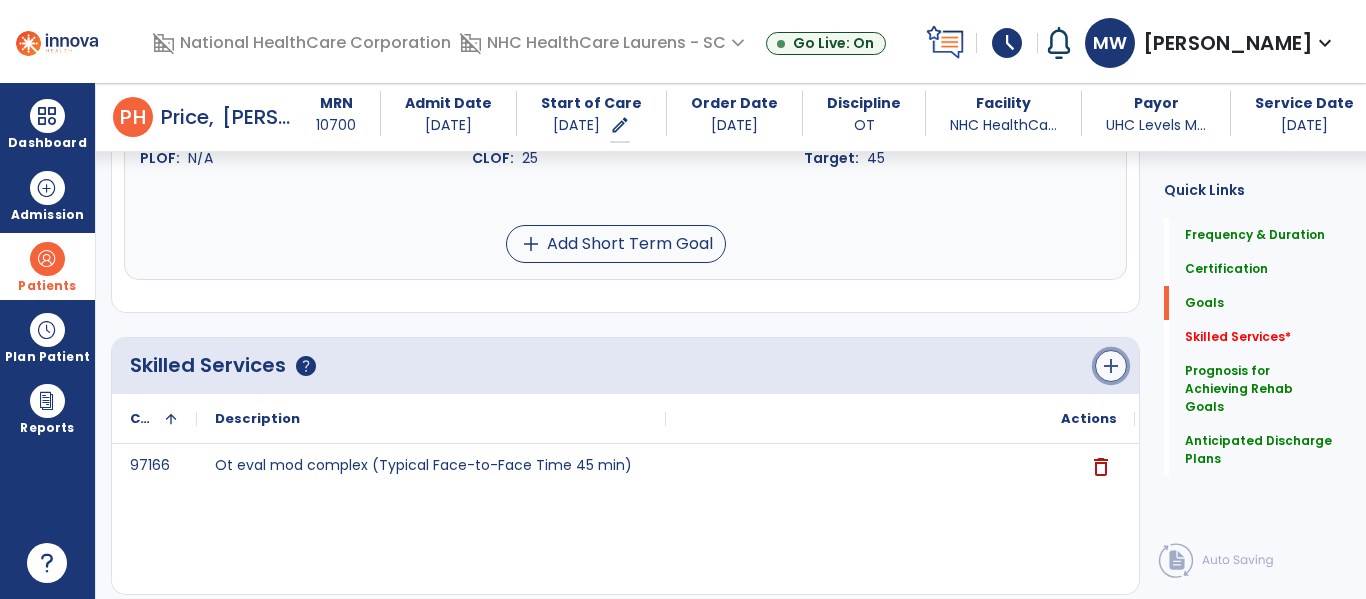 click on "add" 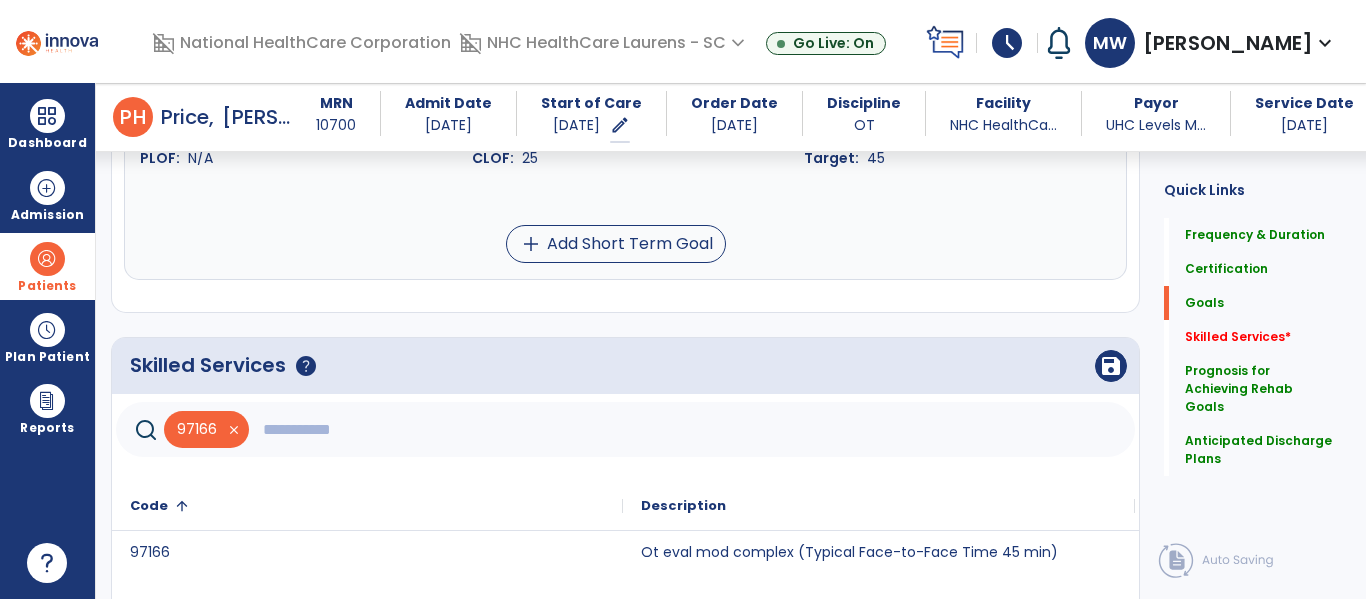 click on "save" 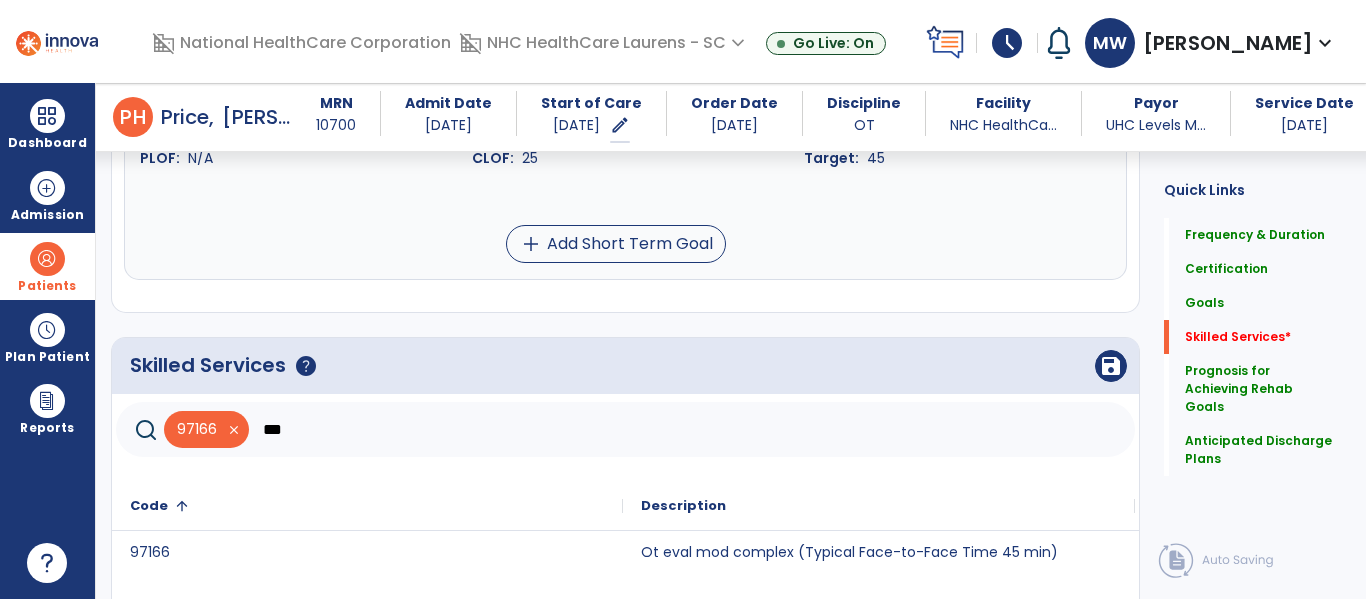 scroll, scrollTop: 813, scrollLeft: 0, axis: vertical 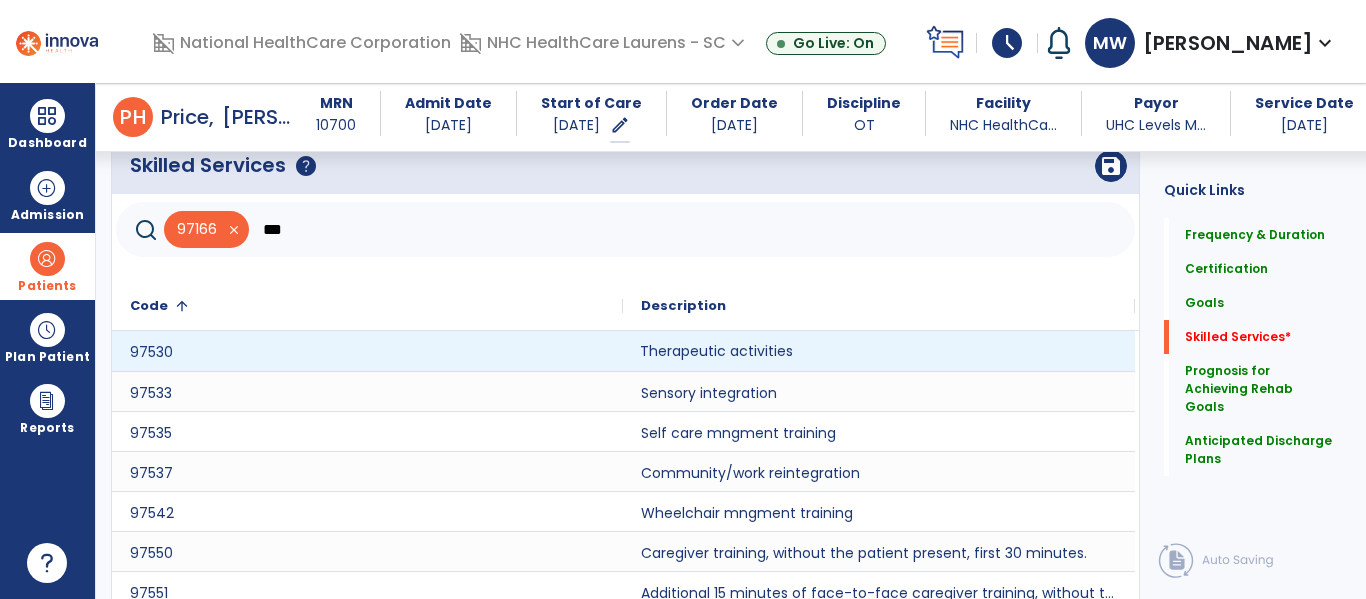 click on "Therapeutic activities" 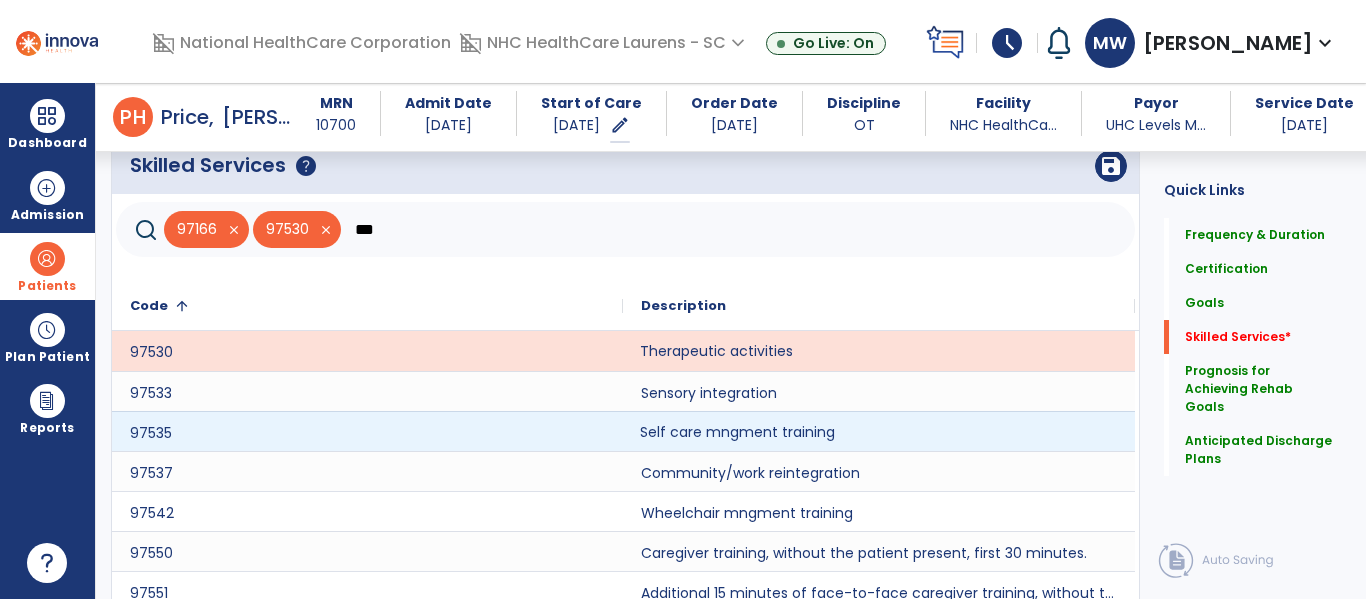 click on "Self care mngment training" 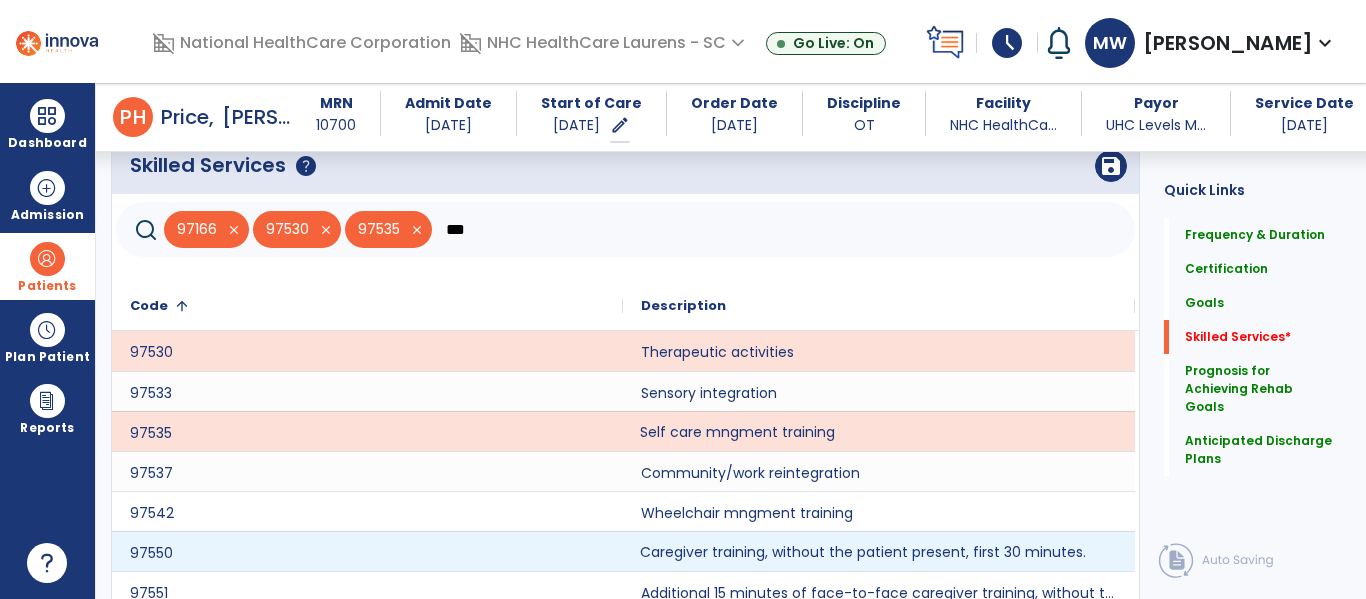 click on "Caregiver training, without the patient present, first 30 minutes." 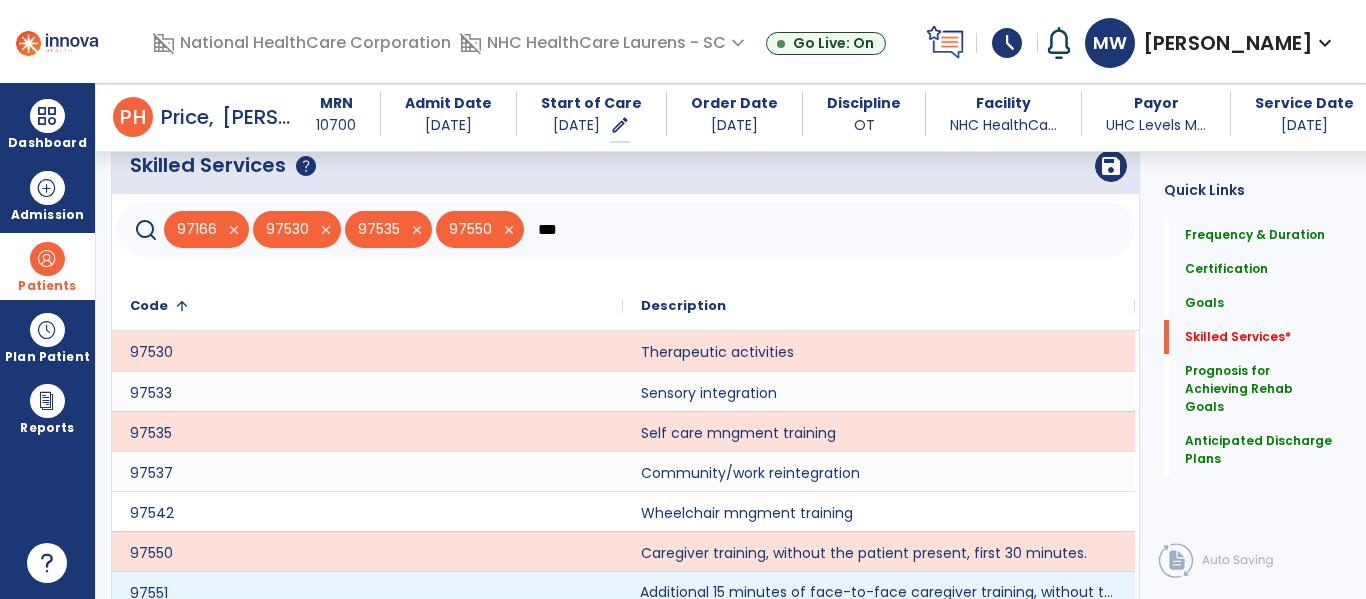 click on "Additional 15 minutes of face-to-face caregiver training, without the patient present, after 97550 is billed." 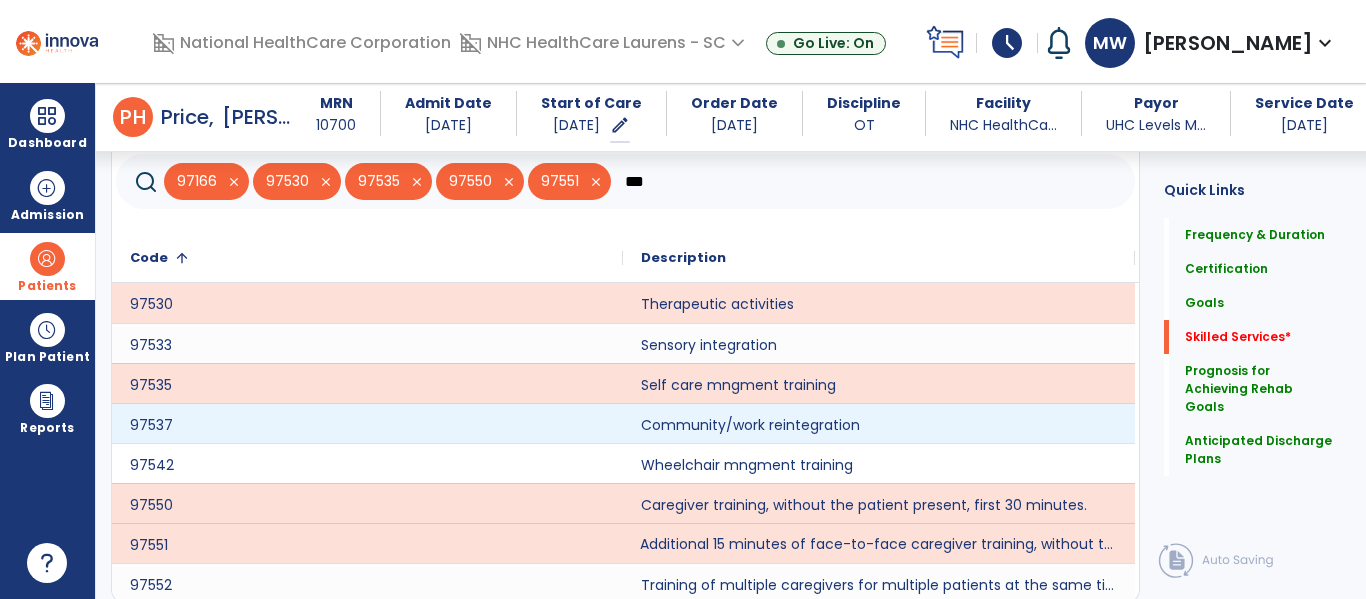 scroll, scrollTop: 826, scrollLeft: 0, axis: vertical 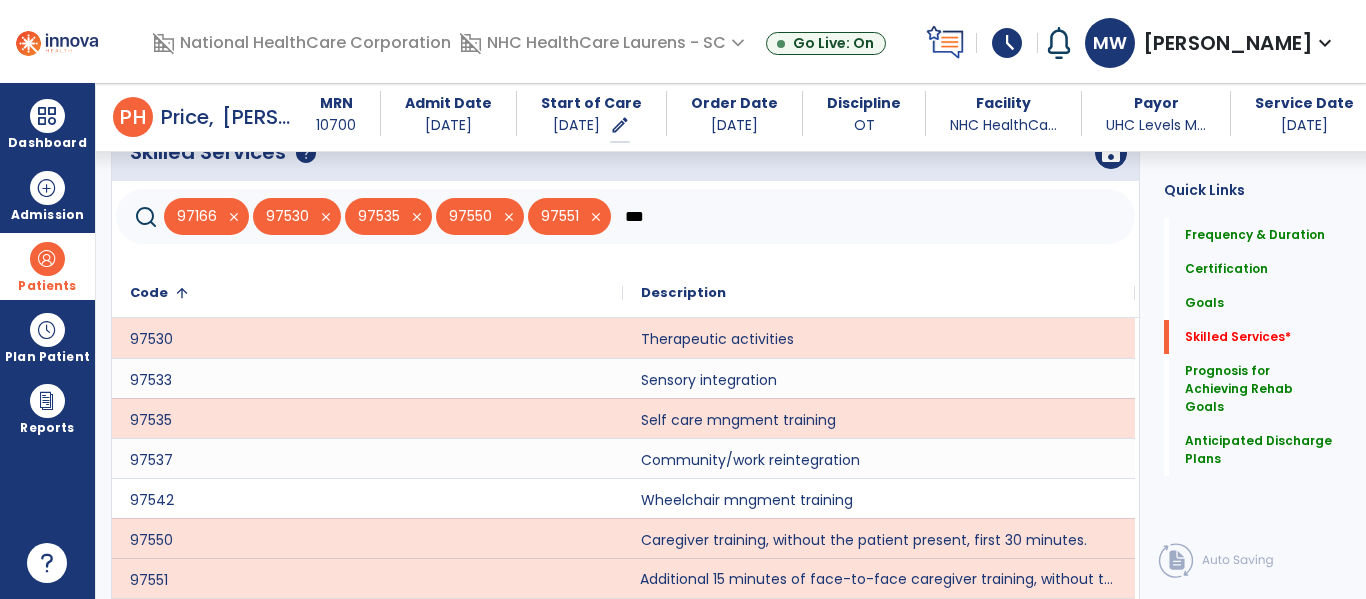 click on "***" 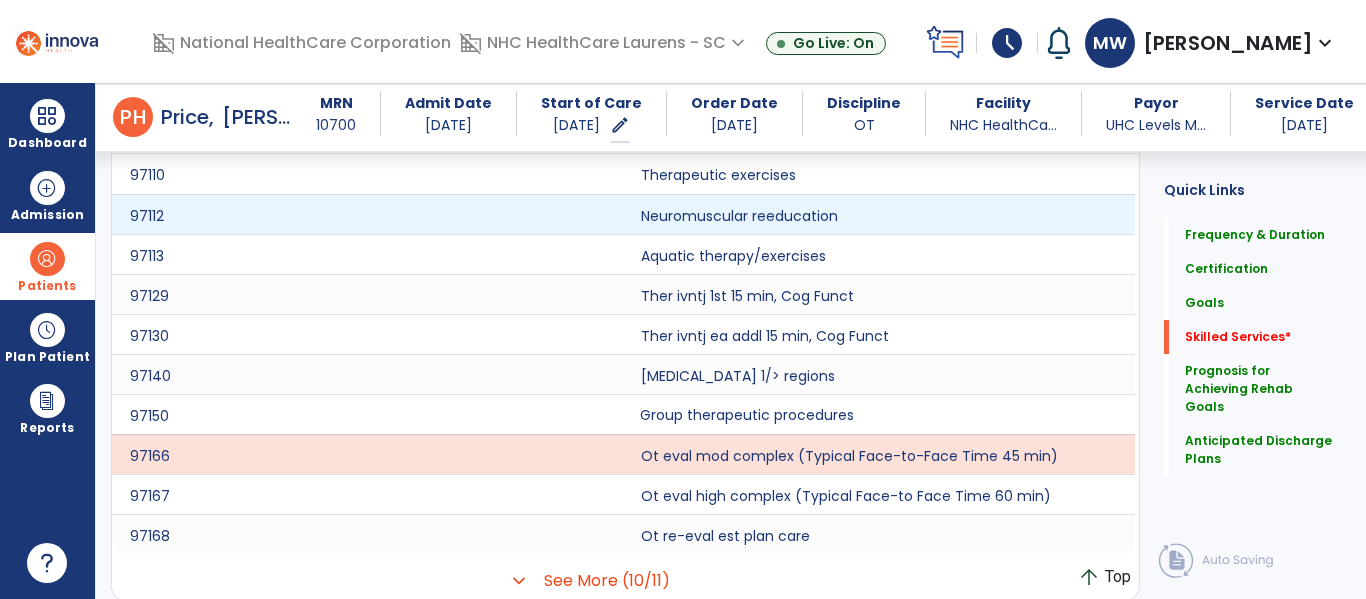 scroll, scrollTop: 992, scrollLeft: 0, axis: vertical 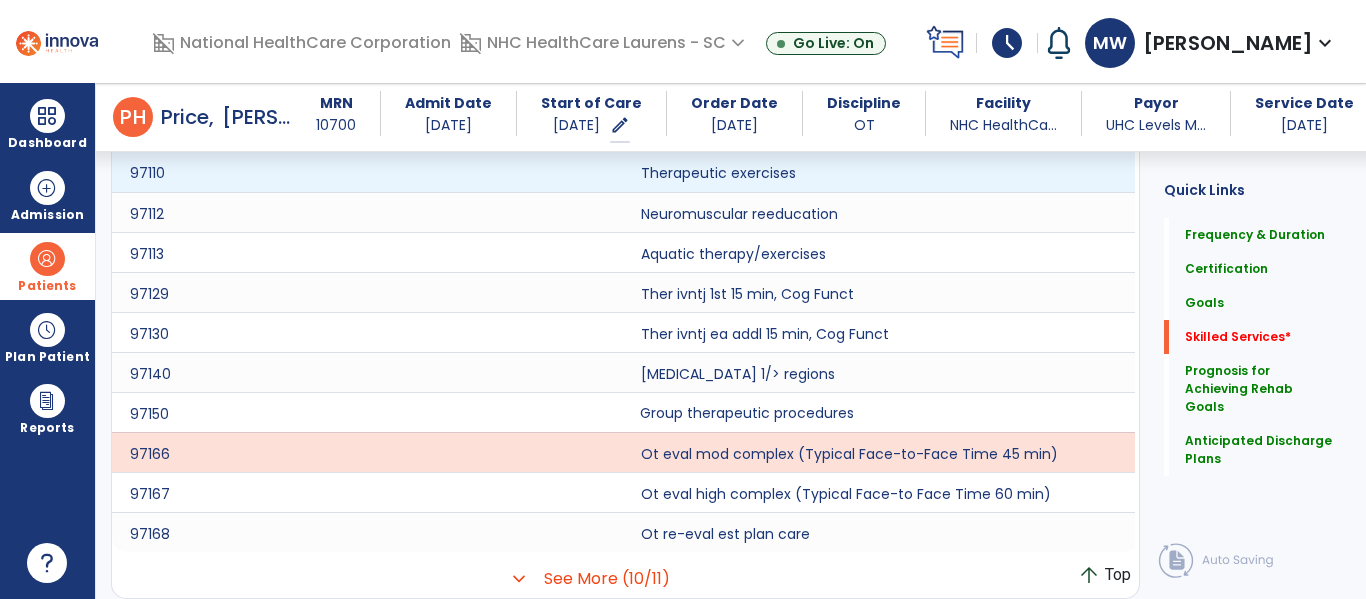 type on "***" 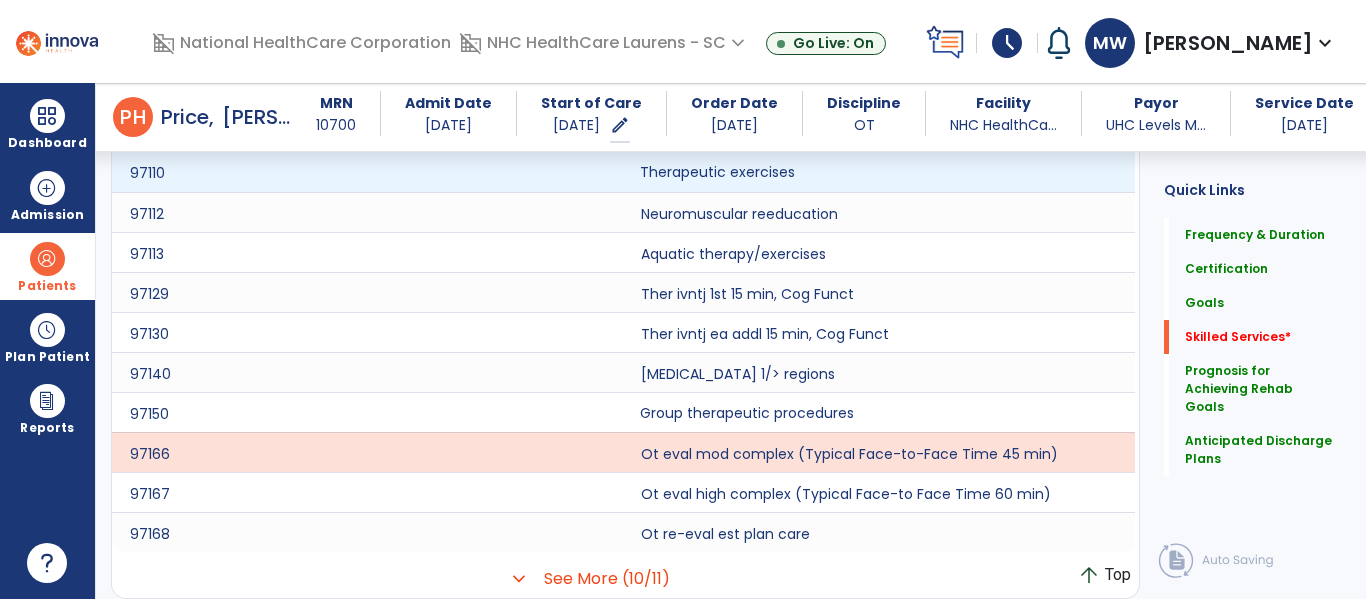 click on "Therapeutic exercises" 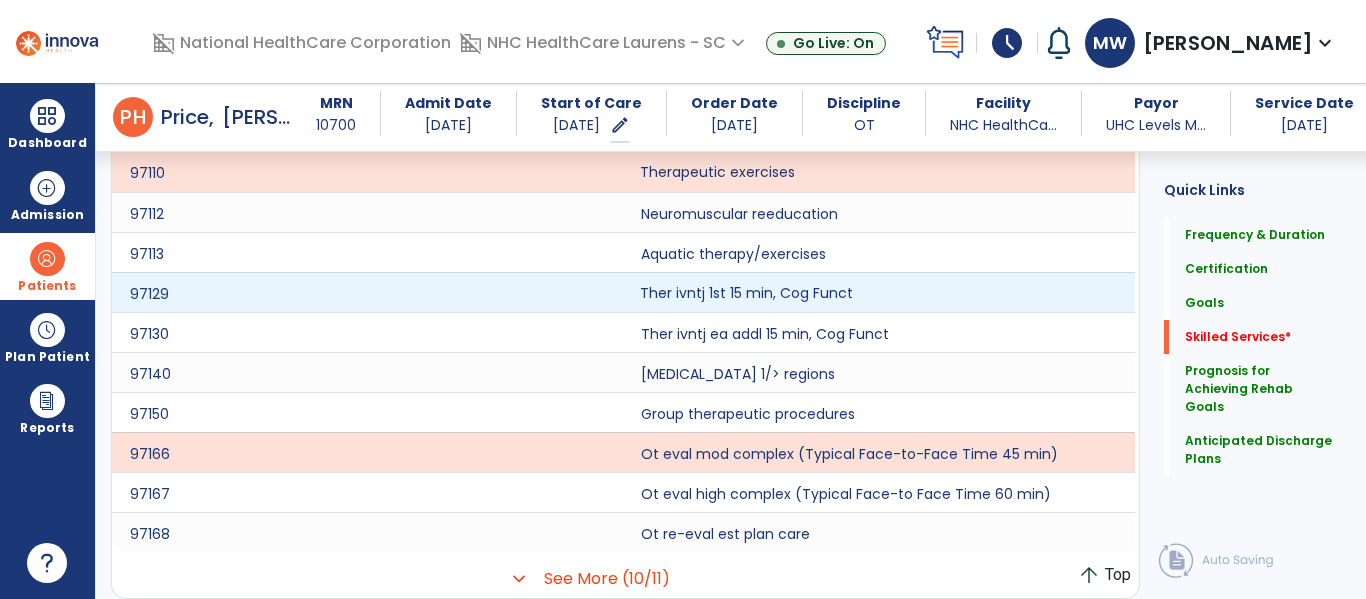 click on "Ther ivntj 1st 15 min, Cog Funct" 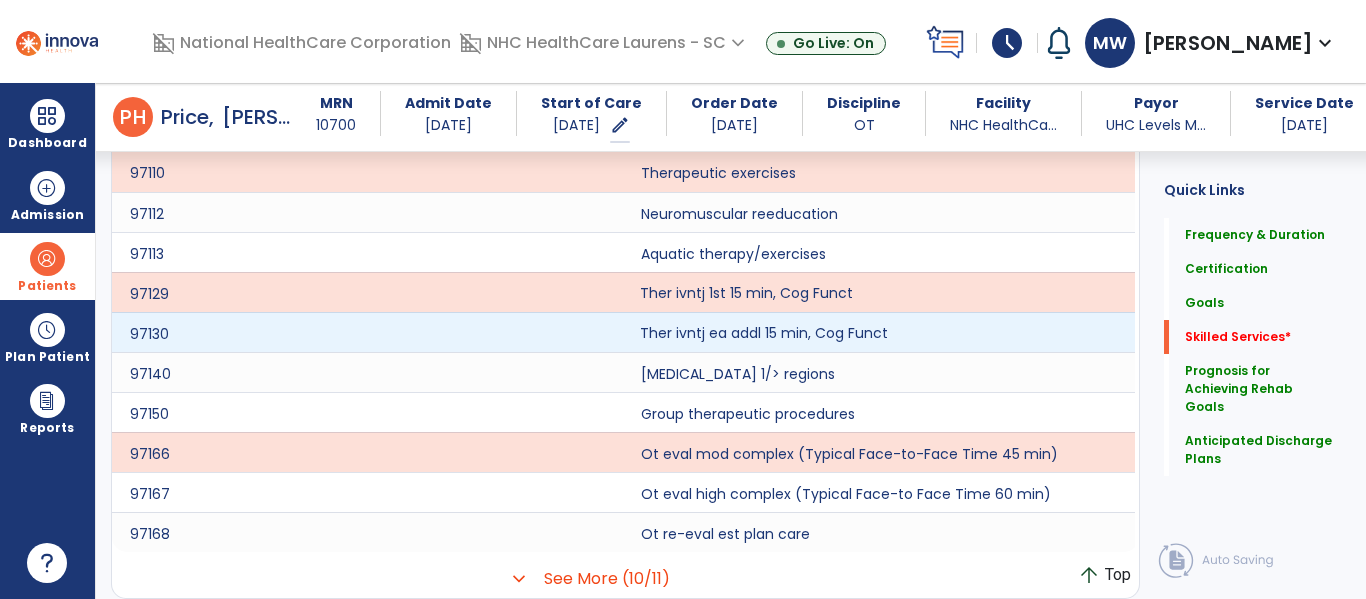 click on "Ther ivntj ea addl 15 min, Cog Funct" 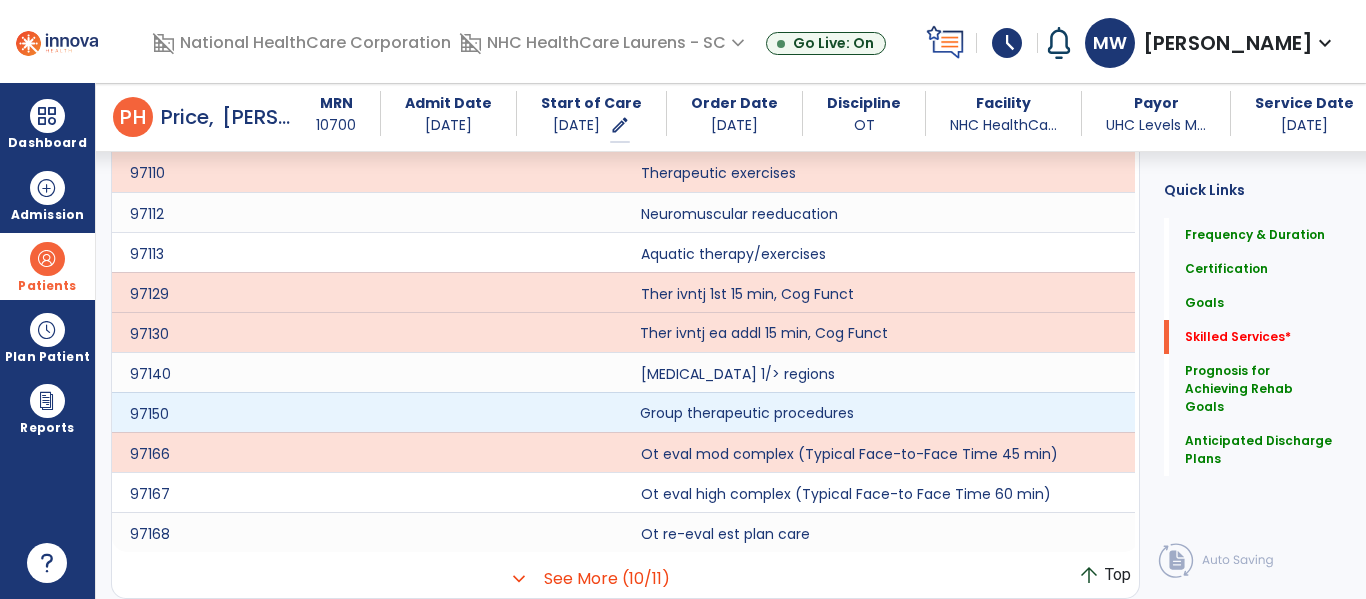click on "Group therapeutic procedures" 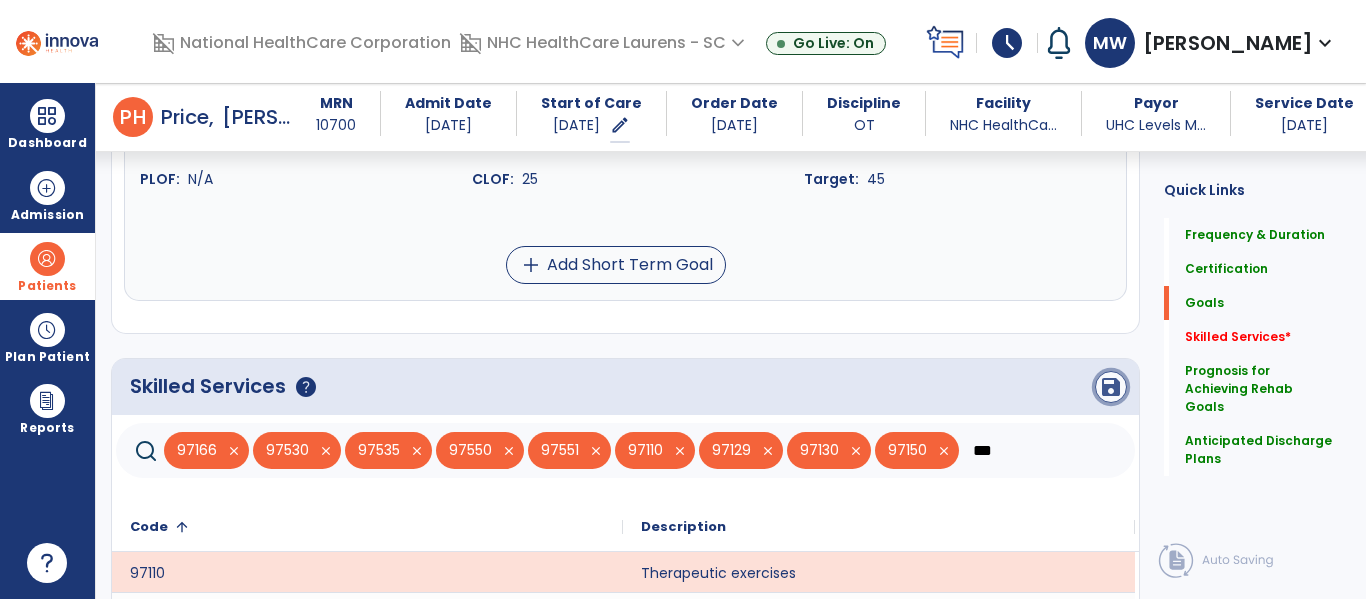 click on "save" 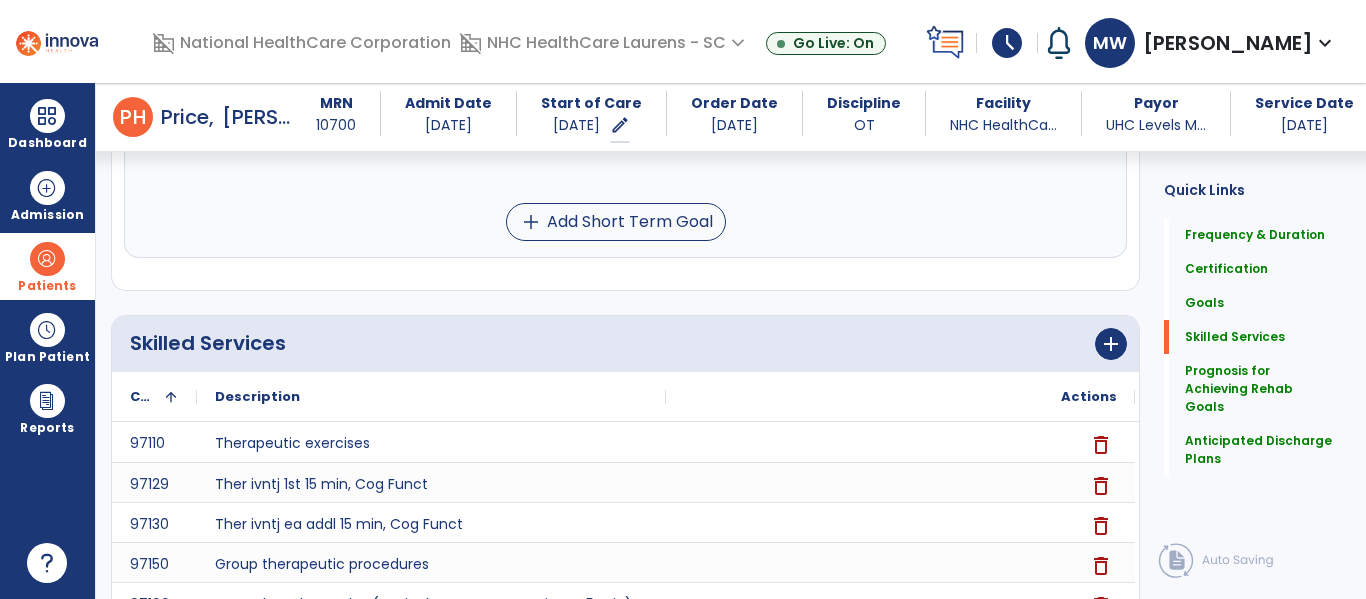 scroll, scrollTop: 588, scrollLeft: 0, axis: vertical 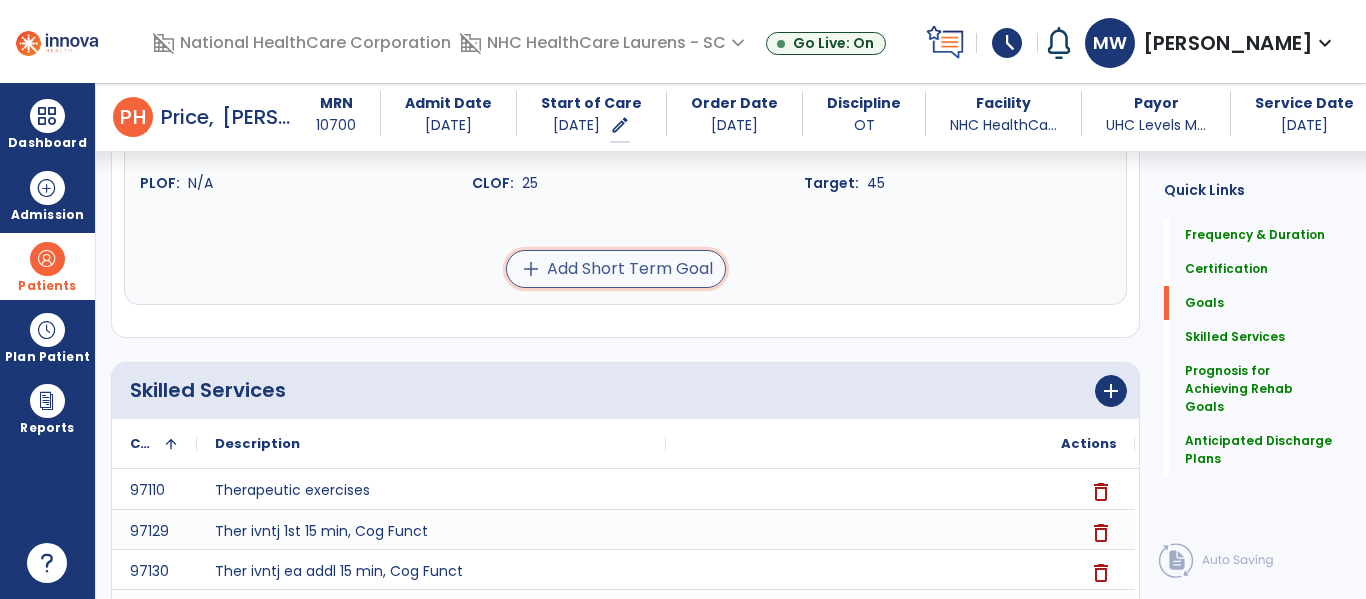 click on "add  Add Short Term Goal" at bounding box center [616, 269] 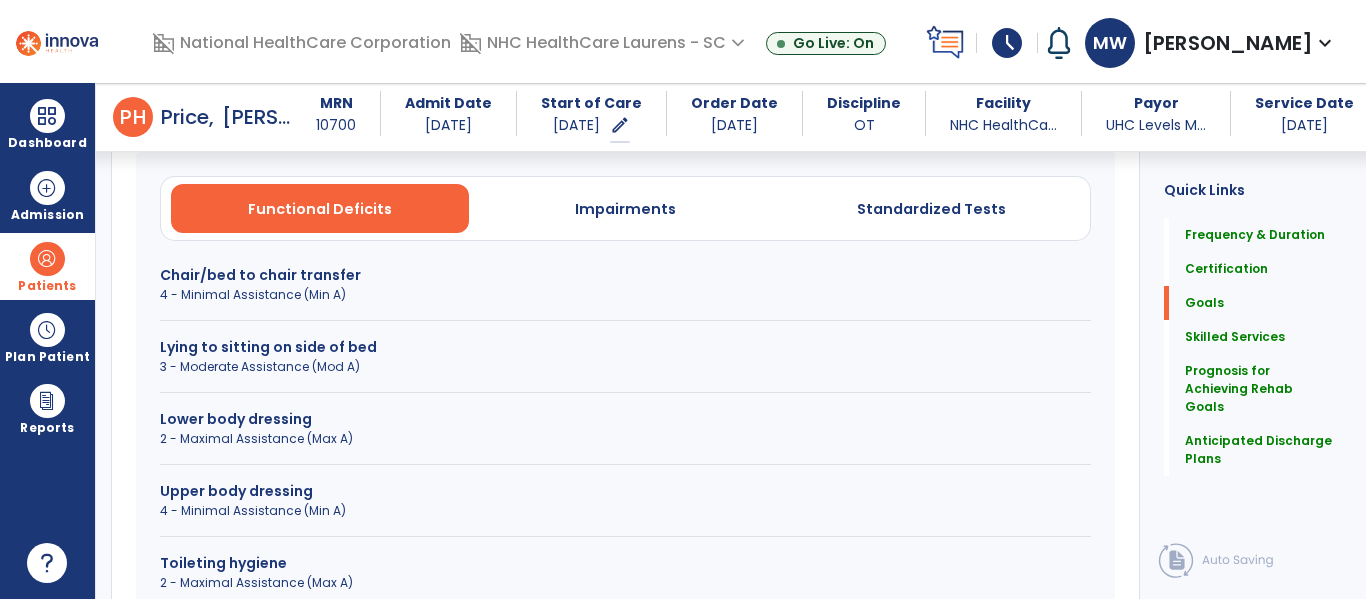 click on "2 - Maximal Assistance (Max A)" at bounding box center (625, 439) 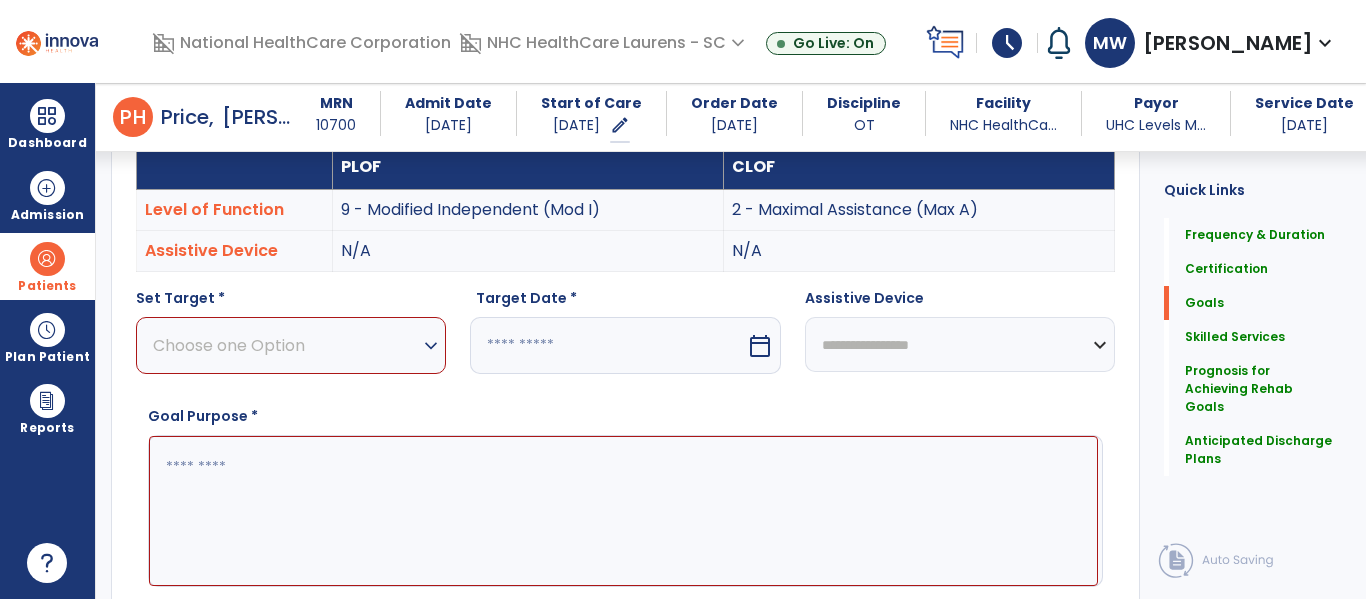 click on "Choose one Option   expand_more" at bounding box center (291, 345) 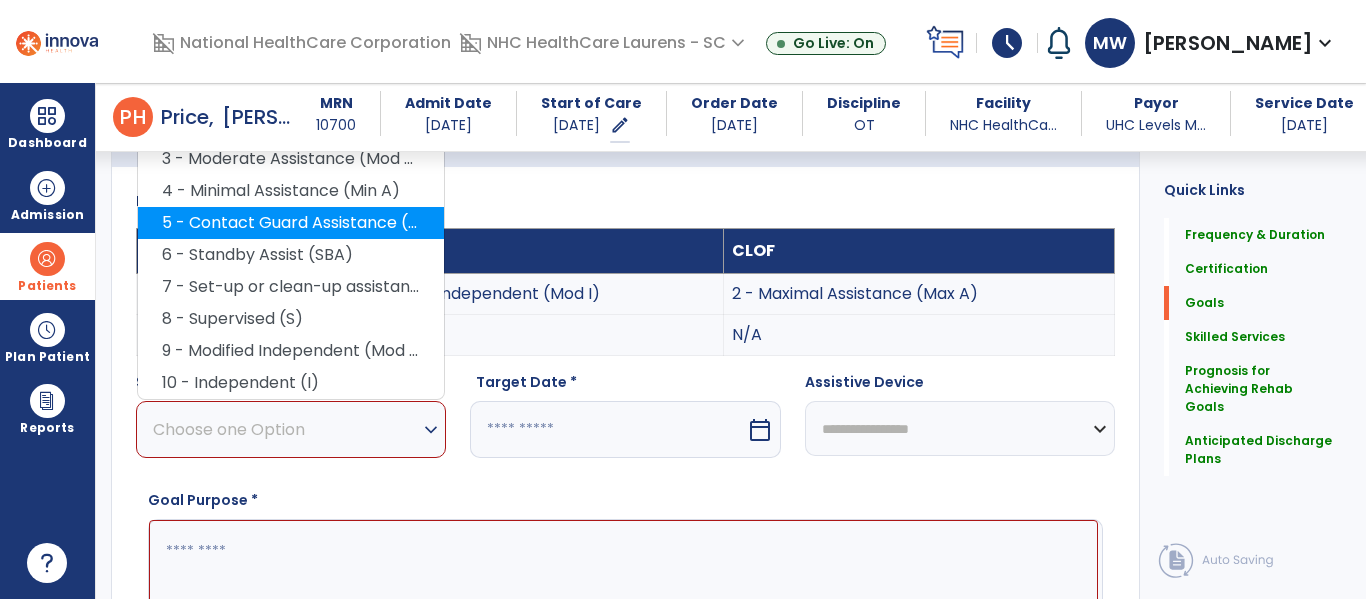 scroll, scrollTop: 488, scrollLeft: 0, axis: vertical 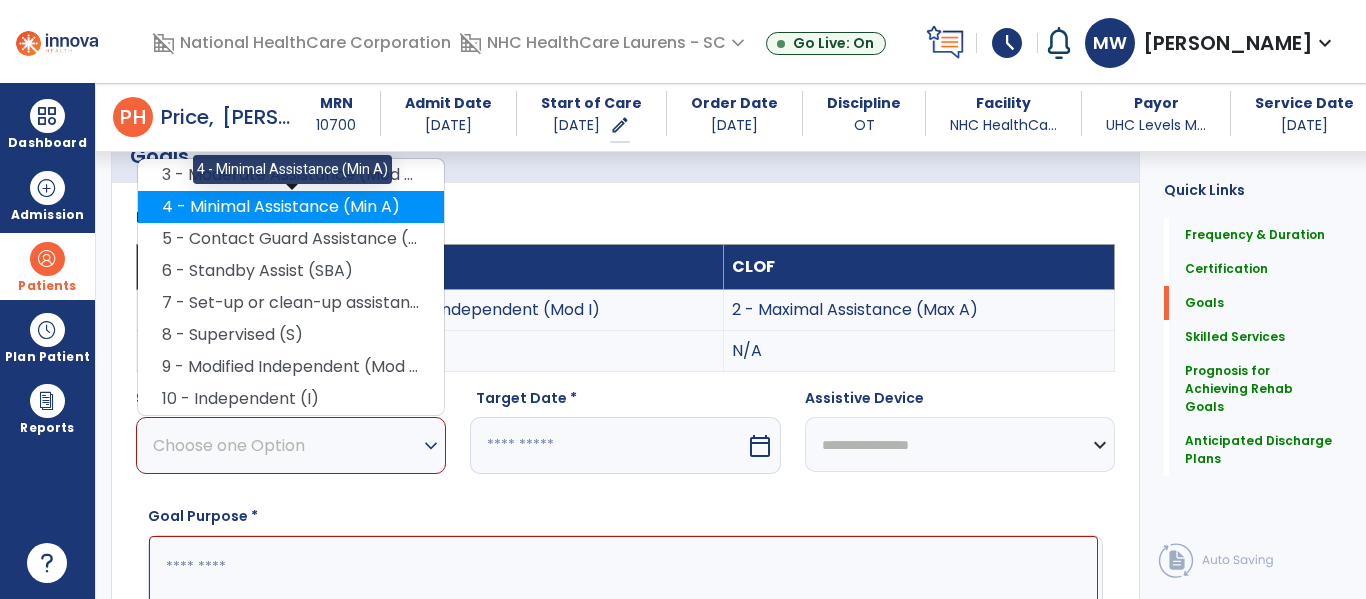 click on "4 - Minimal Assistance (Min A)" at bounding box center (291, 207) 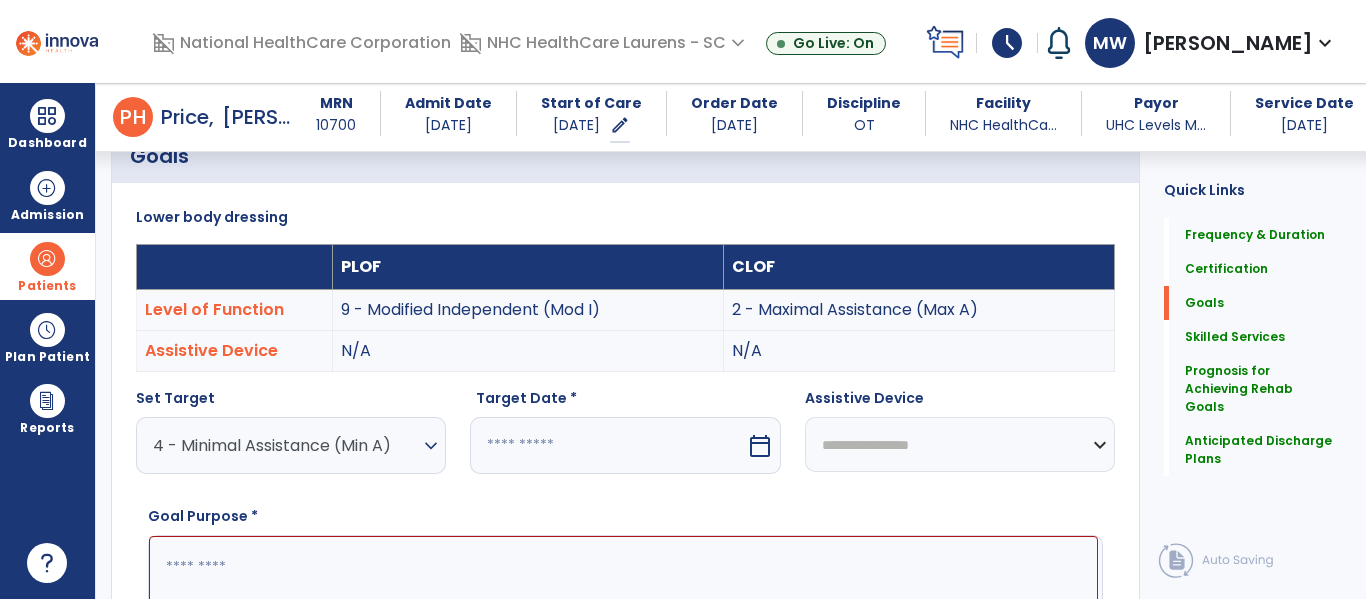 click at bounding box center [607, 445] 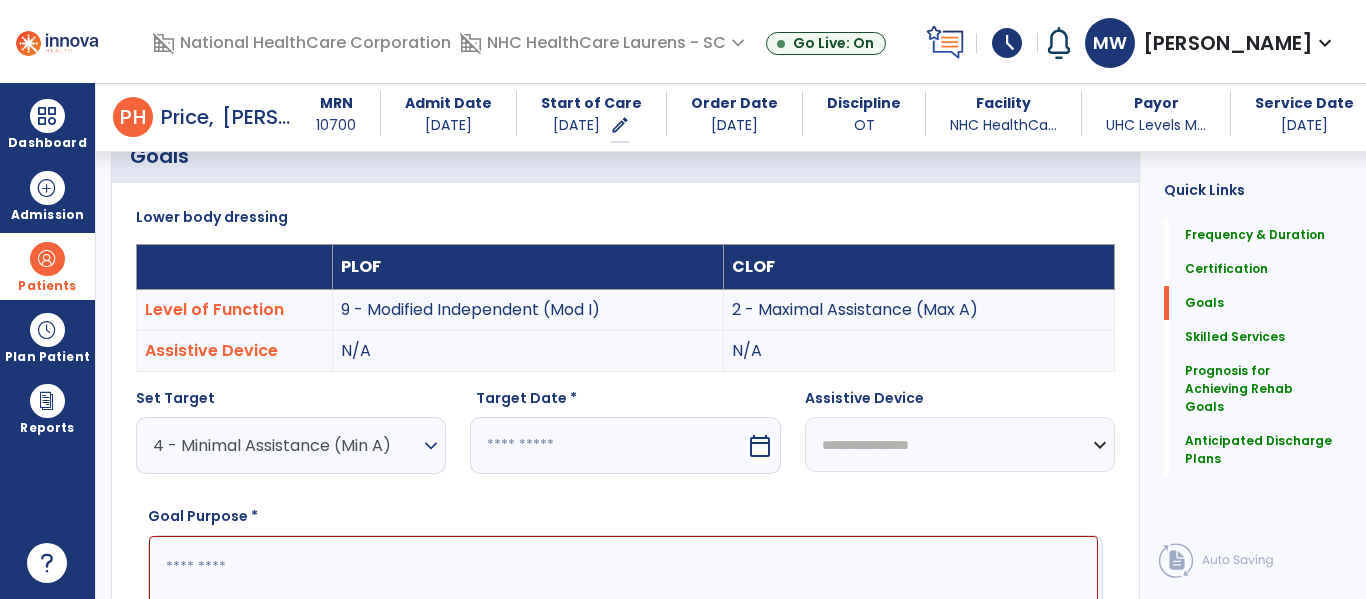 select on "*" 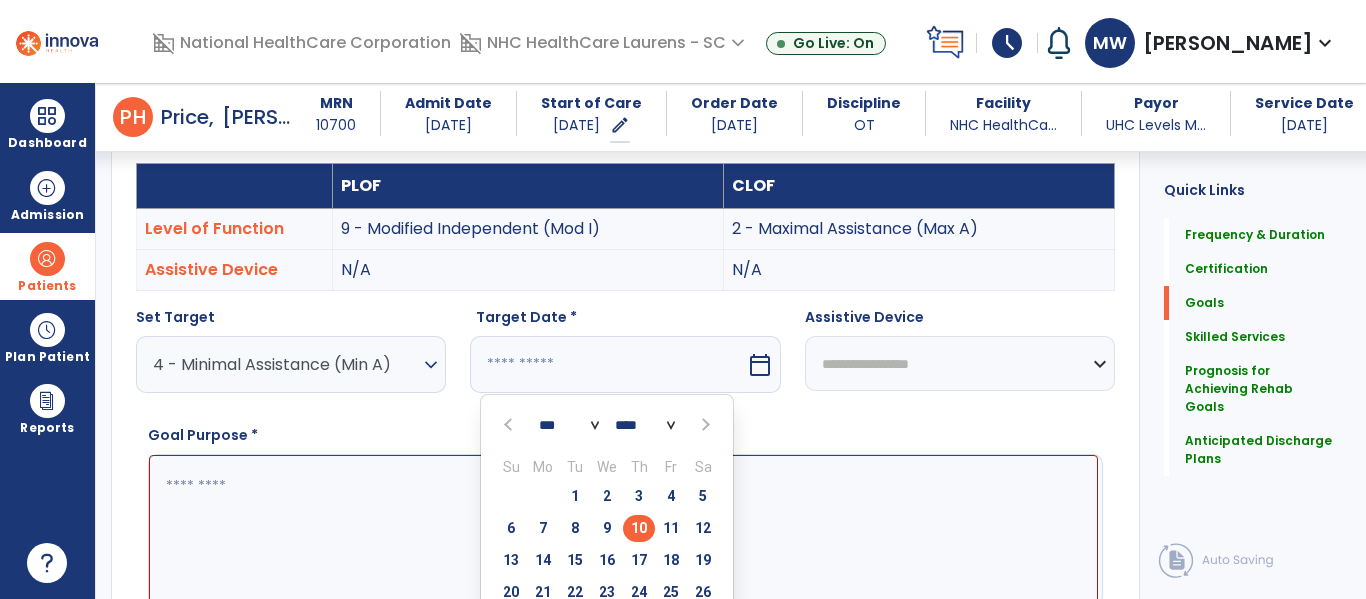 scroll, scrollTop: 618, scrollLeft: 0, axis: vertical 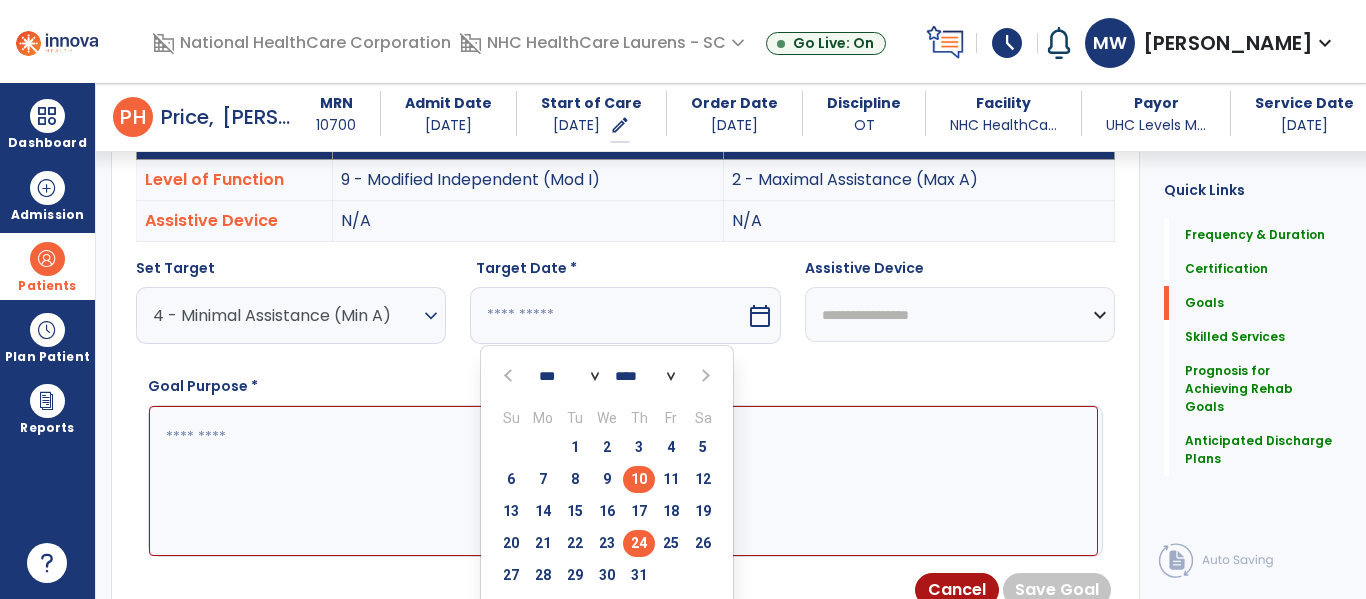 click on "24" at bounding box center [639, 543] 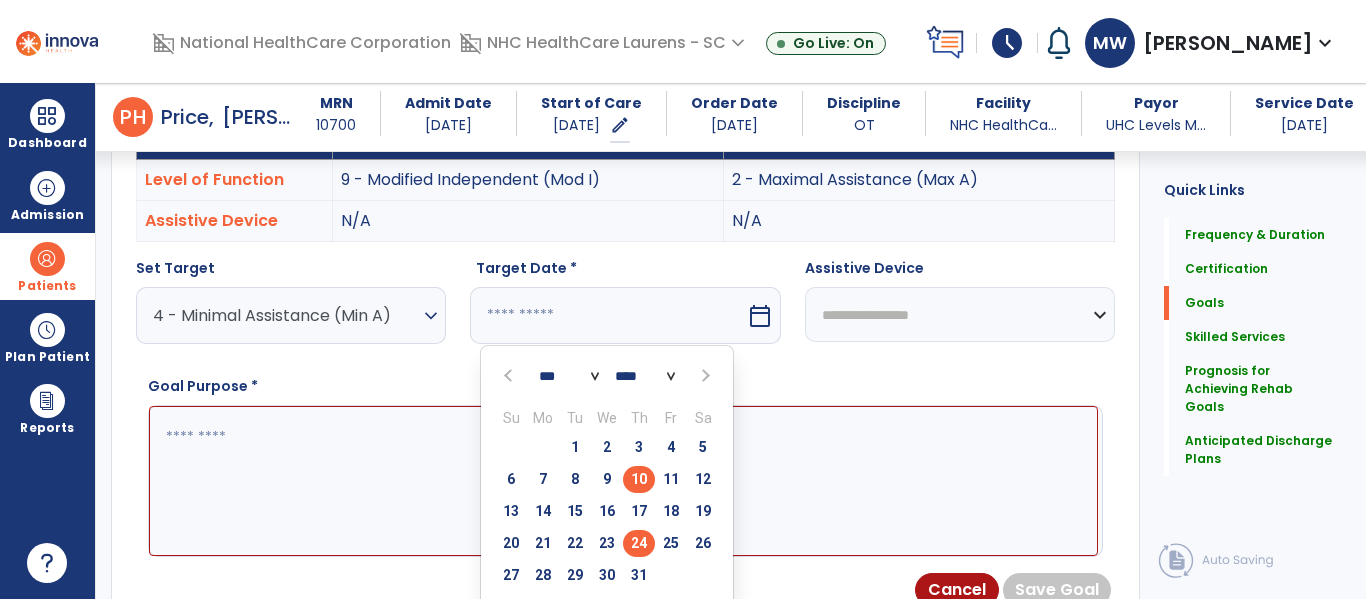 type on "*********" 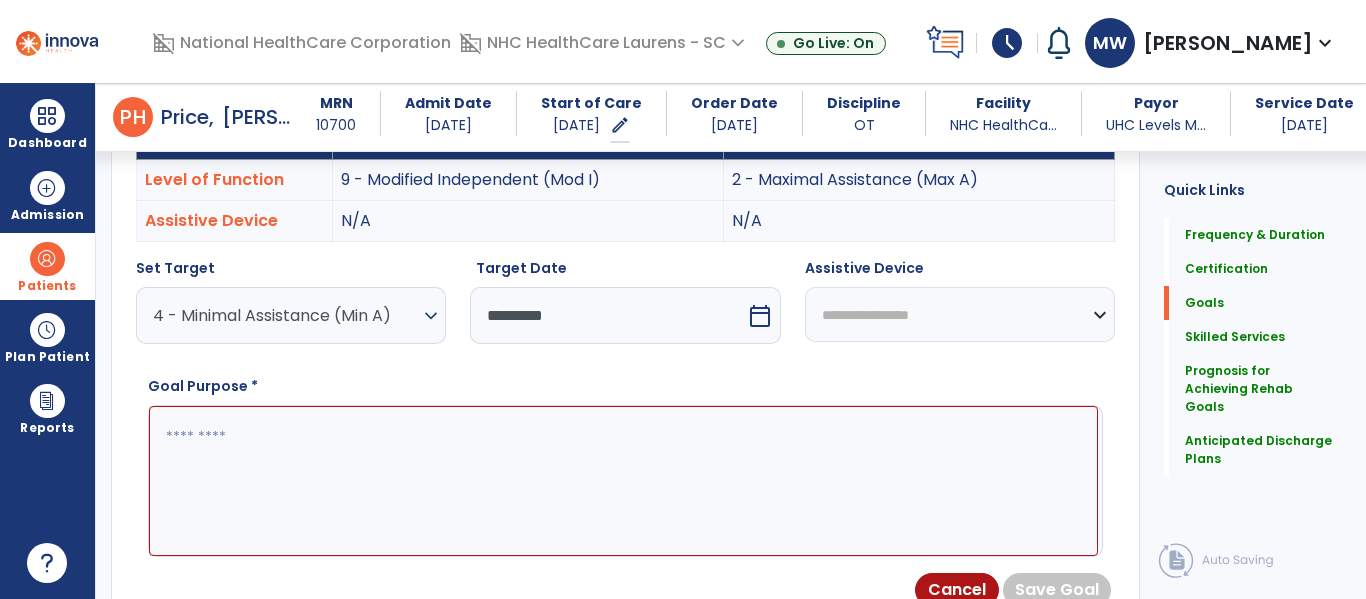 click at bounding box center (623, 481) 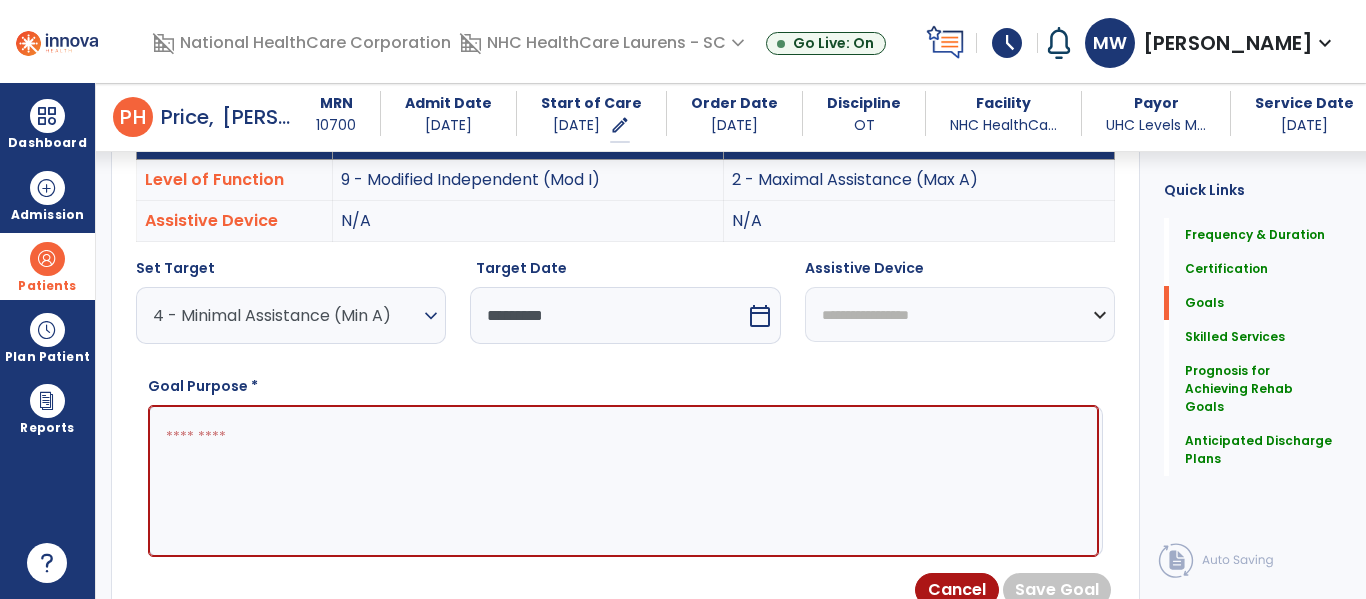click at bounding box center (623, 481) 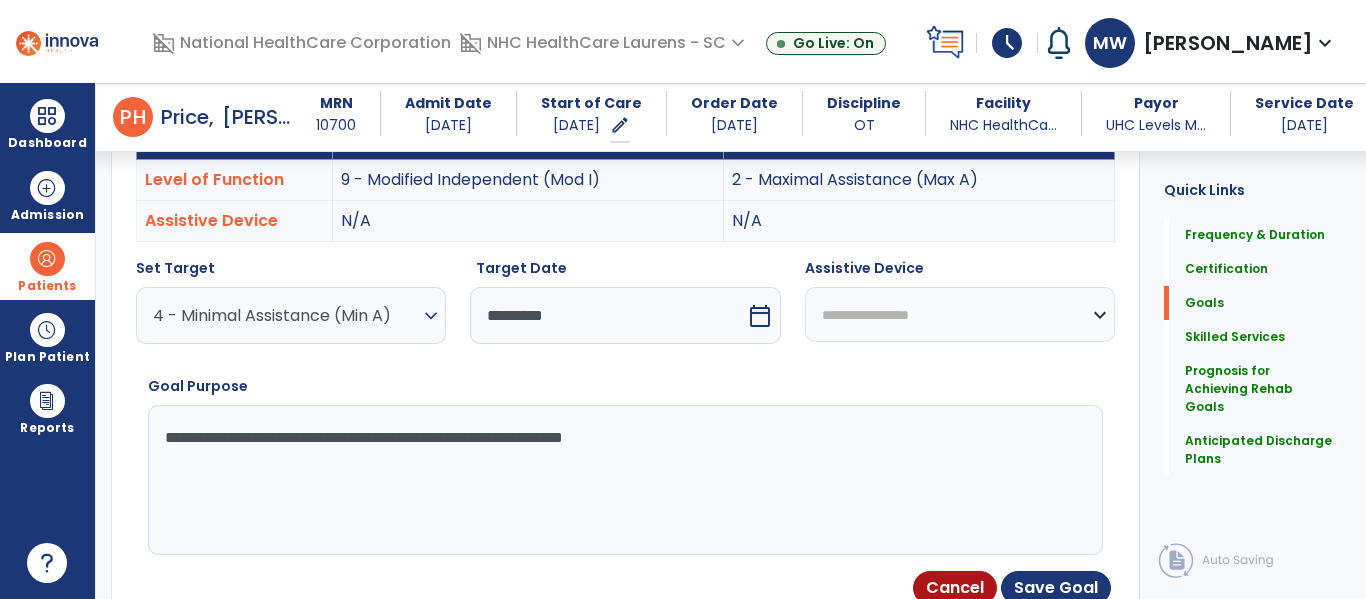 drag, startPoint x: 877, startPoint y: 507, endPoint x: 523, endPoint y: 491, distance: 354.3614 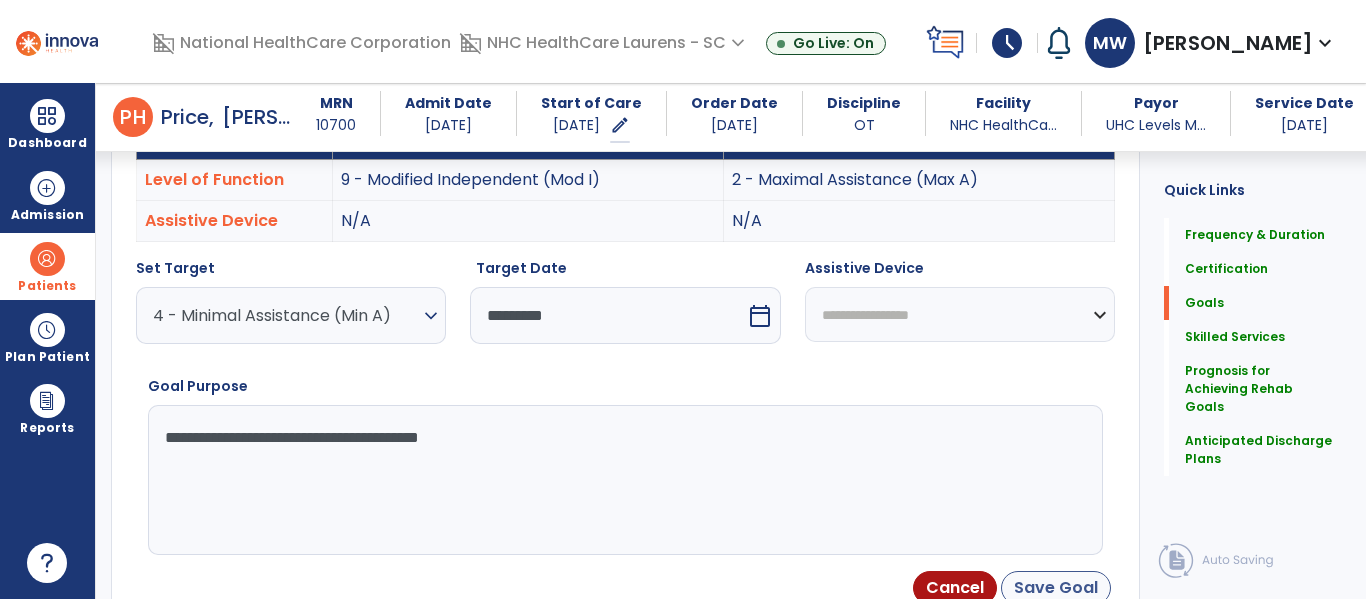 type on "**********" 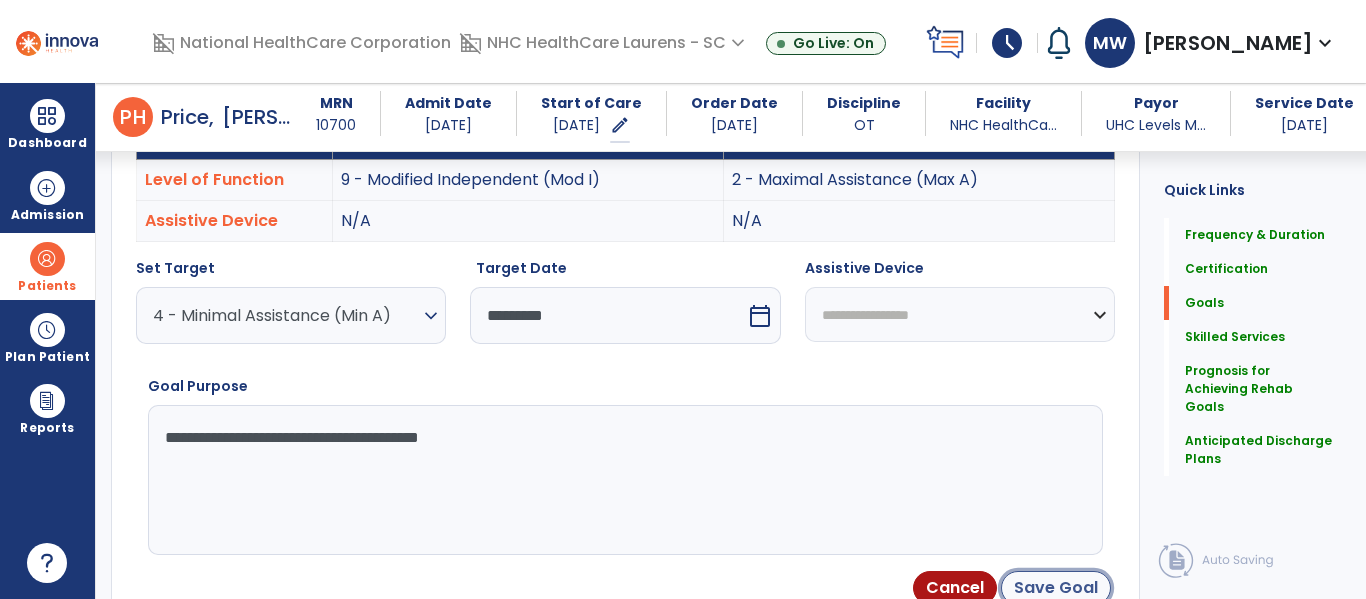 click on "Save Goal" at bounding box center (1056, 588) 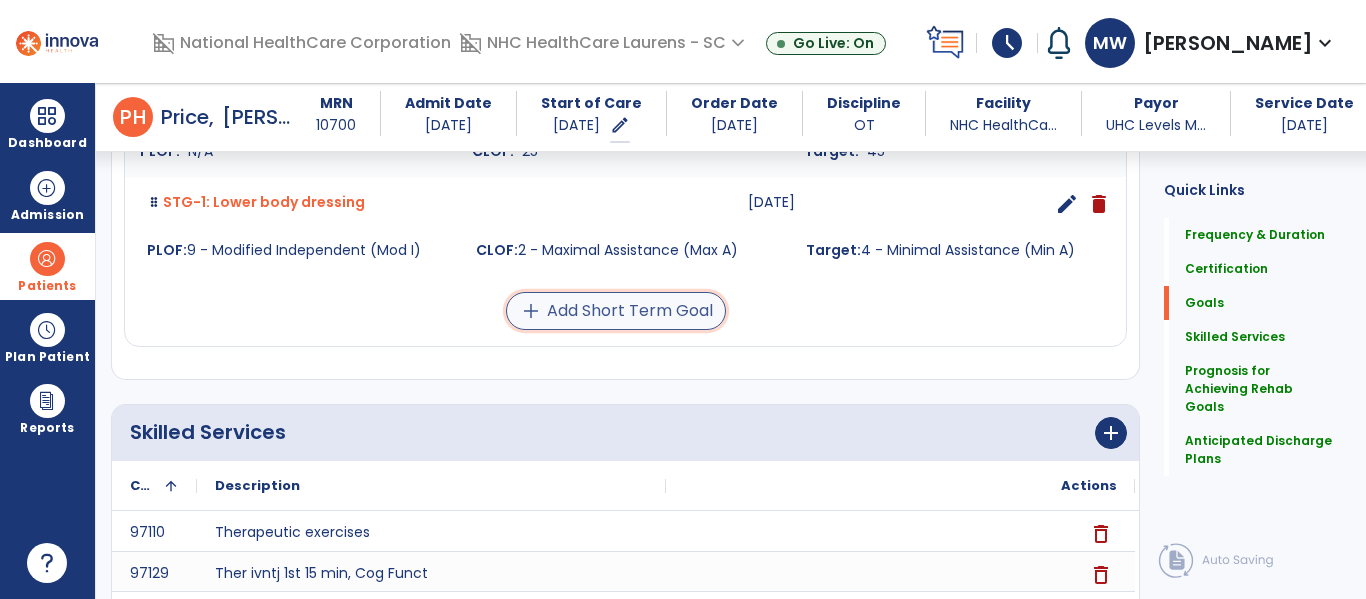 click on "add  Add Short Term Goal" at bounding box center (616, 311) 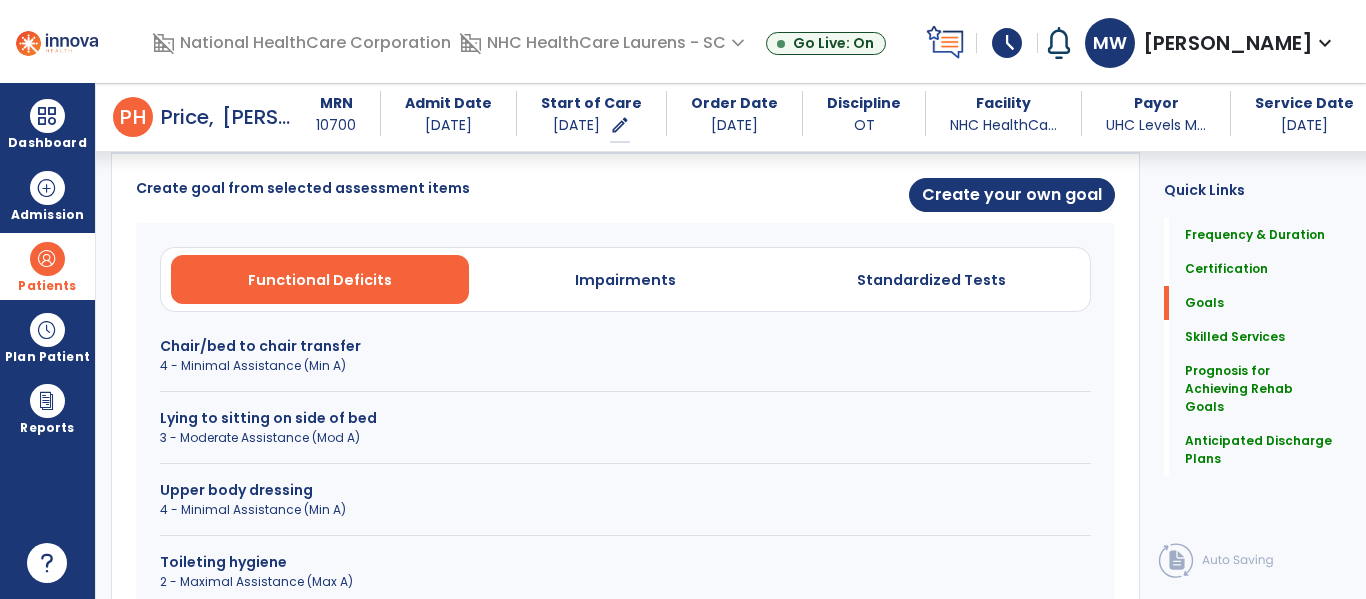 scroll, scrollTop: 509, scrollLeft: 0, axis: vertical 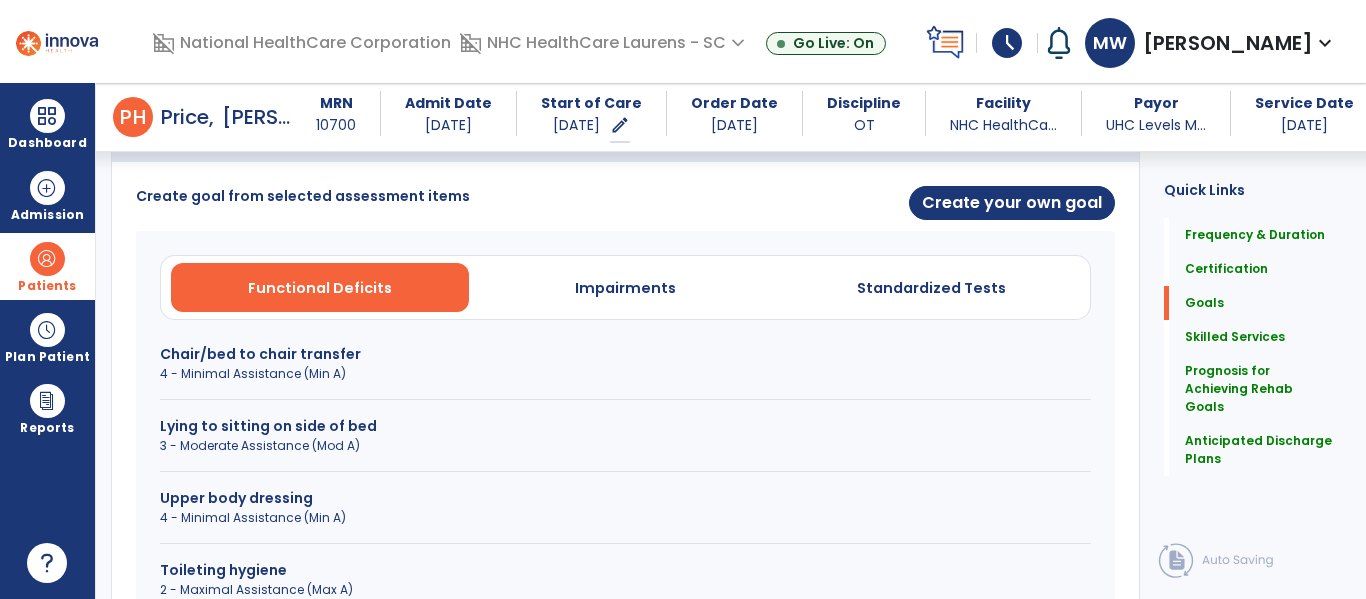 click on "Toileting hygiene" at bounding box center [625, 570] 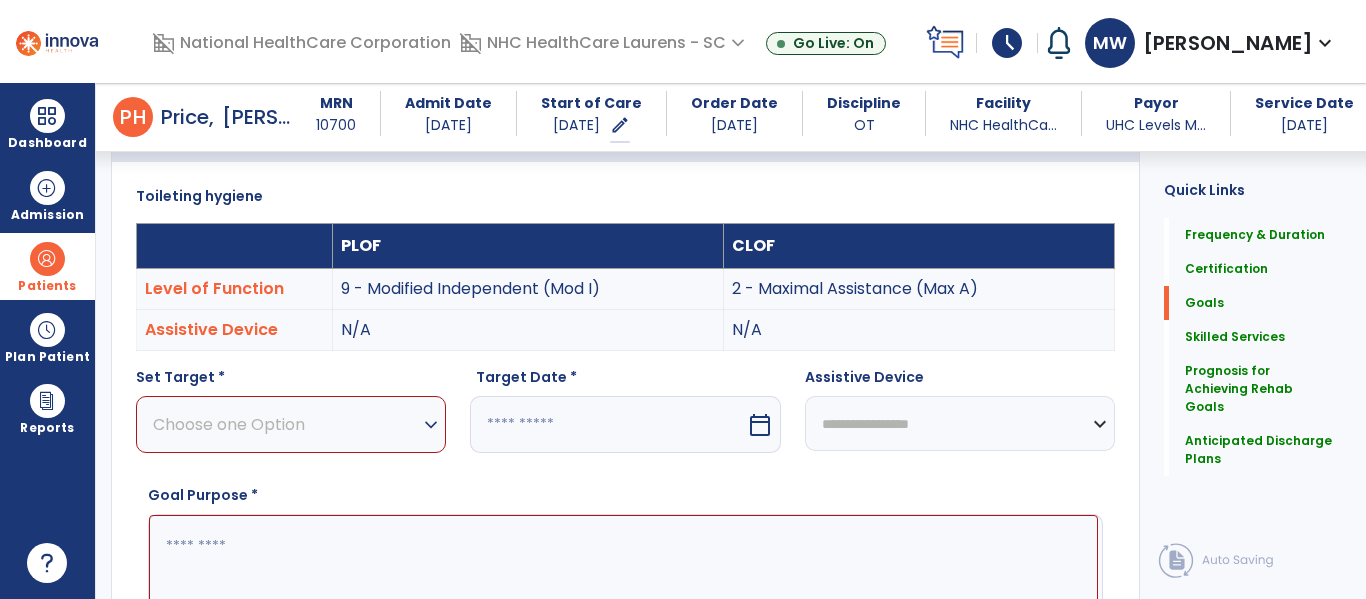 click on "Choose one Option" at bounding box center (286, 424) 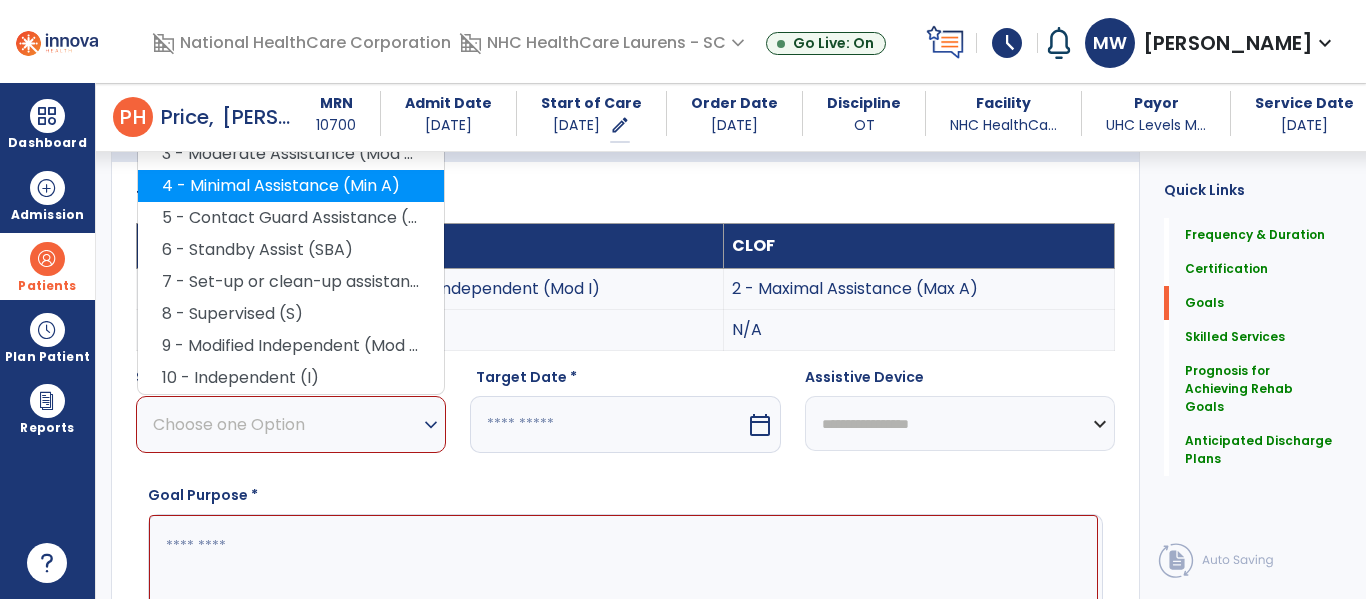 click on "4 - Minimal Assistance (Min A)" at bounding box center [291, 186] 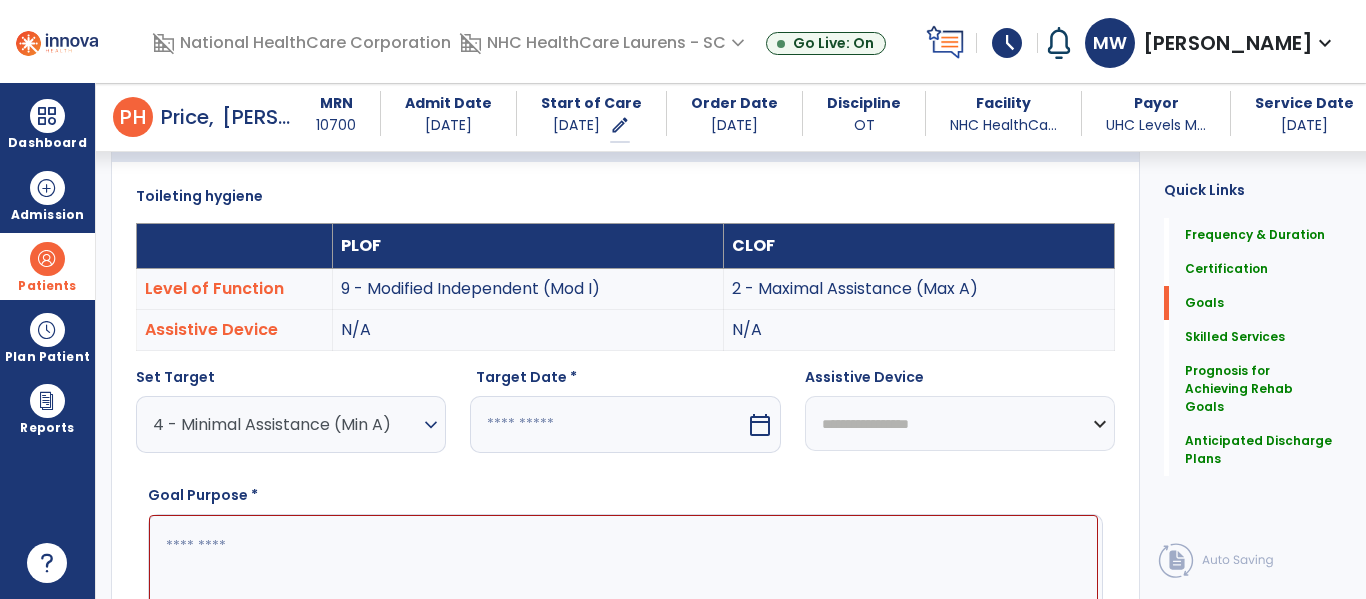 click at bounding box center [607, 424] 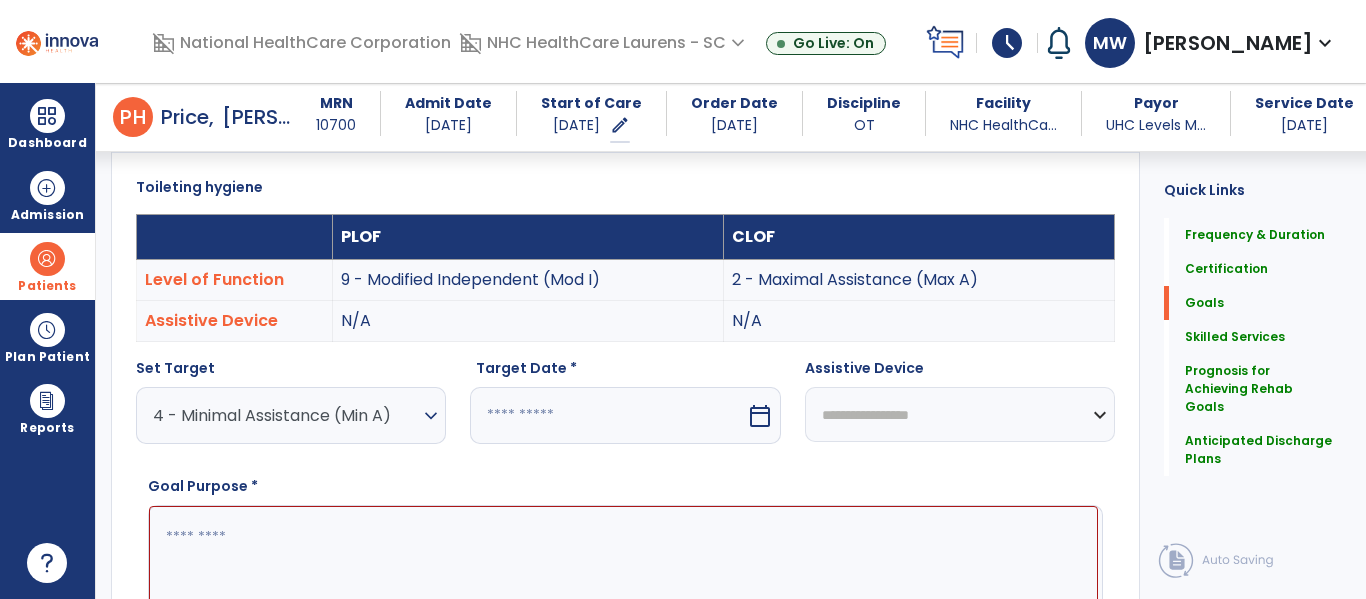 select on "*" 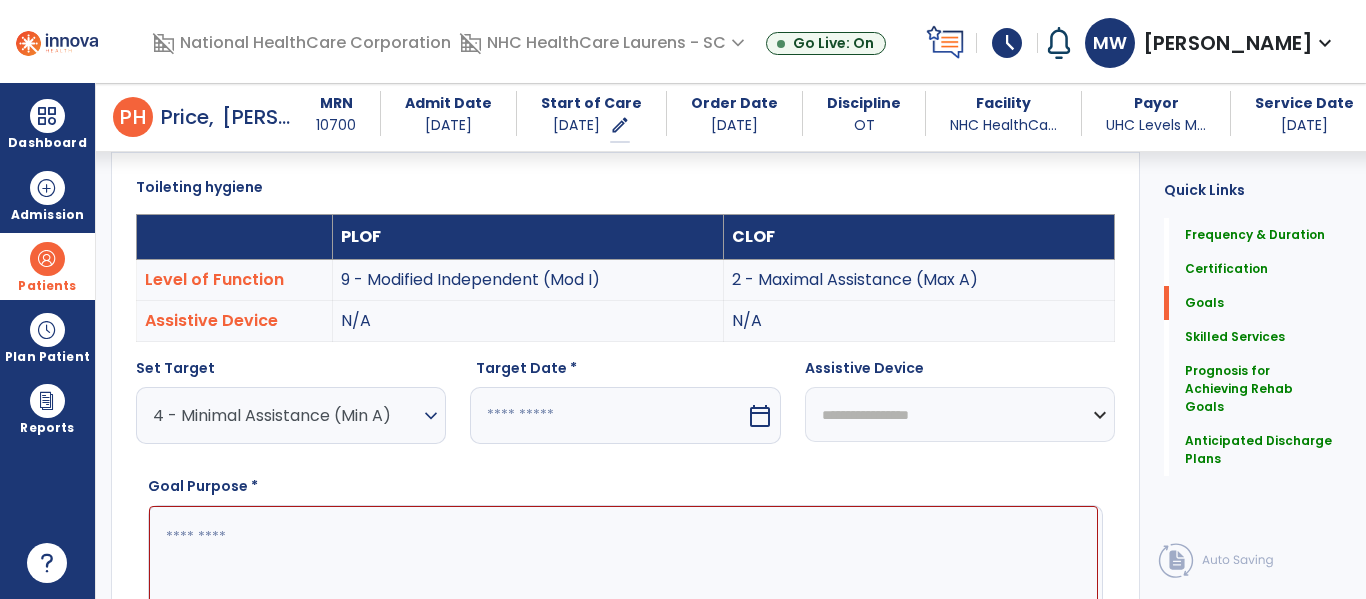 select on "****" 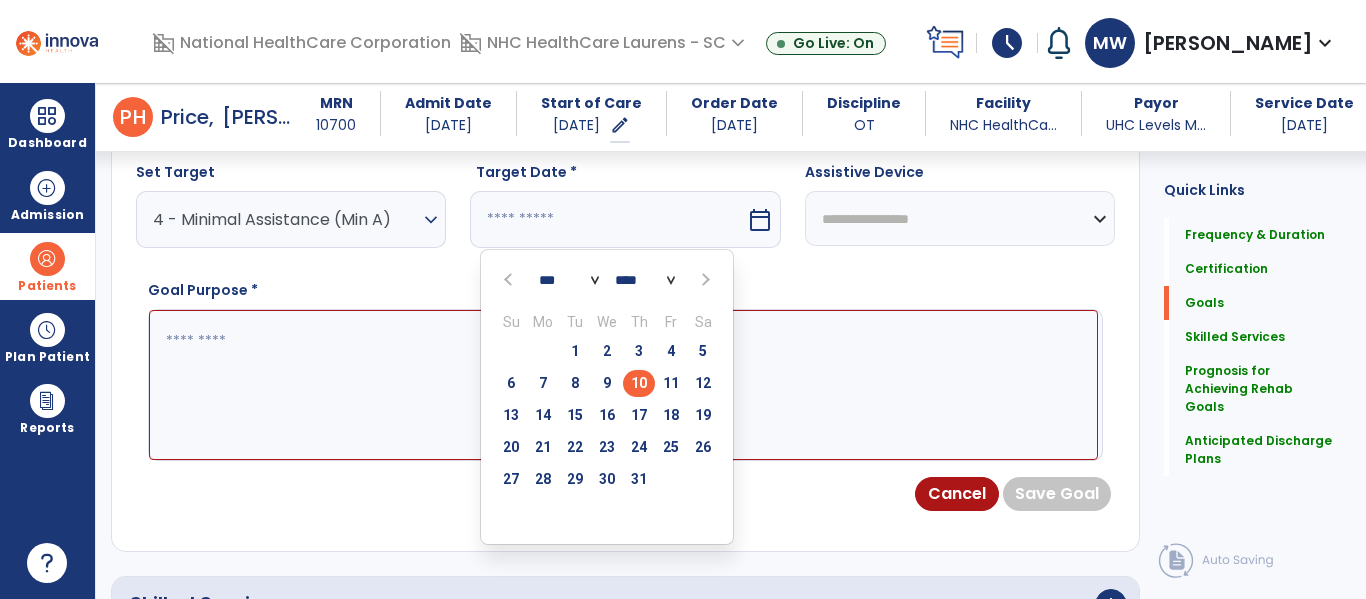 scroll, scrollTop: 718, scrollLeft: 0, axis: vertical 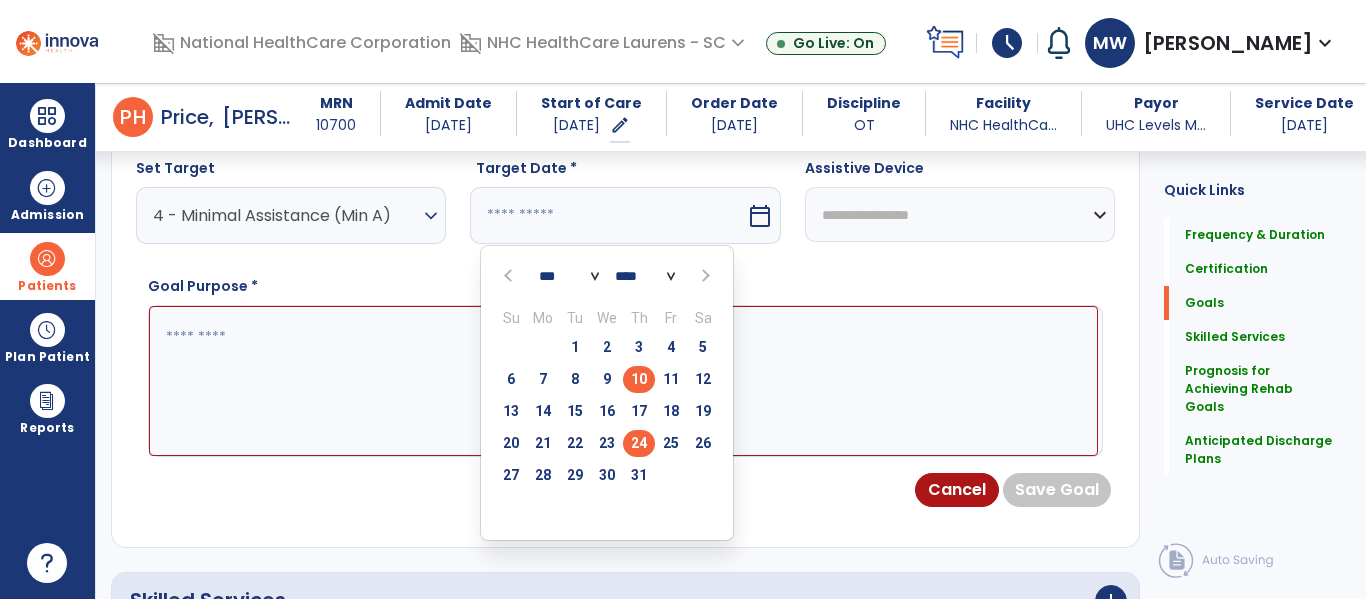 click on "24" at bounding box center [639, 443] 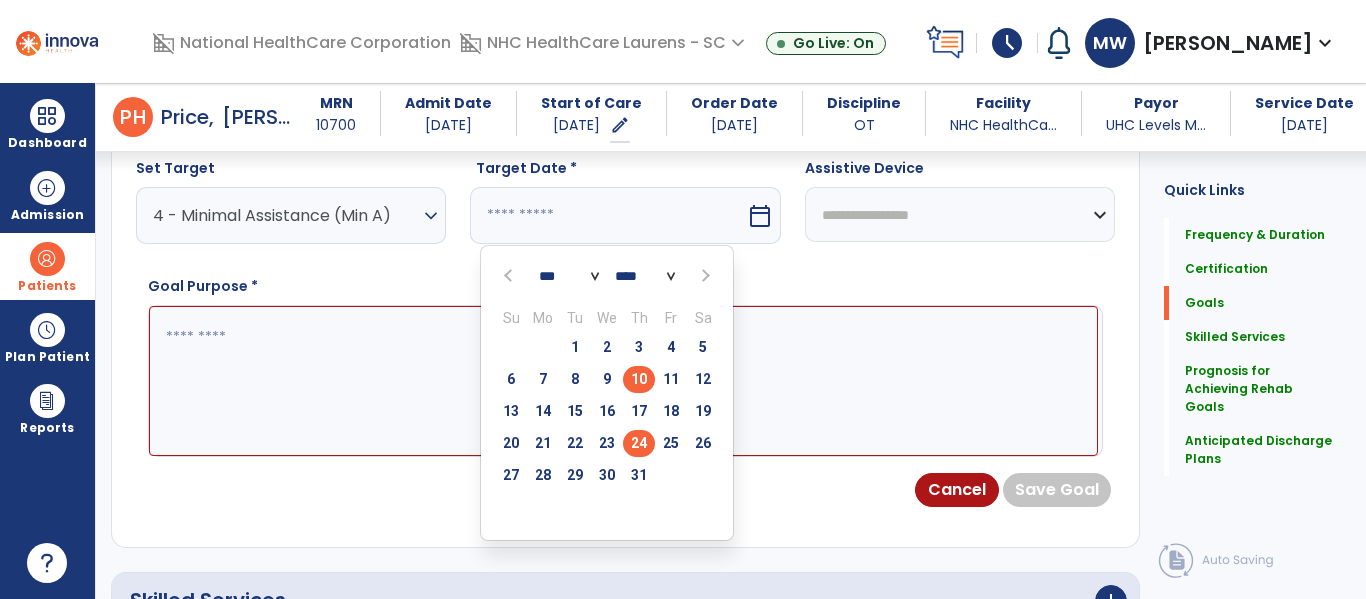 type on "*********" 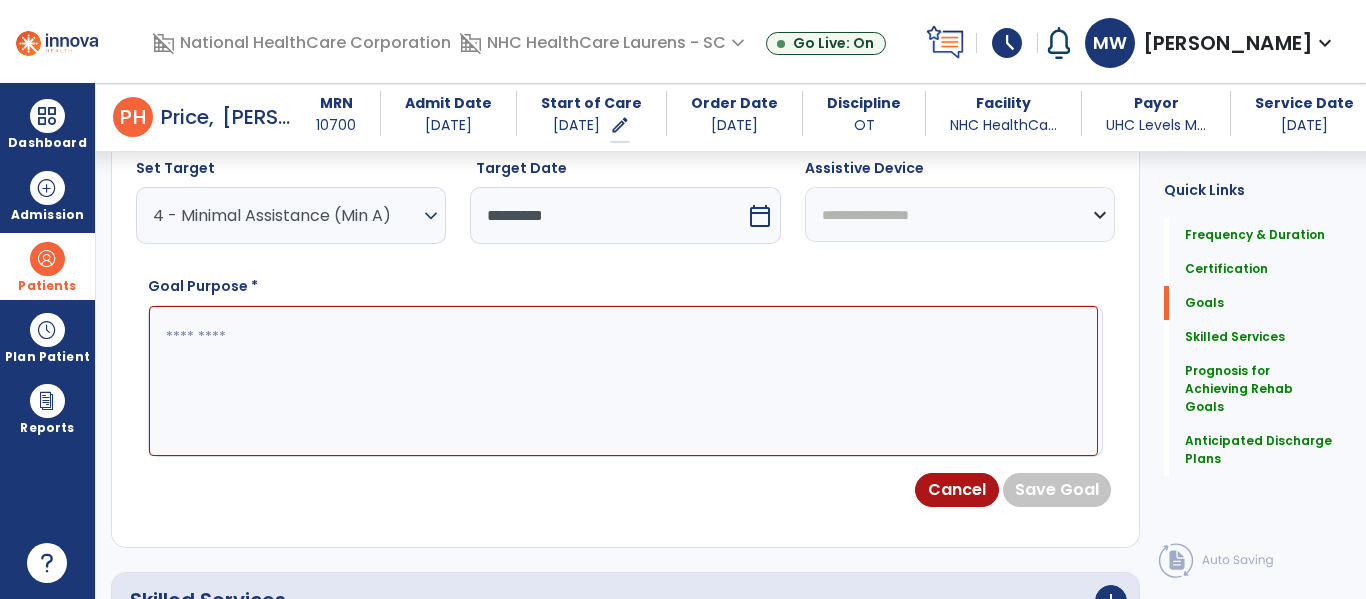 click at bounding box center [623, 381] 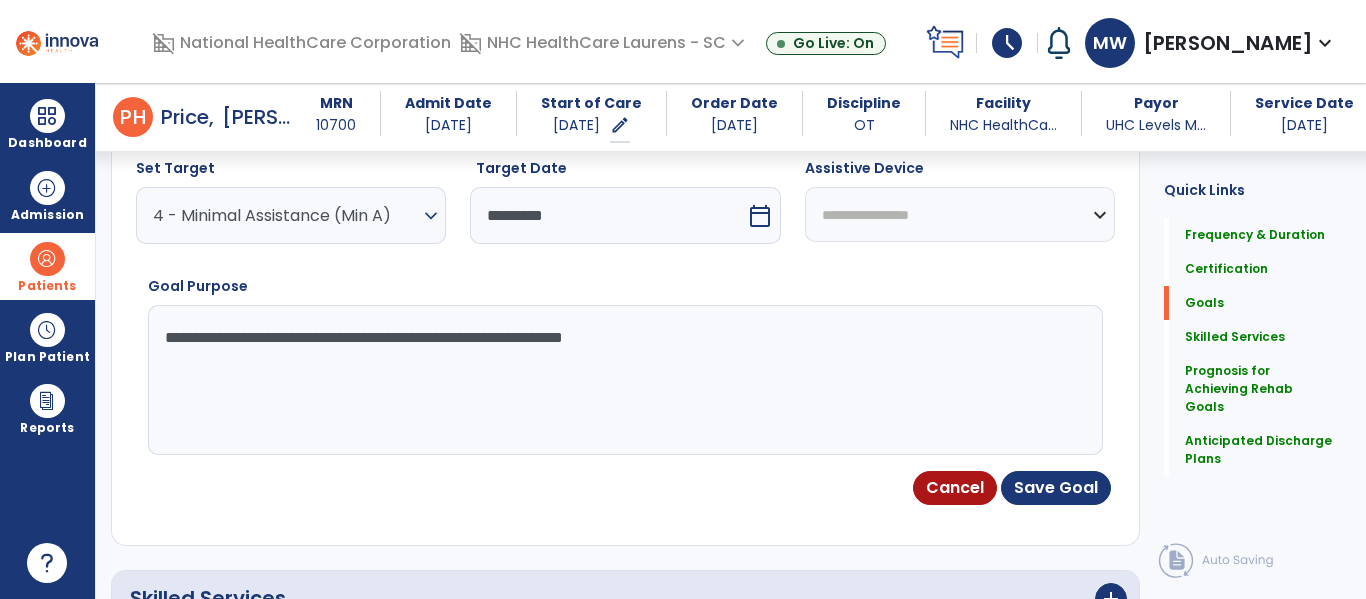 drag, startPoint x: 819, startPoint y: 382, endPoint x: 523, endPoint y: 361, distance: 296.744 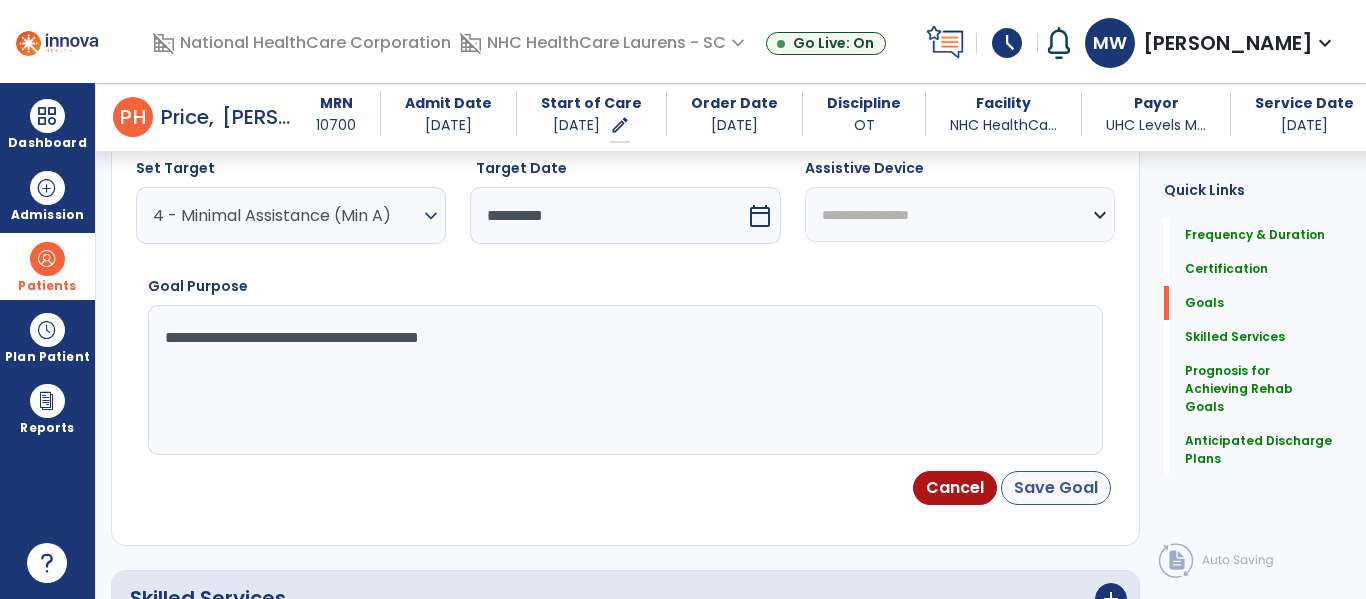 type on "**********" 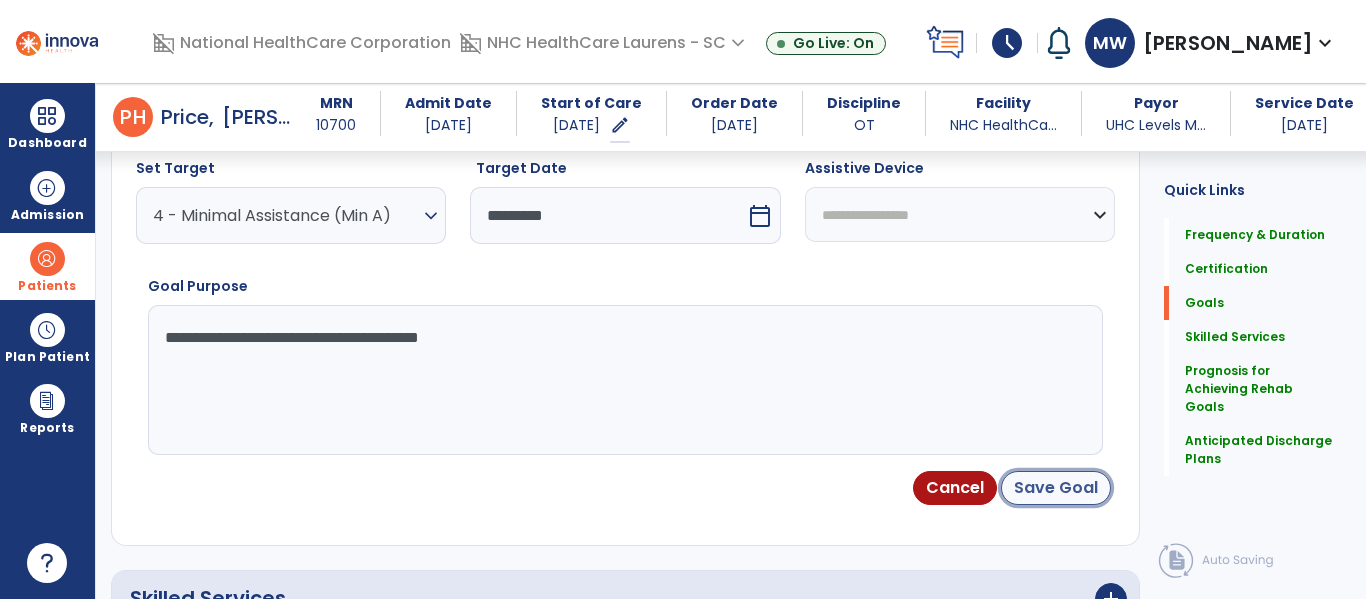 click on "Save Goal" at bounding box center (1056, 488) 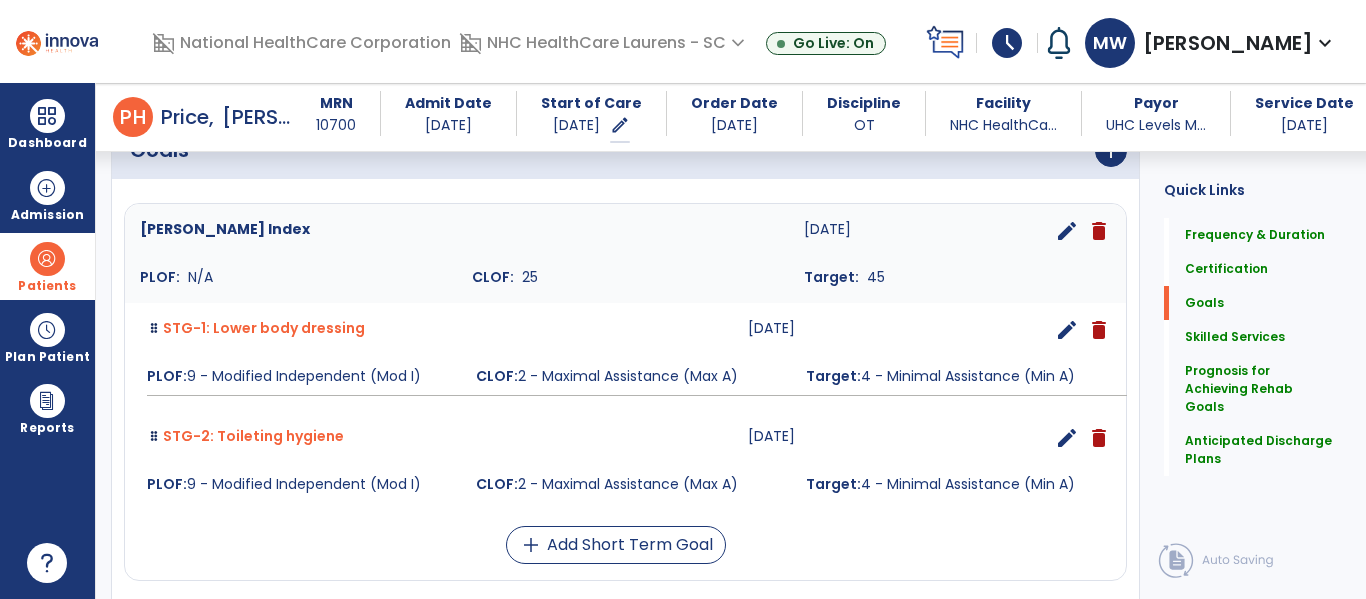scroll, scrollTop: 528, scrollLeft: 0, axis: vertical 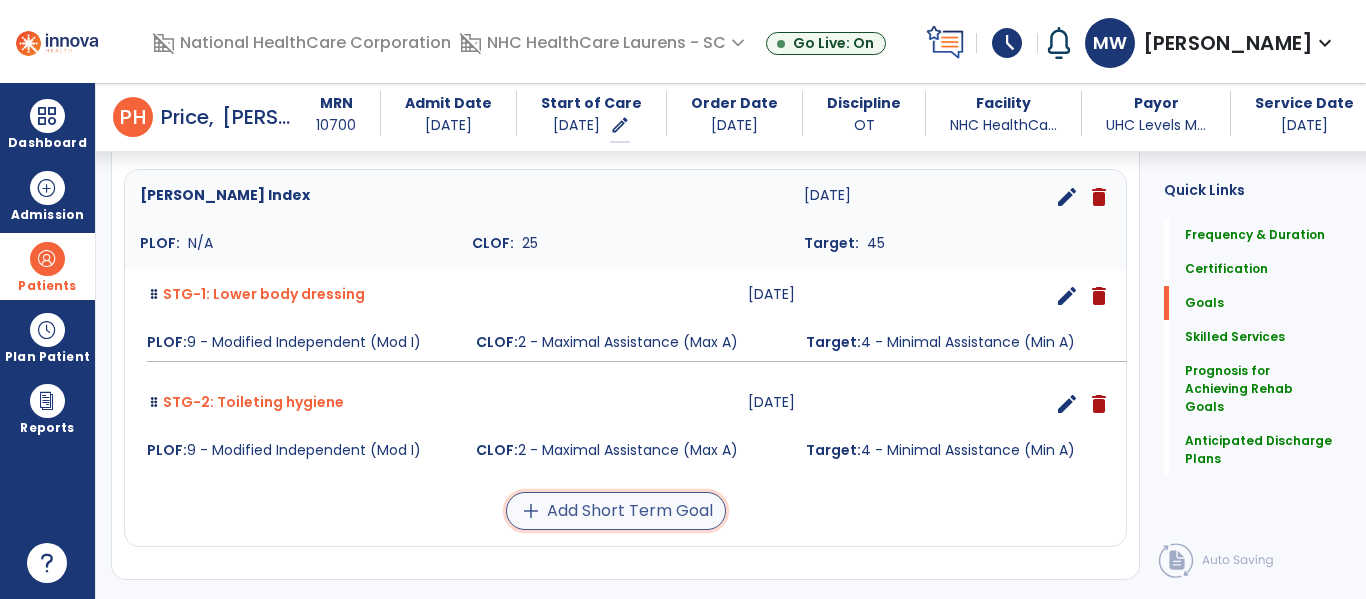 click on "add  Add Short Term Goal" at bounding box center [616, 511] 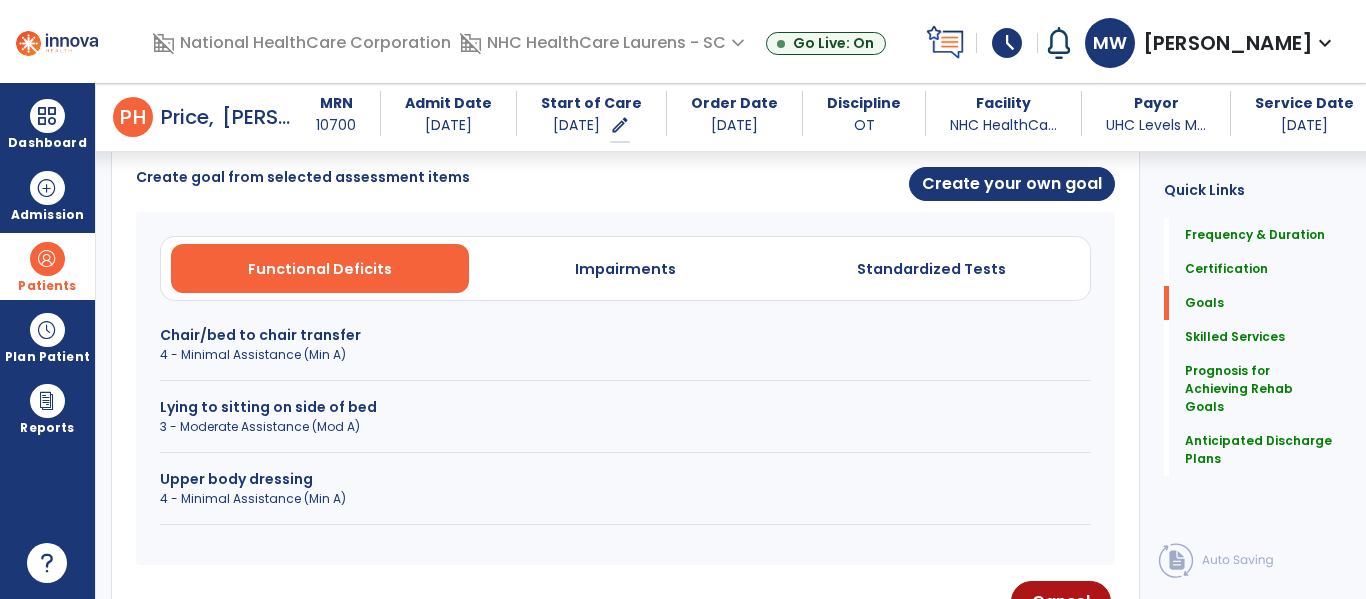 click on "Functional Deficits   Impairments   Standardized Tests" at bounding box center (625, 268) 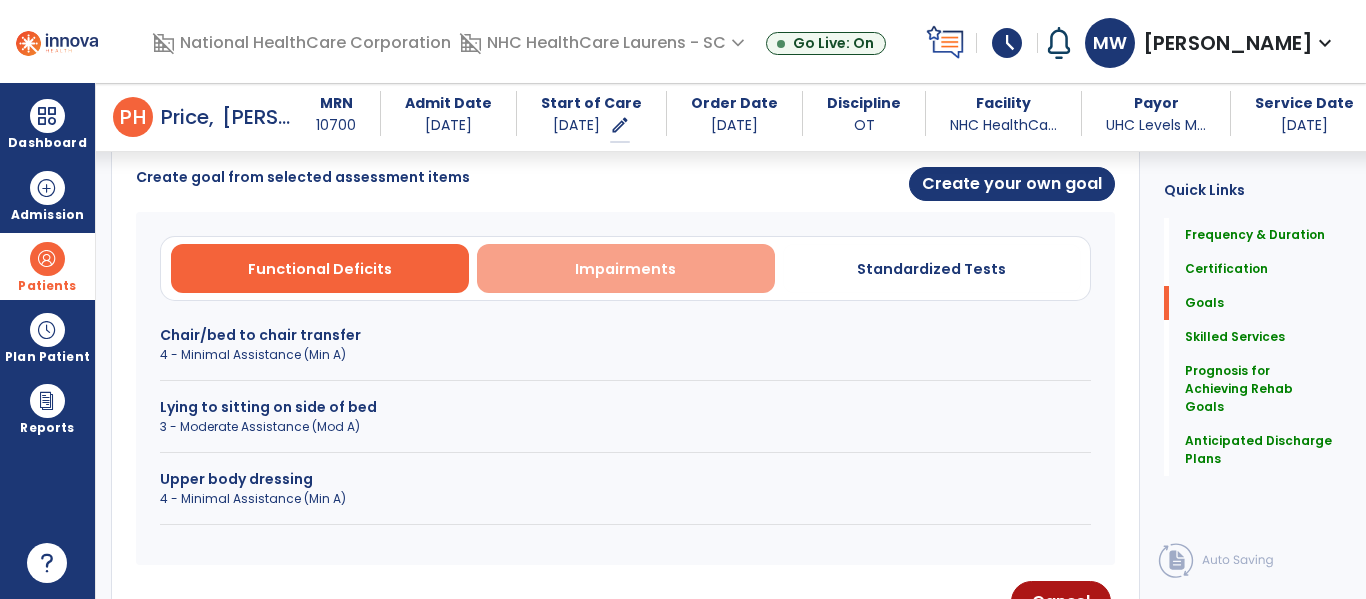 click on "Impairments" at bounding box center (626, 268) 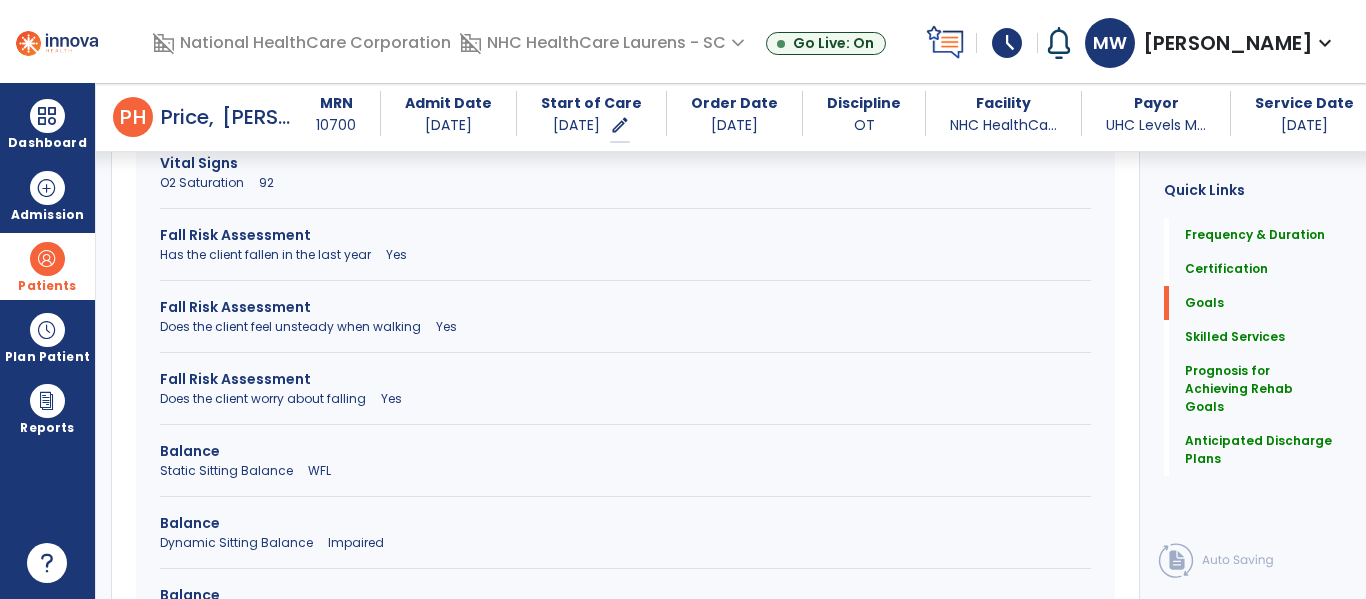 scroll, scrollTop: 1028, scrollLeft: 0, axis: vertical 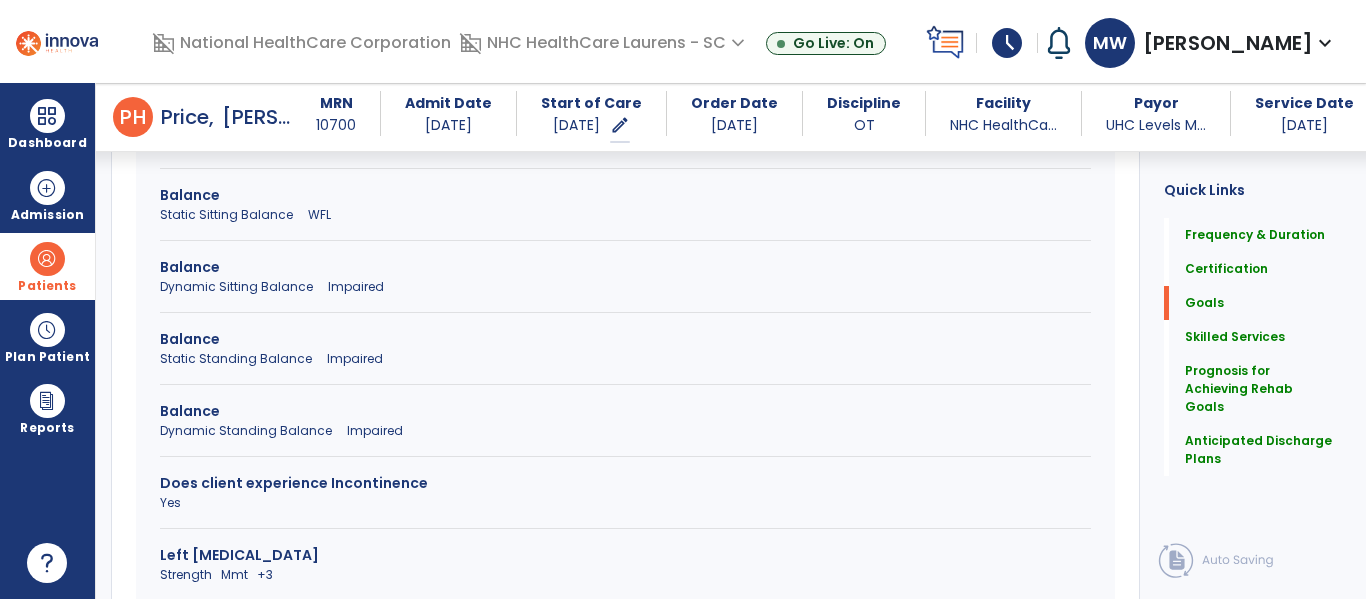 click on "Dynamic Standing Balance      Impaired" at bounding box center [625, 431] 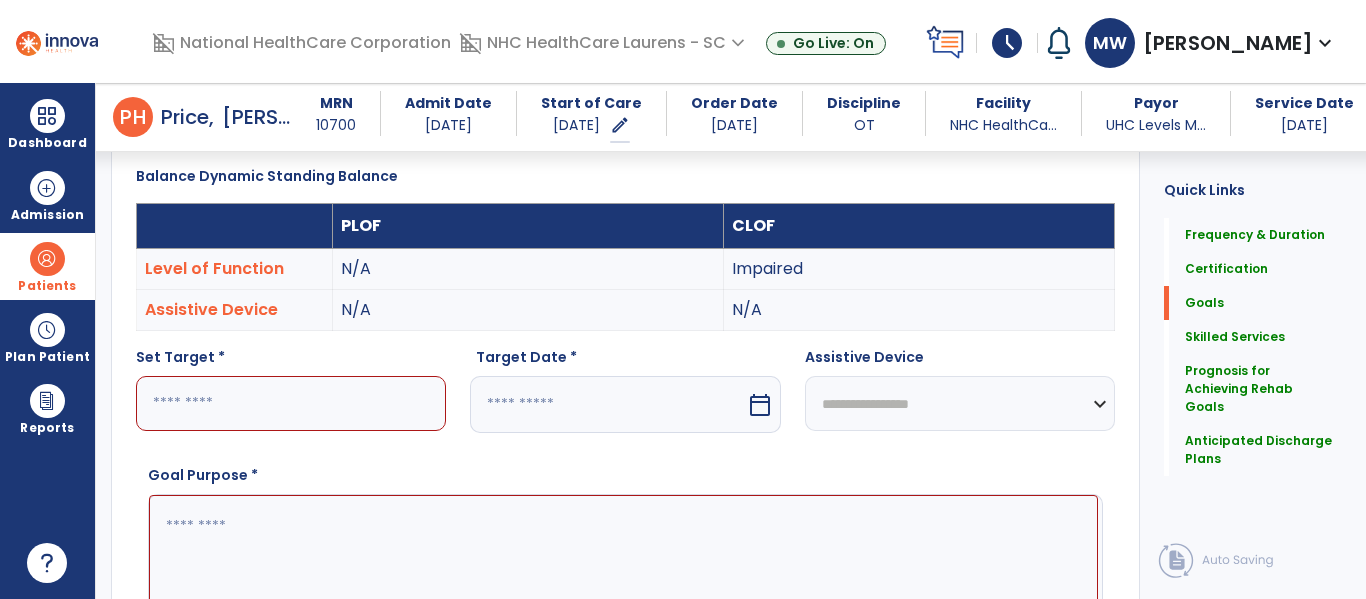 scroll, scrollTop: 528, scrollLeft: 0, axis: vertical 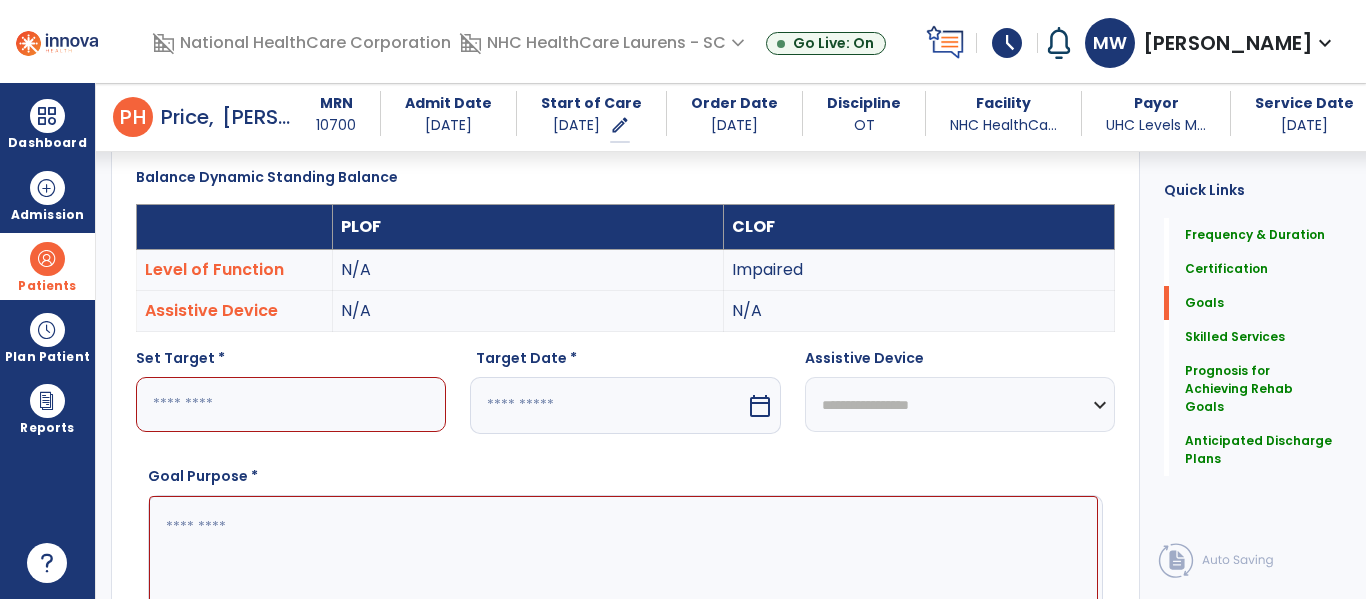 click at bounding box center (291, 404) 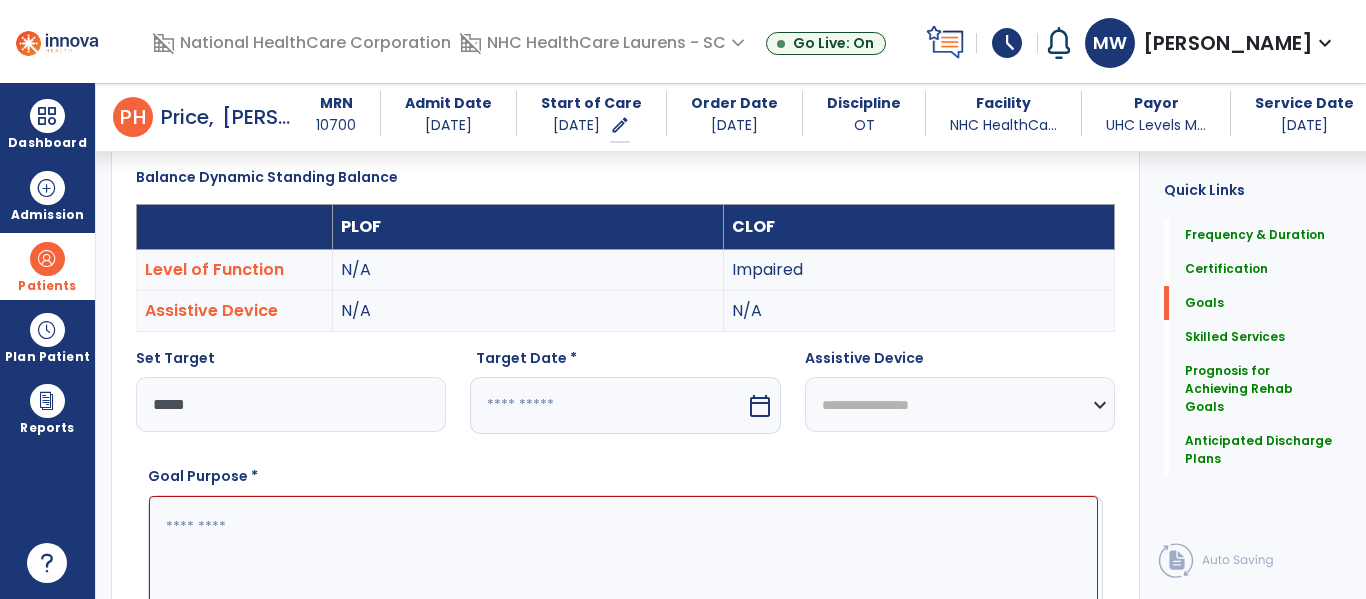 drag, startPoint x: 362, startPoint y: 408, endPoint x: 139, endPoint y: 379, distance: 224.87775 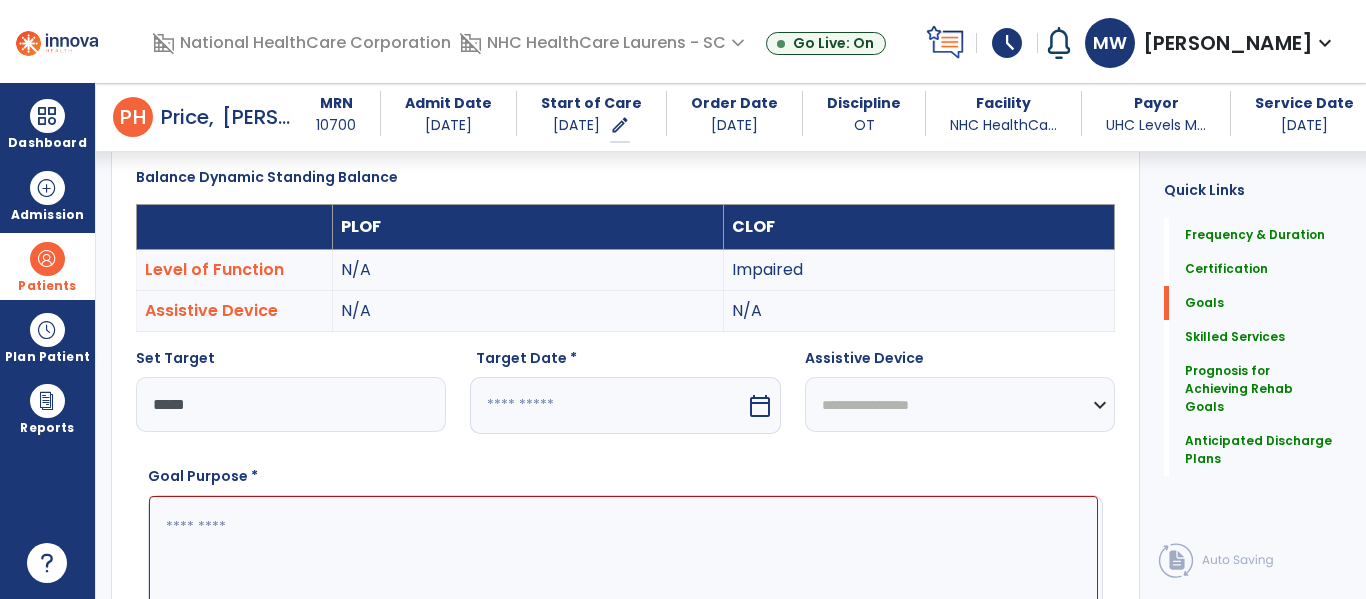 click on "*****" at bounding box center [291, 404] 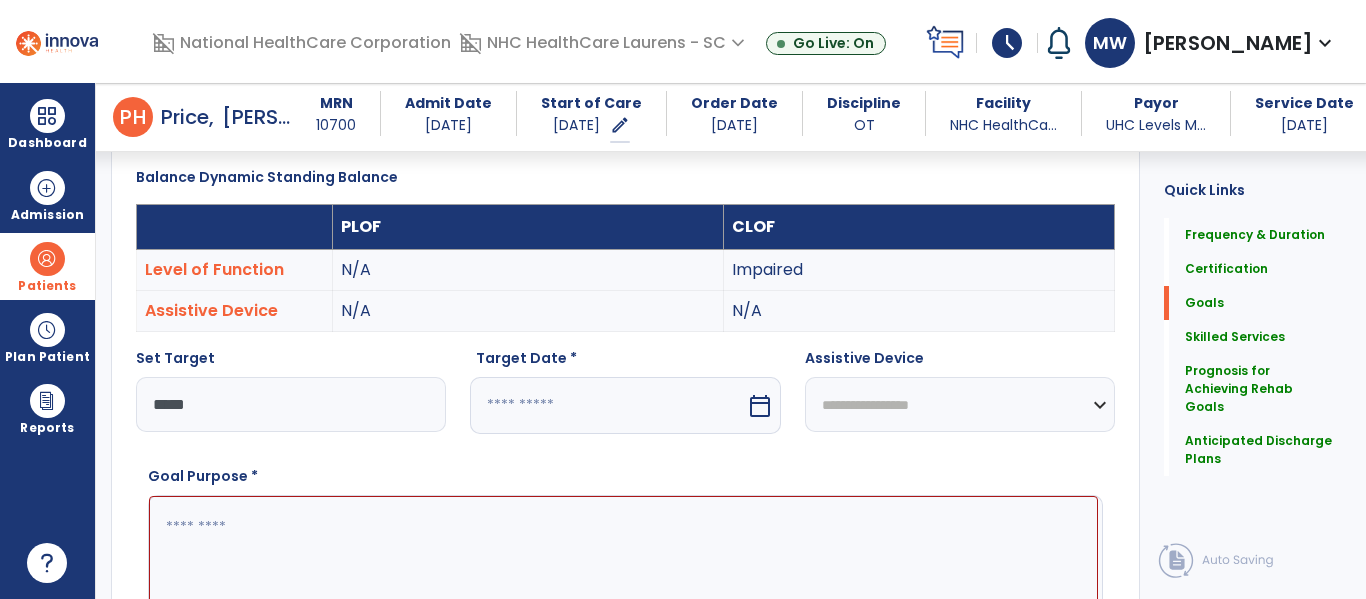 type on "*****" 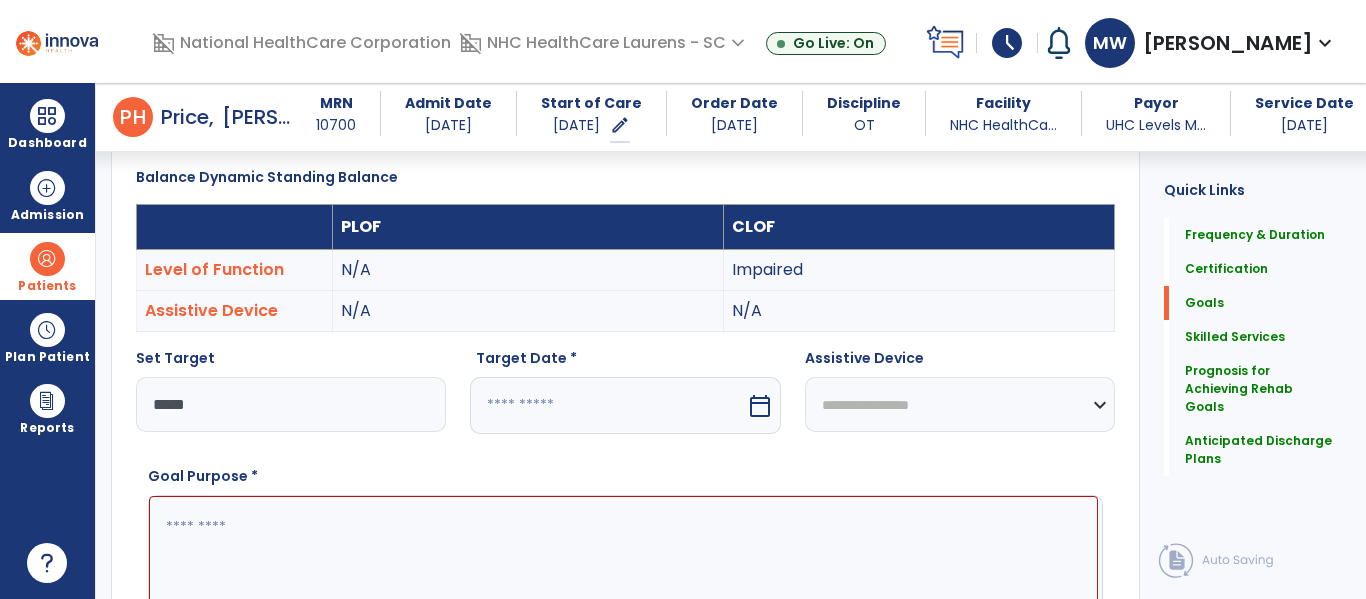 click at bounding box center [607, 405] 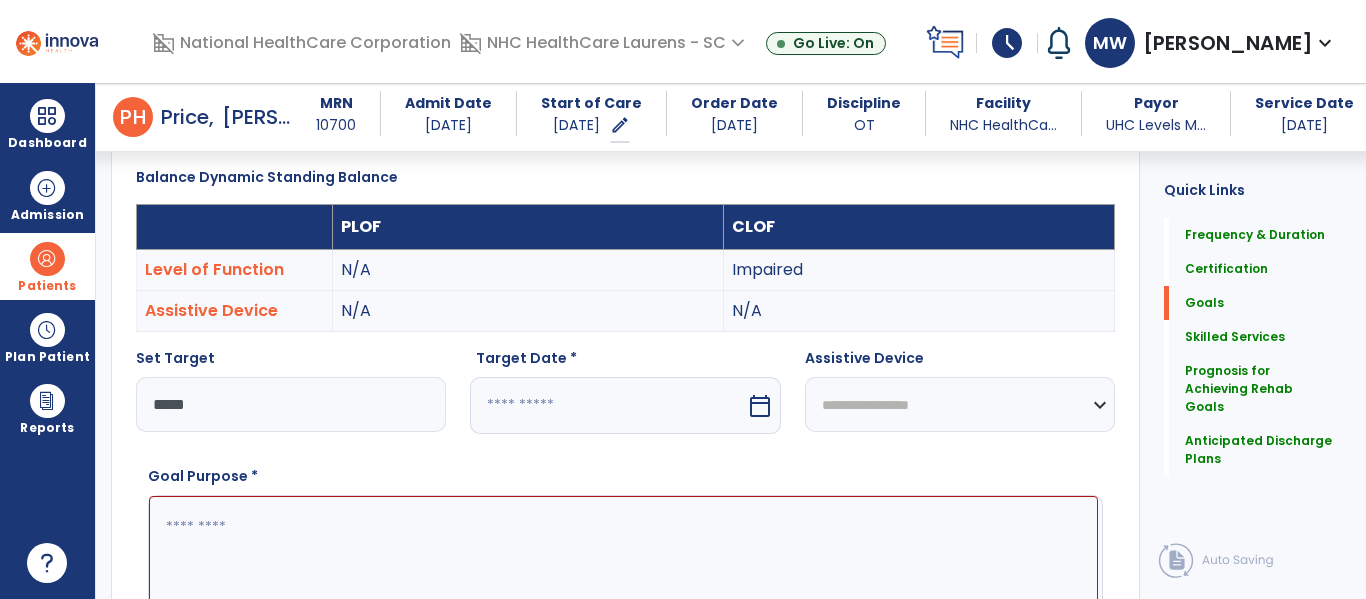 select on "*" 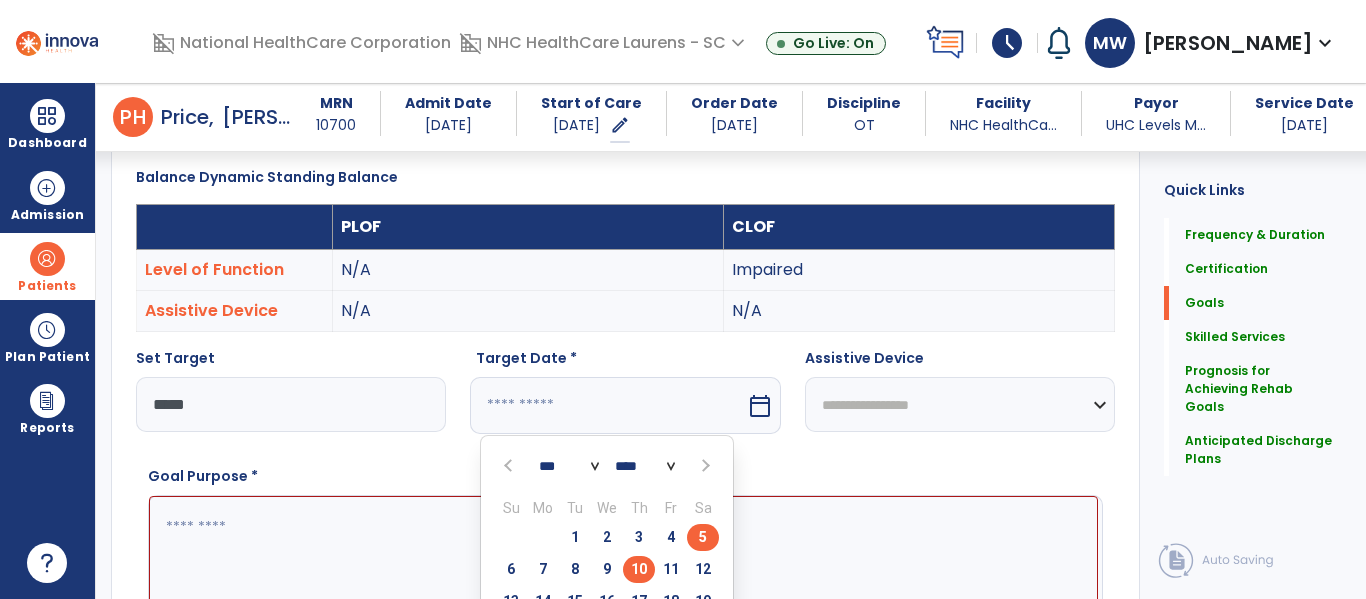 scroll, scrollTop: 628, scrollLeft: 0, axis: vertical 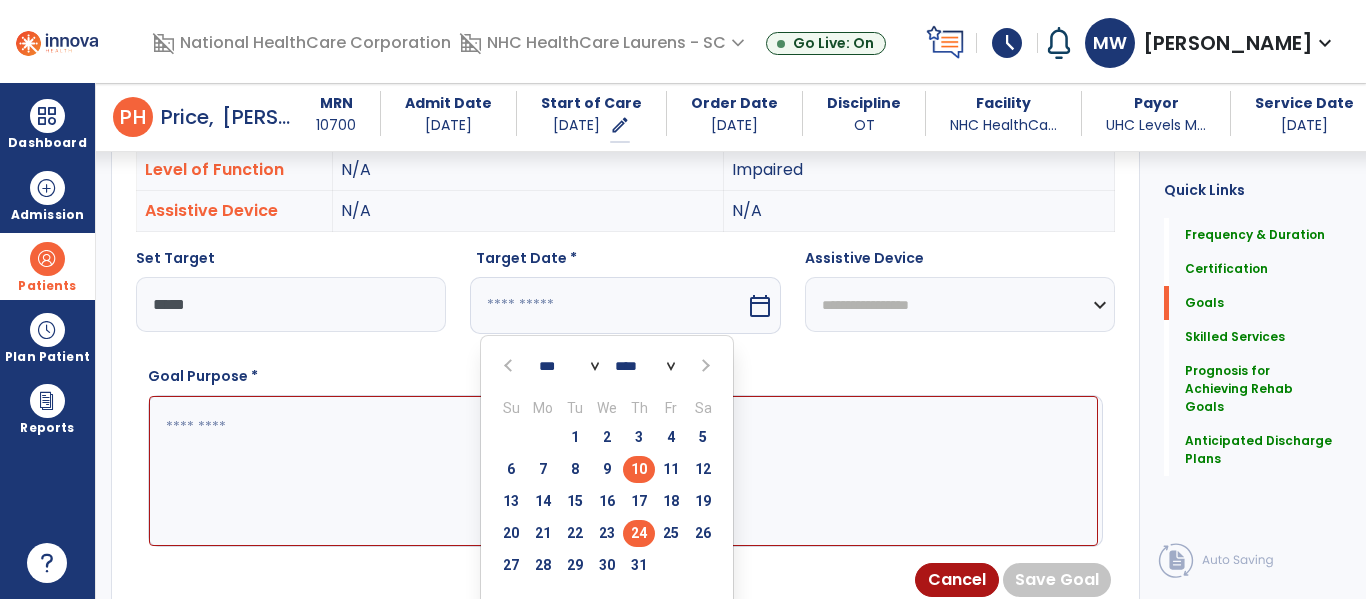 click on "24" at bounding box center [639, 533] 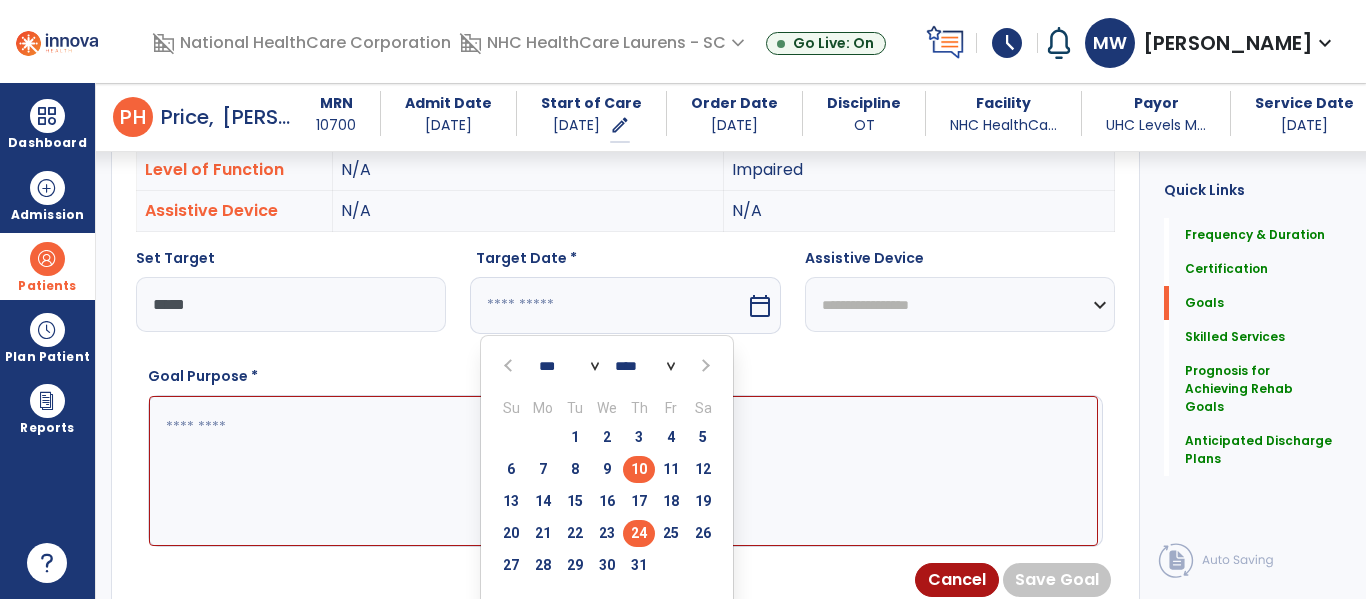 type on "*********" 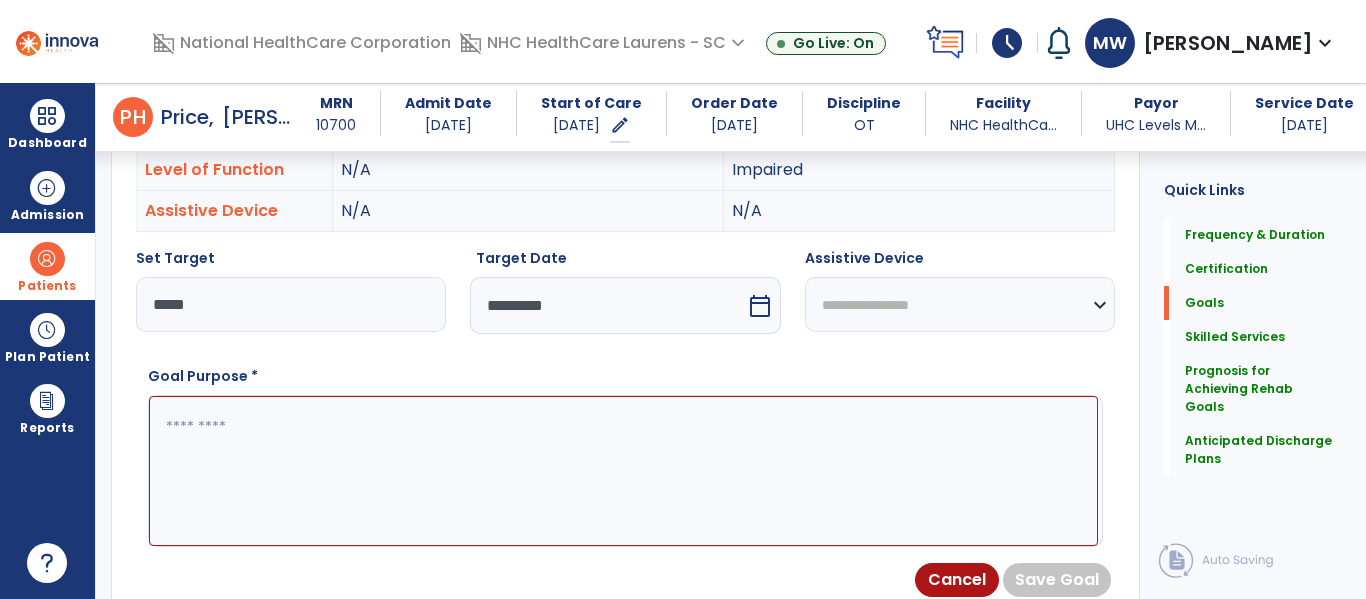 click at bounding box center (623, 471) 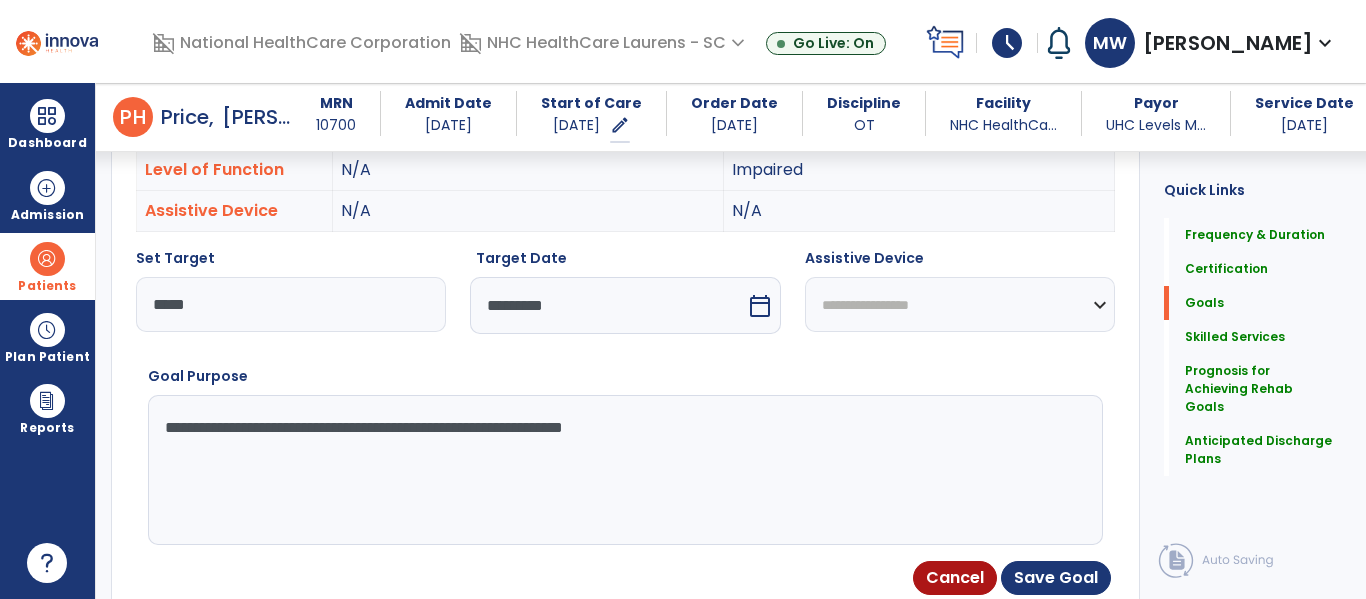 type on "**********" 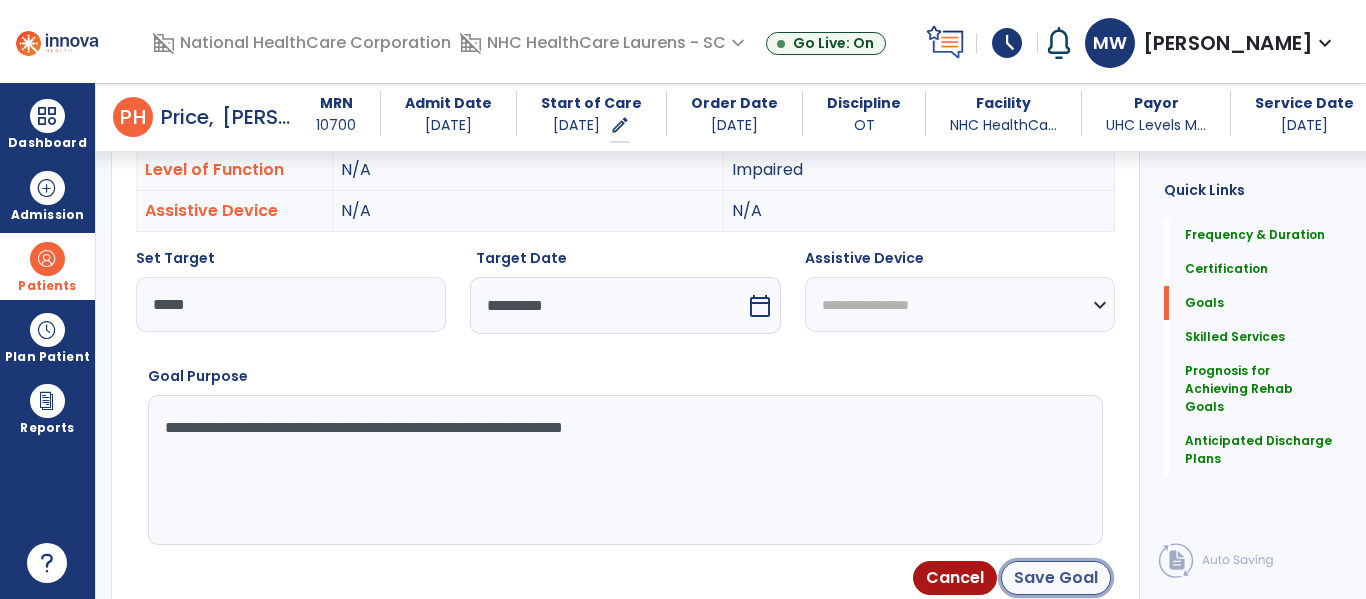 click on "Save Goal" at bounding box center [1056, 578] 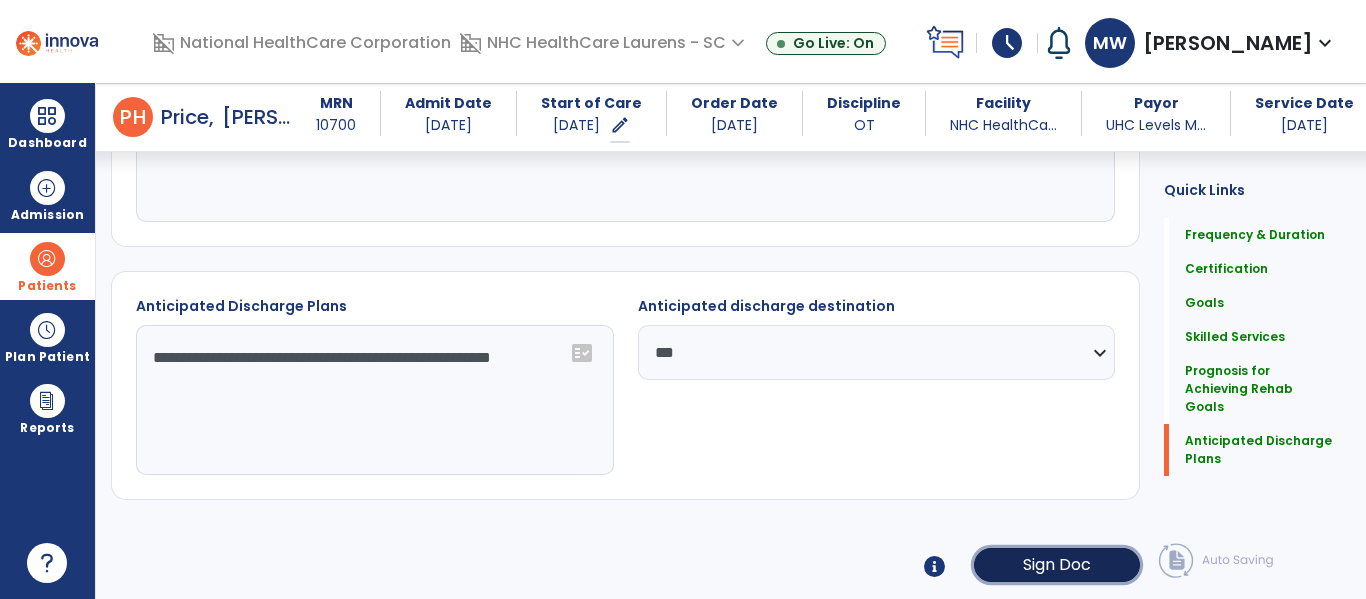 click on "Sign Doc" 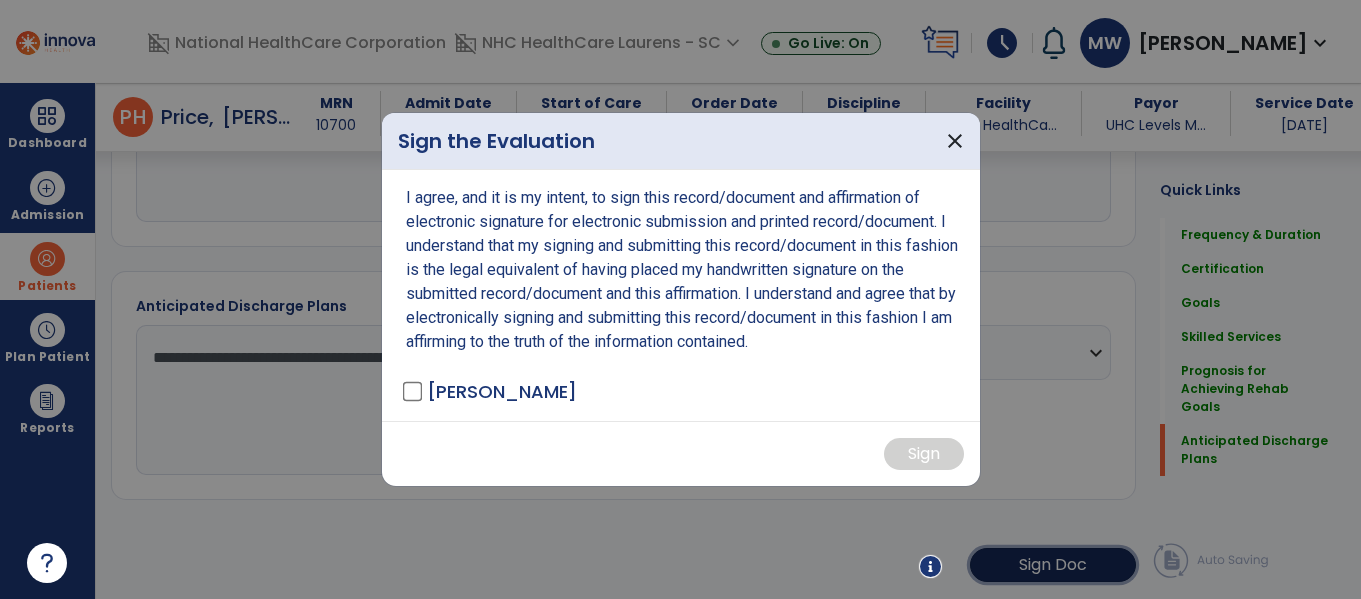 scroll, scrollTop: 1714, scrollLeft: 0, axis: vertical 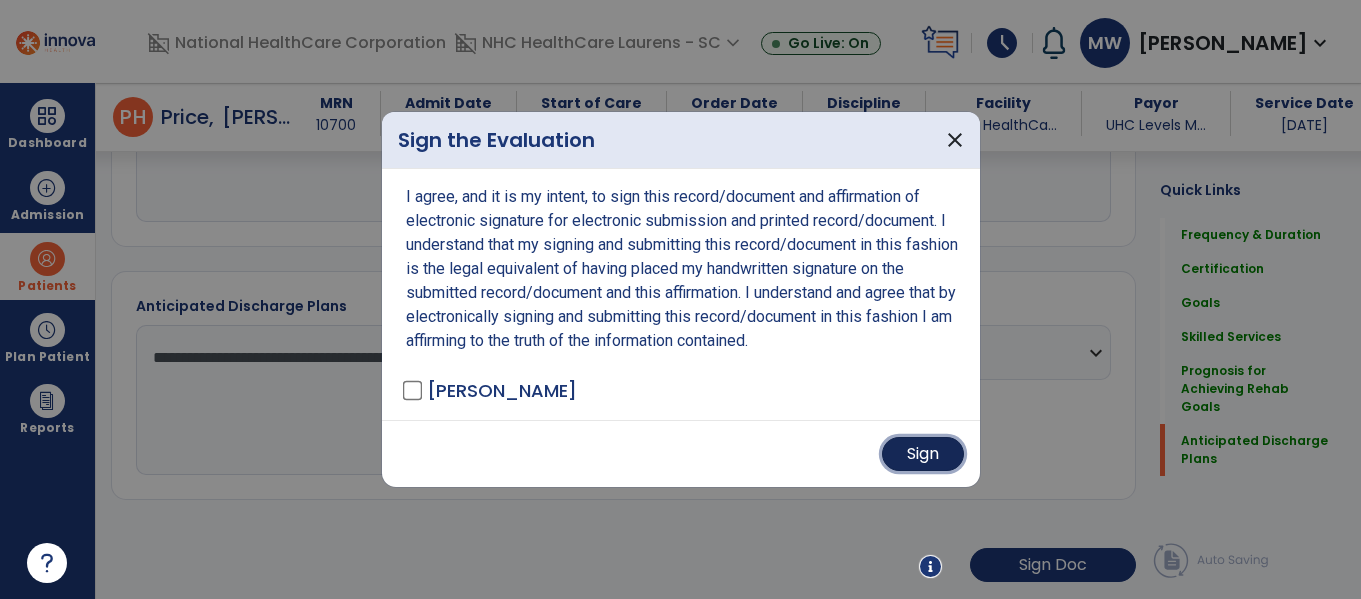 click on "Sign" at bounding box center (923, 454) 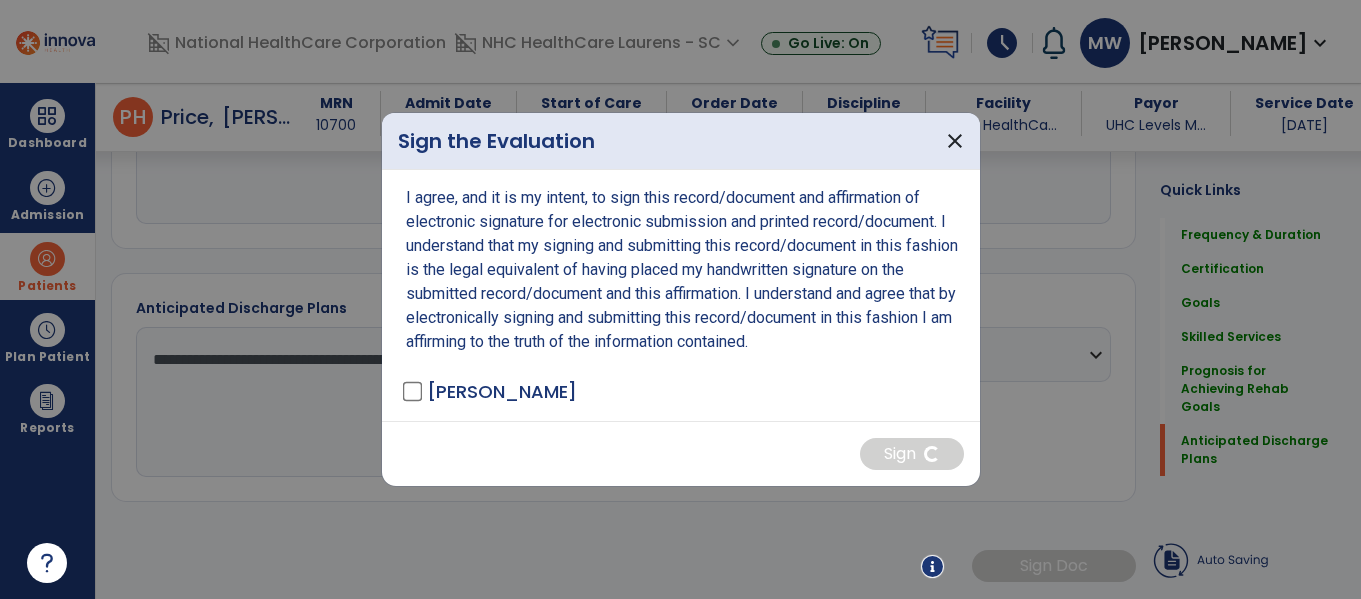 scroll, scrollTop: 1713, scrollLeft: 0, axis: vertical 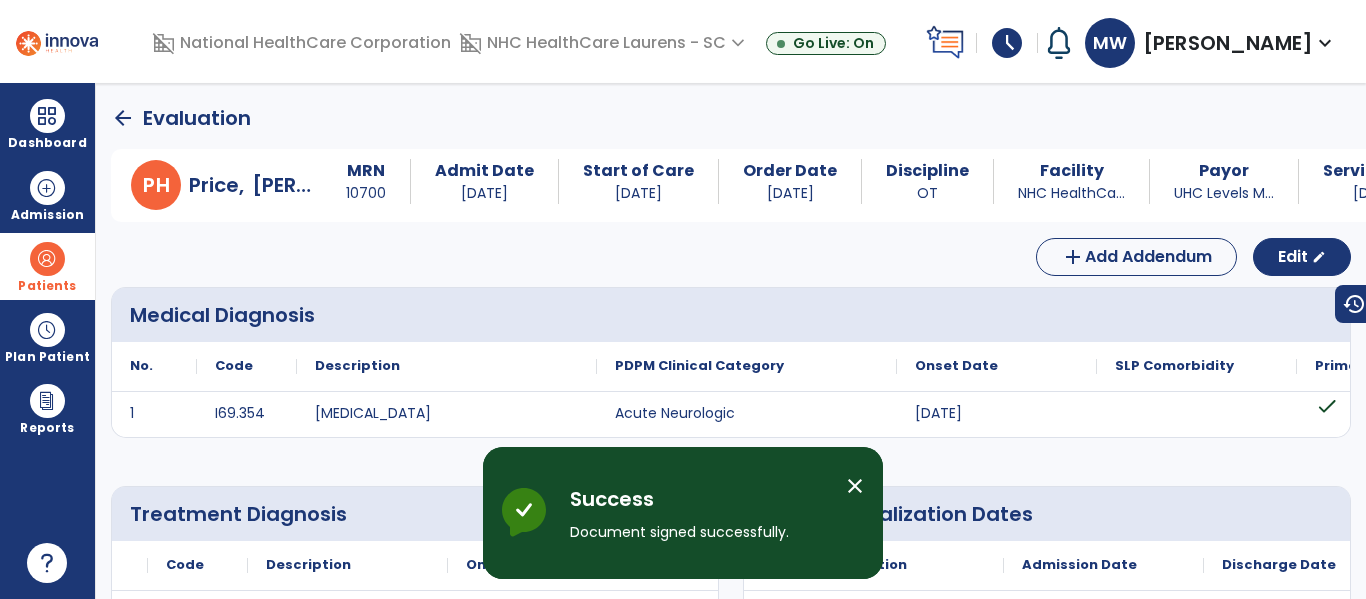 click on "arrow_back" 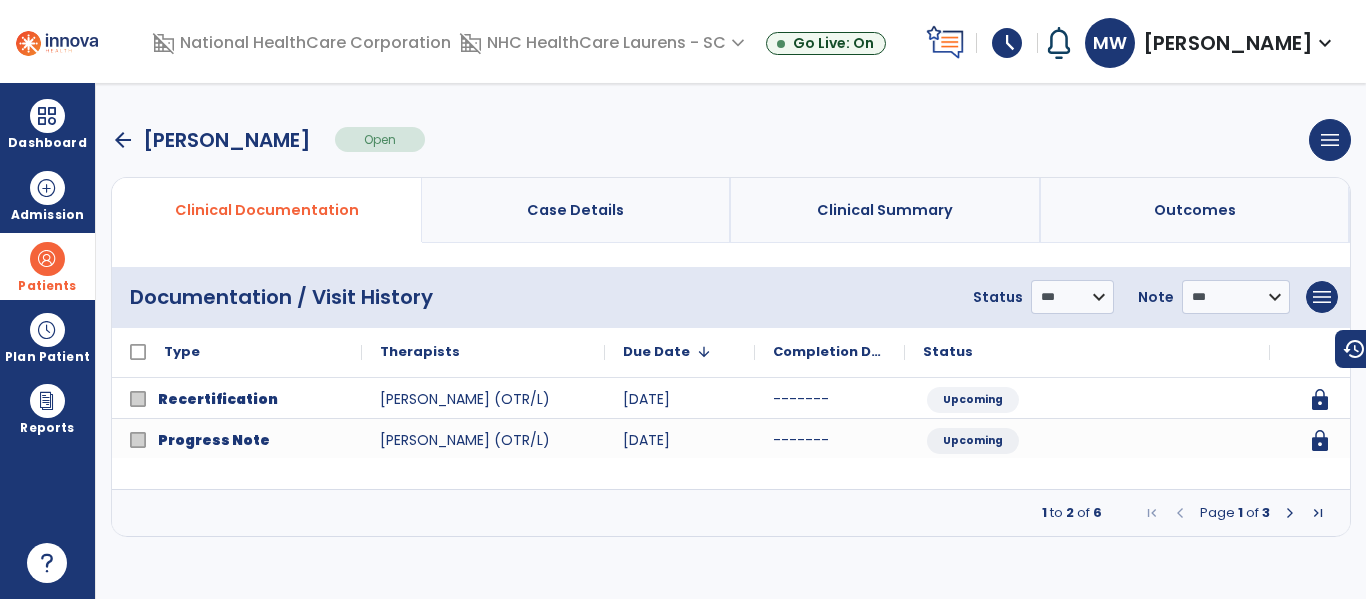 click at bounding box center [1318, 513] 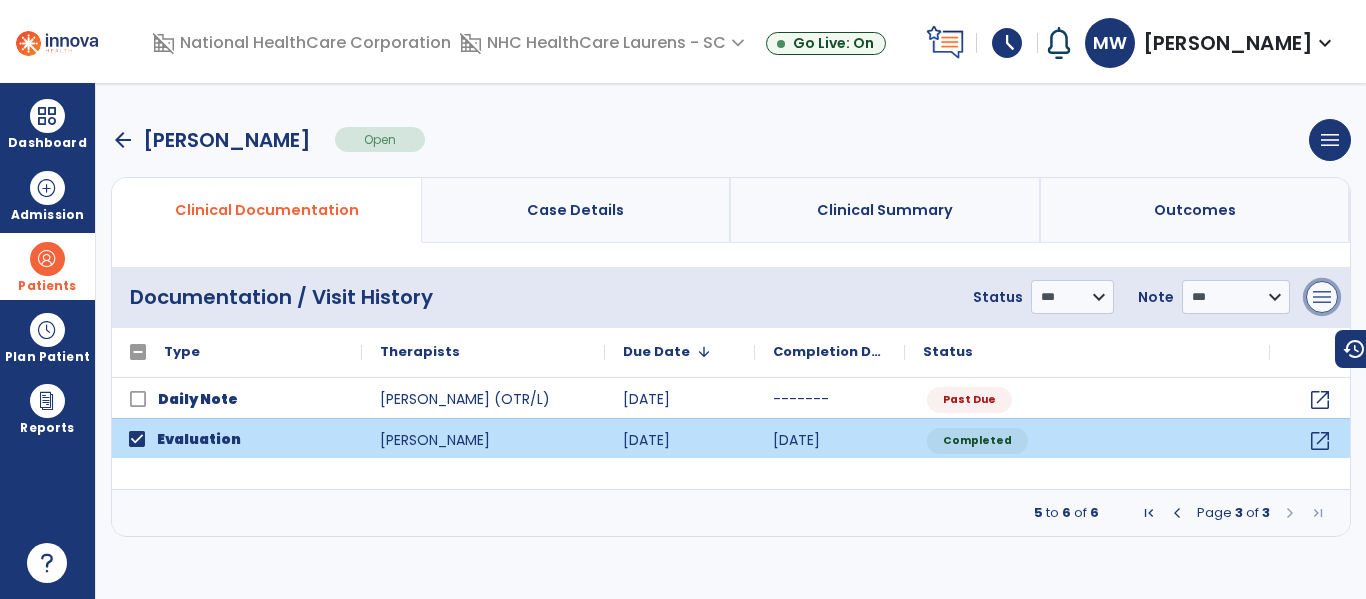 click on "menu" at bounding box center [1322, 297] 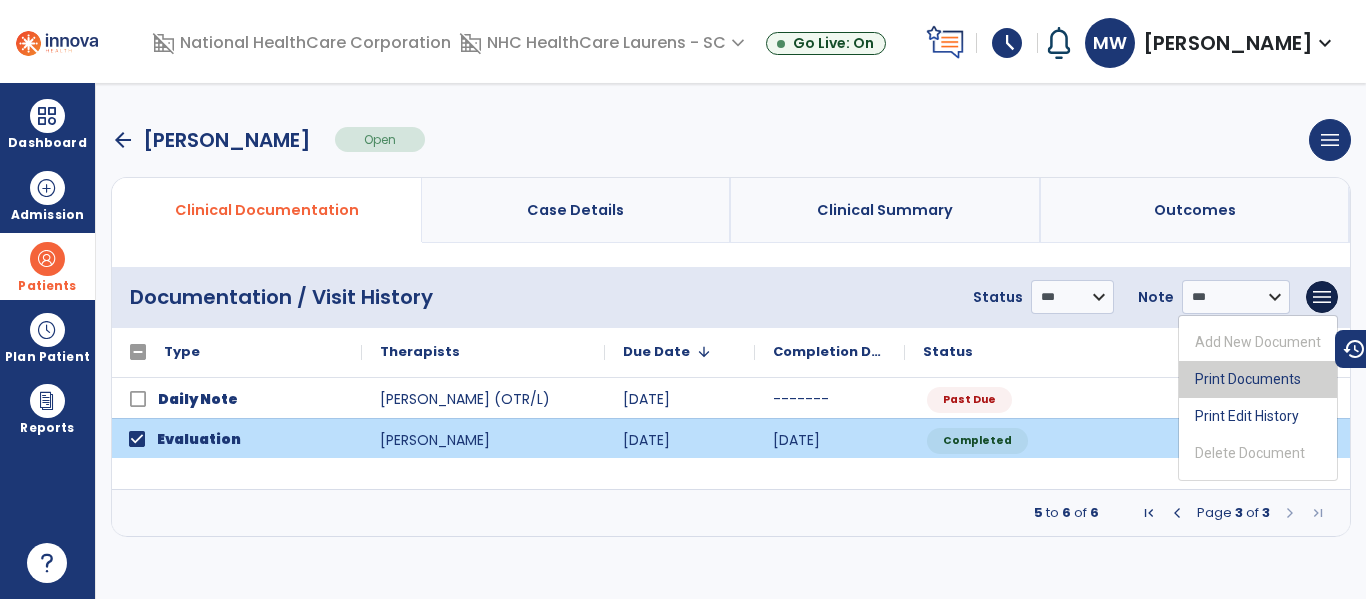 click on "Print Documents" at bounding box center (1258, 379) 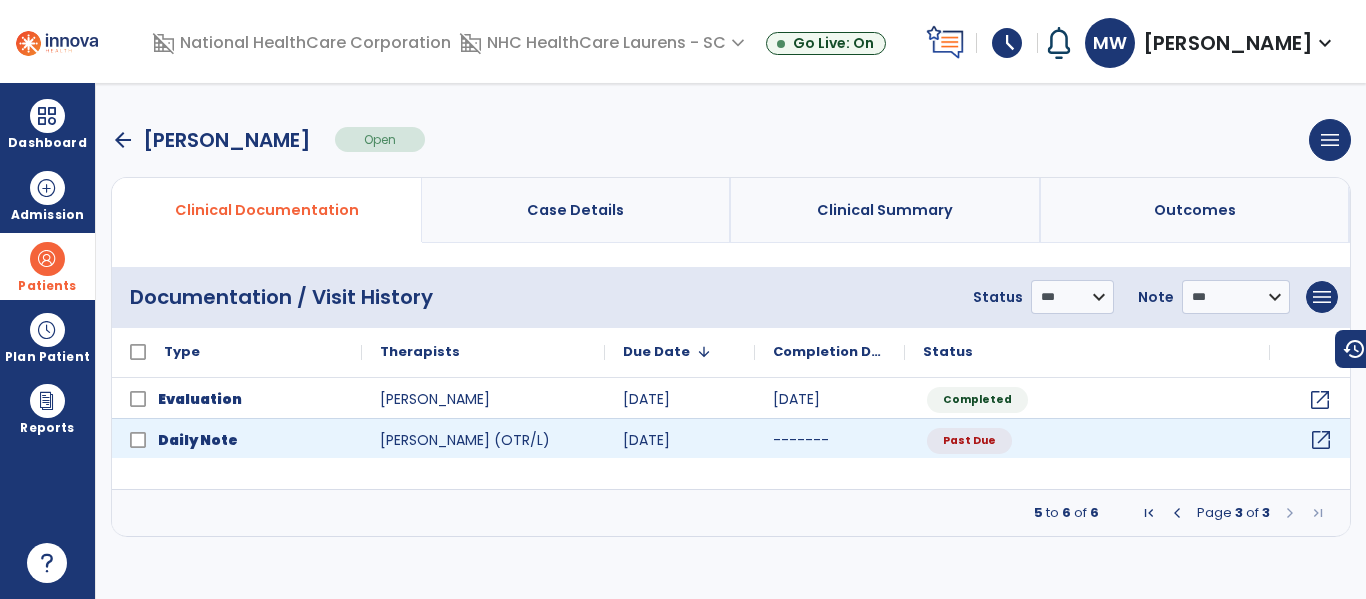 click on "open_in_new" 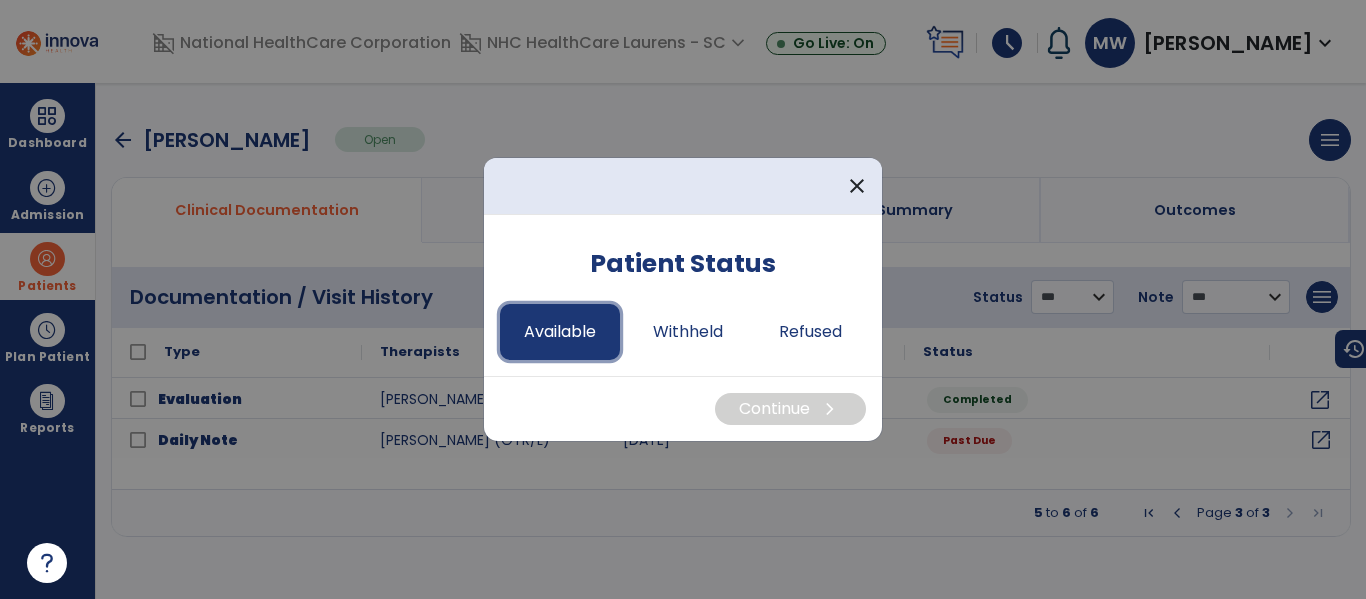 click on "Available" at bounding box center (560, 332) 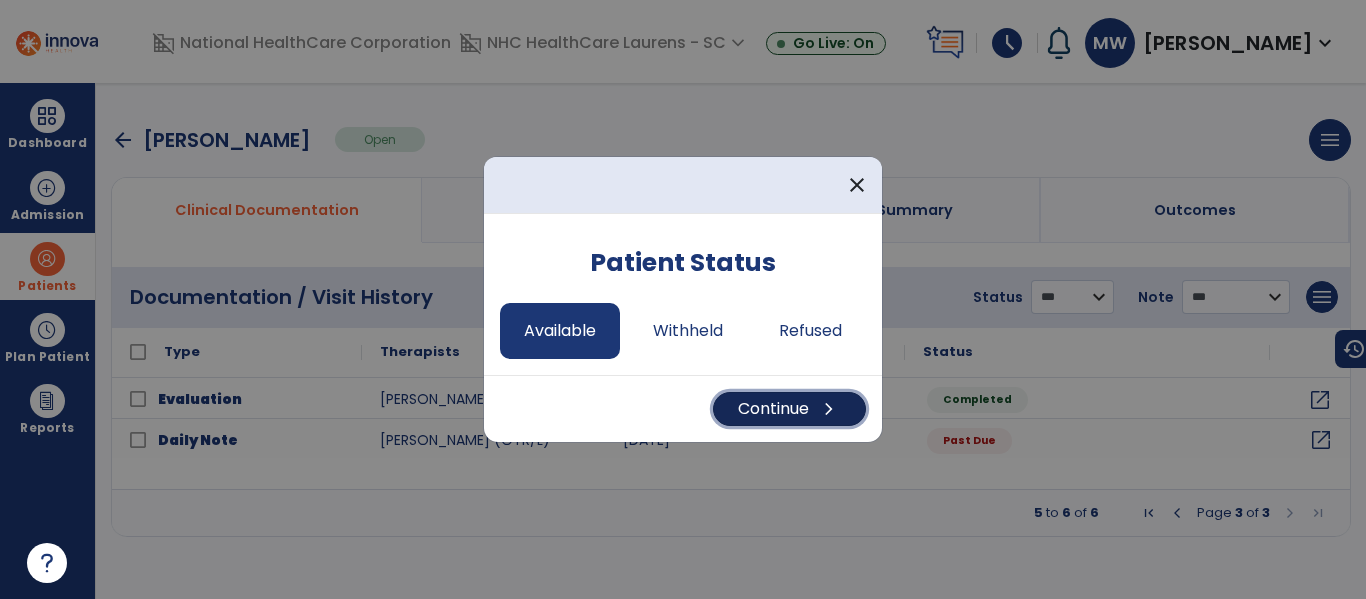 click on "Continue   chevron_right" at bounding box center (789, 409) 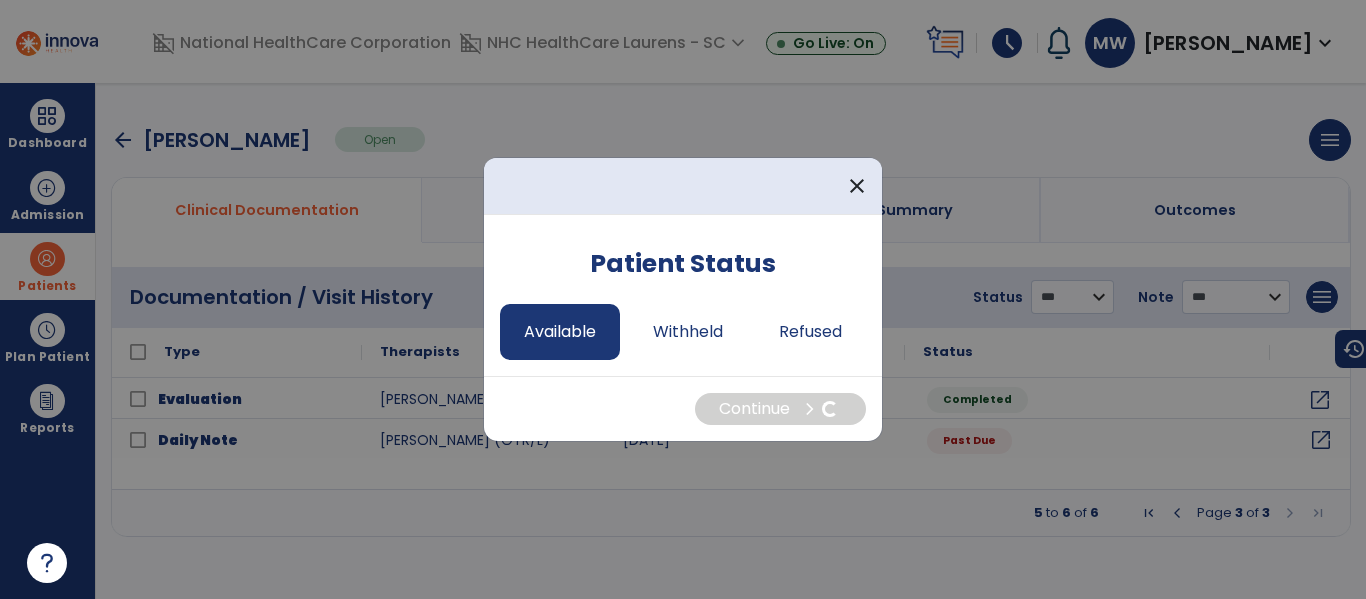 select on "*" 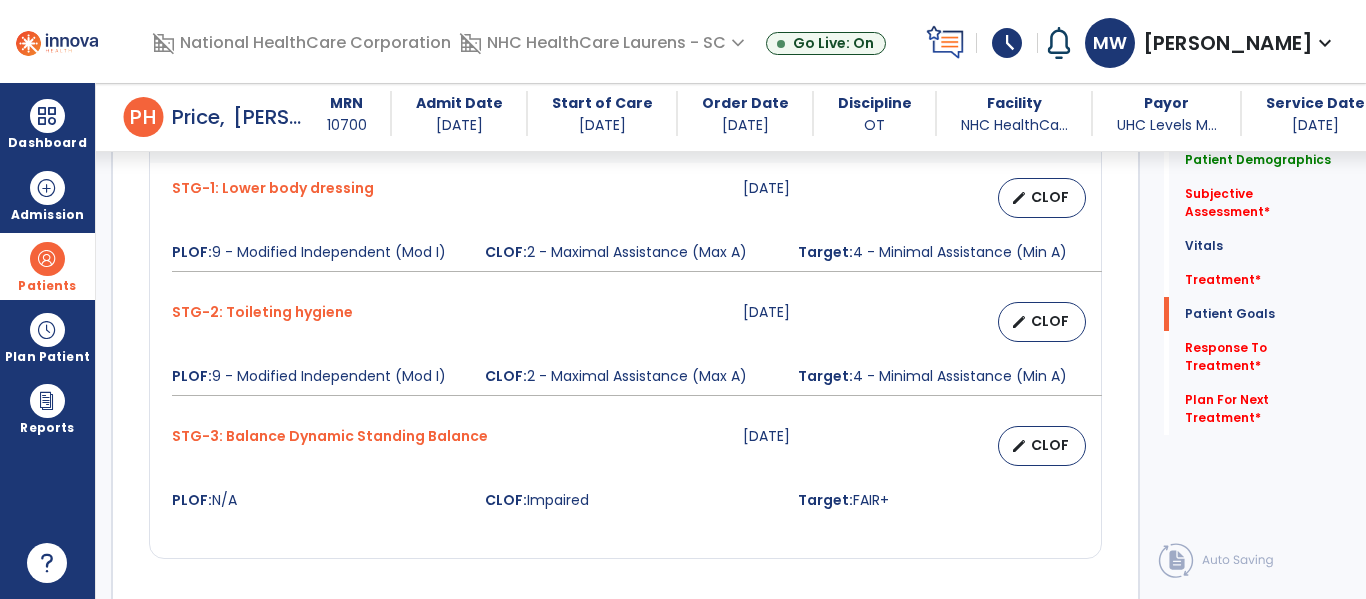 scroll, scrollTop: 1553, scrollLeft: 0, axis: vertical 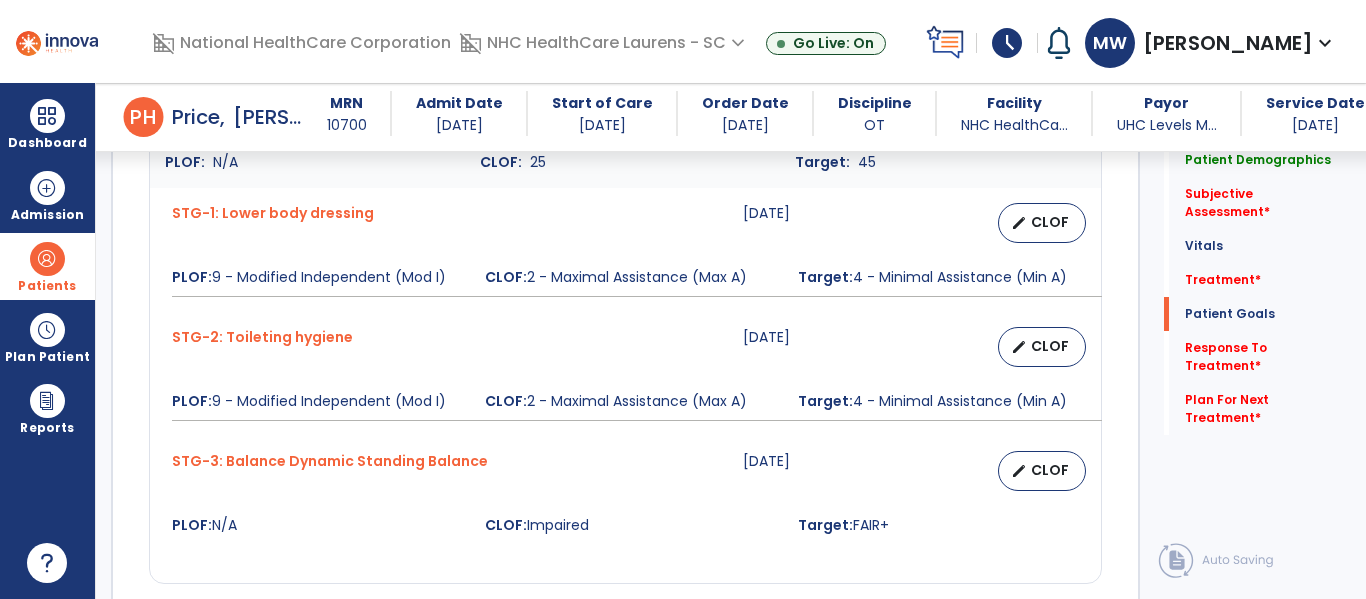 click on "Patient Demographics  Medical Diagnosis   Treatment Diagnosis   Precautions   Contraindications
Code
Description
Pdpm Clinical Category
I69.354" 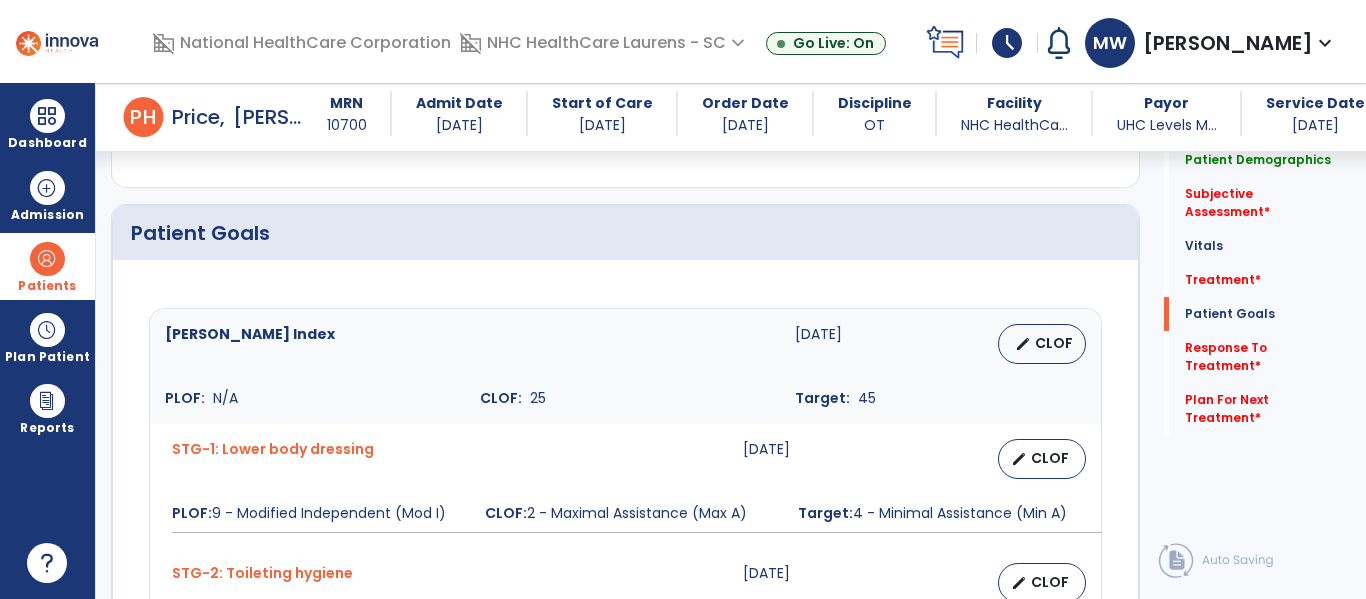 scroll, scrollTop: 1153, scrollLeft: 0, axis: vertical 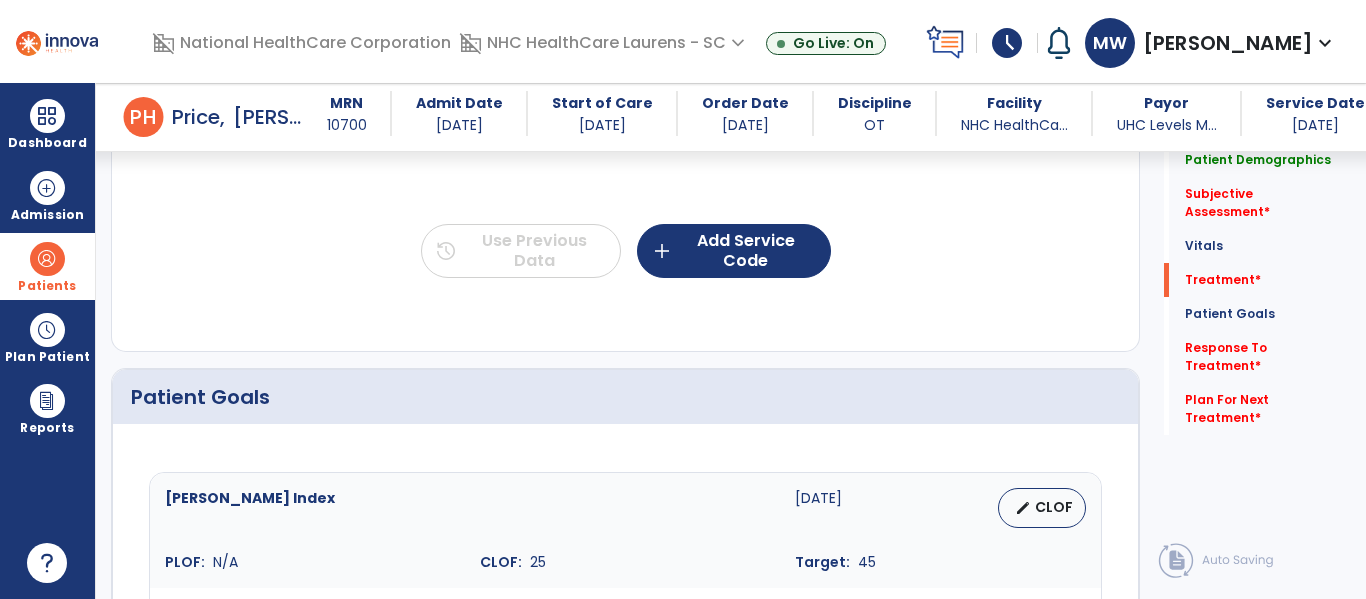 click on "Quick Links  Patient Demographics   Patient Demographics   Subjective Assessment   *  Subjective Assessment   *  Vitals   Vitals   Treatment   *  Treatment   *  Patient Goals   Patient Goals   Response To Treatment   *  Response To Treatment   *  Plan For Next Treatment   *  Plan For Next Treatment   *" 